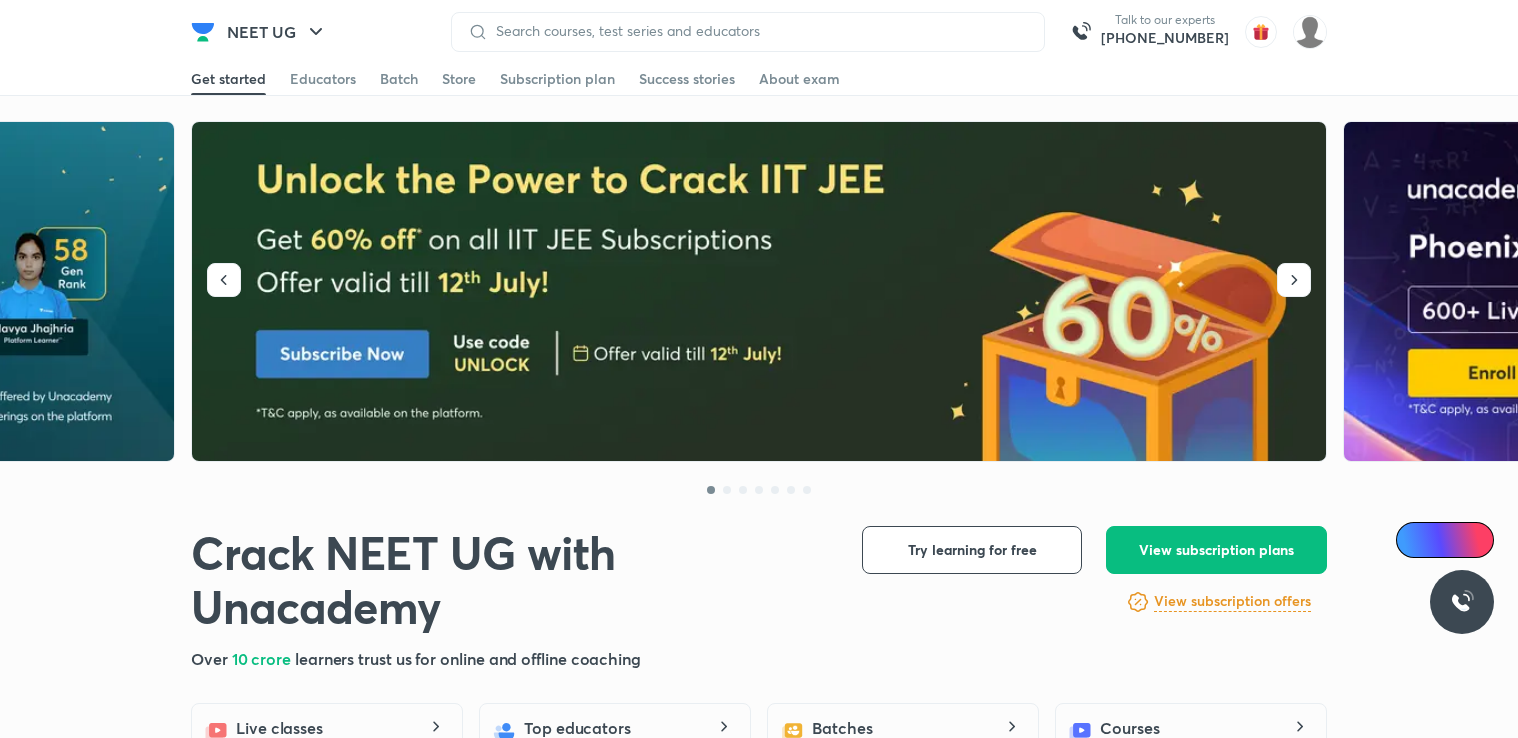 scroll, scrollTop: 0, scrollLeft: 0, axis: both 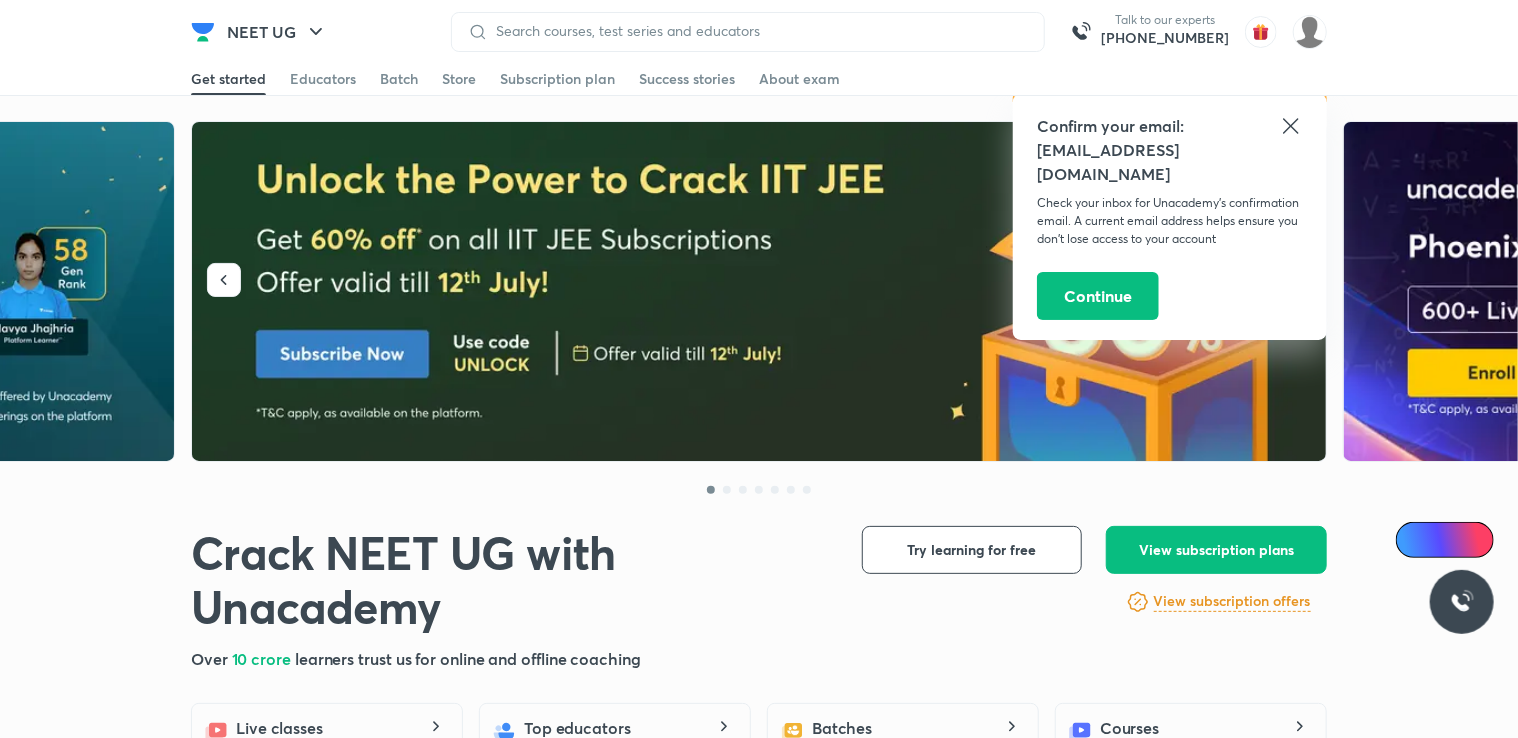 click 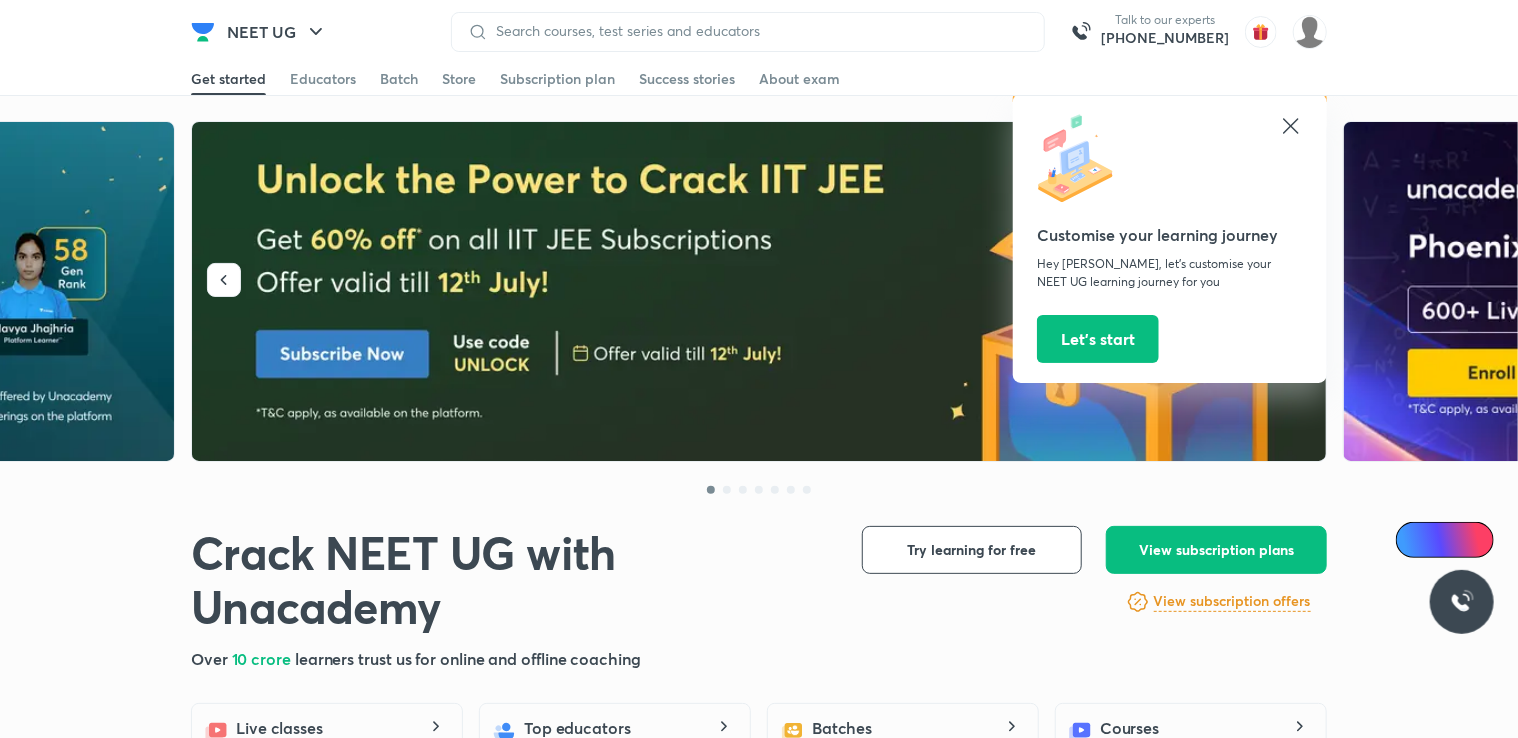 click 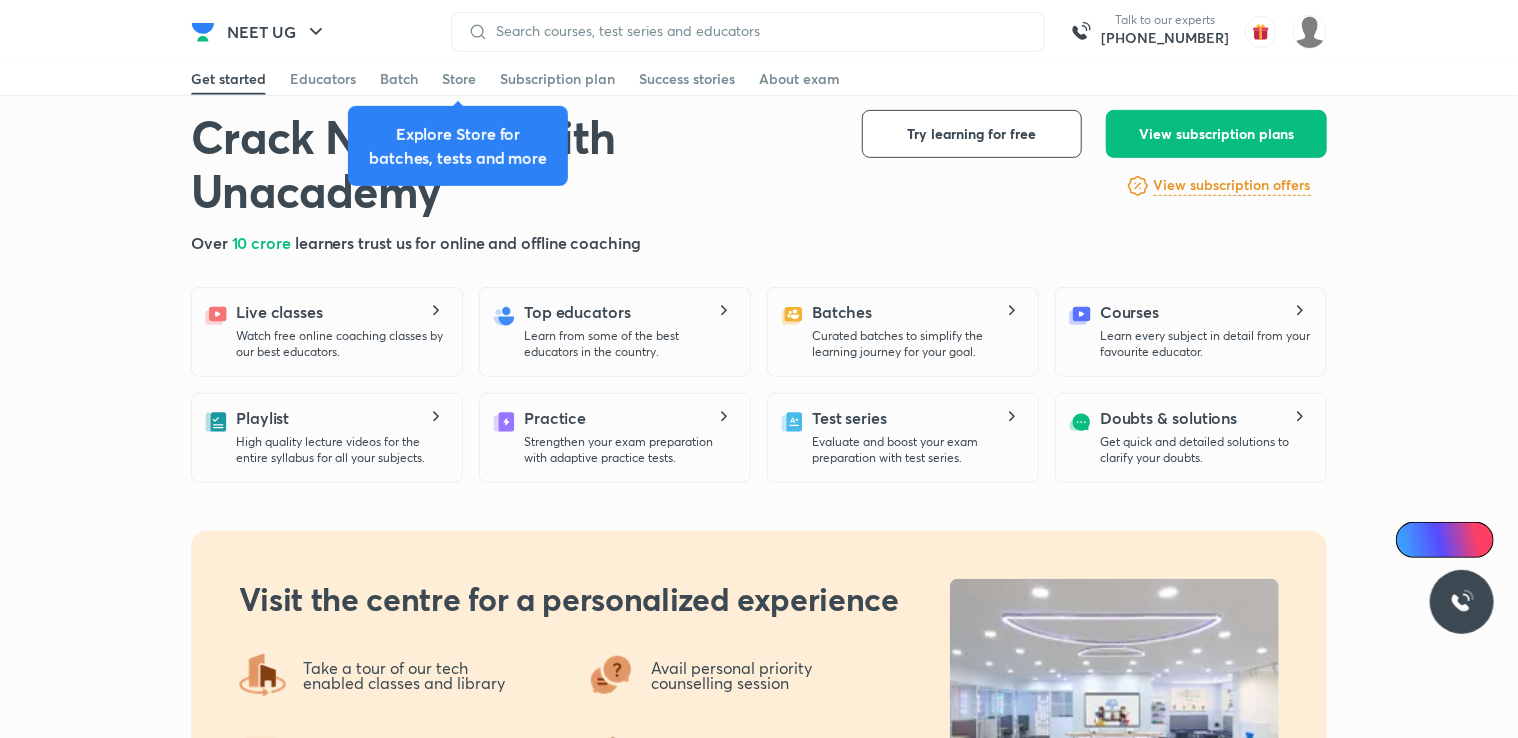 scroll, scrollTop: 416, scrollLeft: 0, axis: vertical 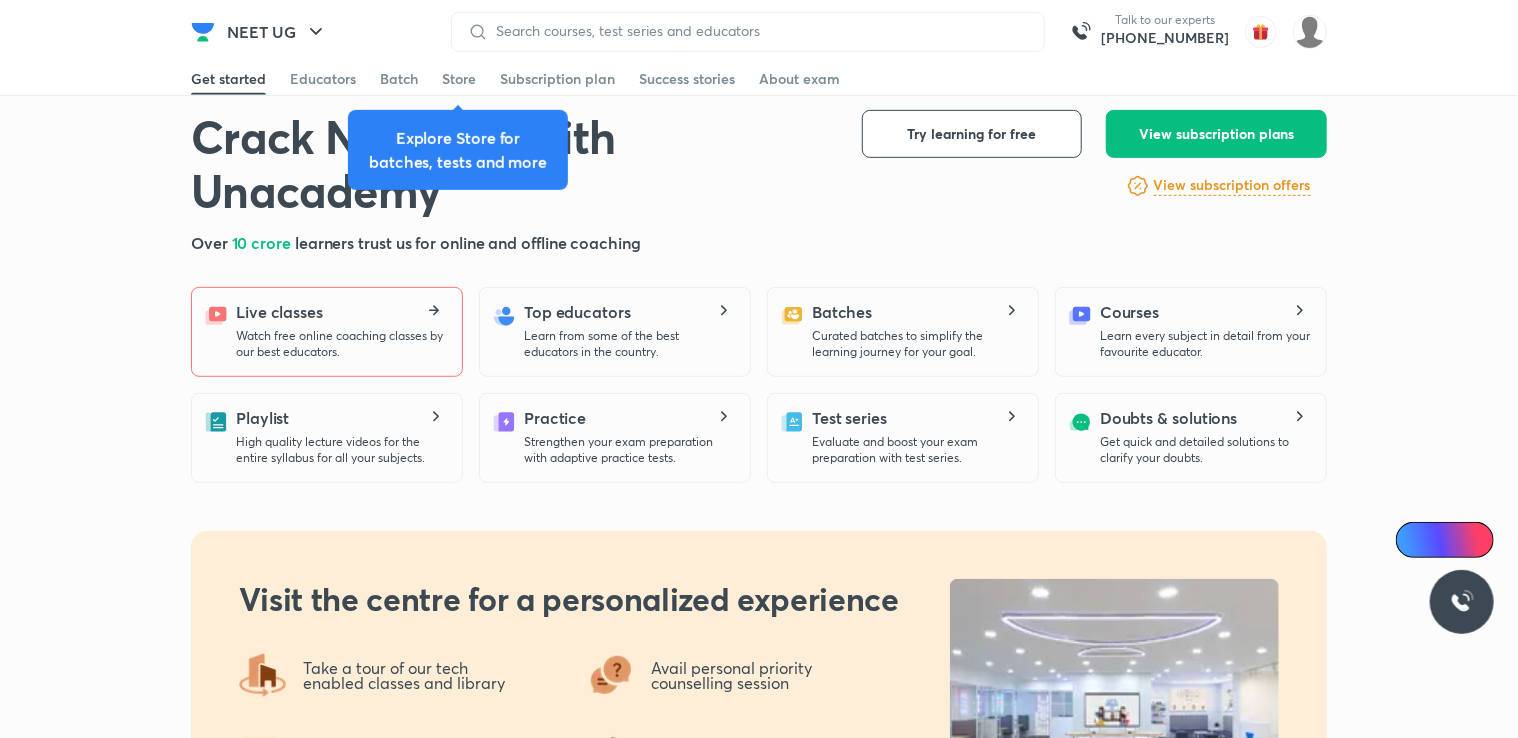 click on "Live classes Watch free online coaching classes by our best educators." at bounding box center (341, 330) 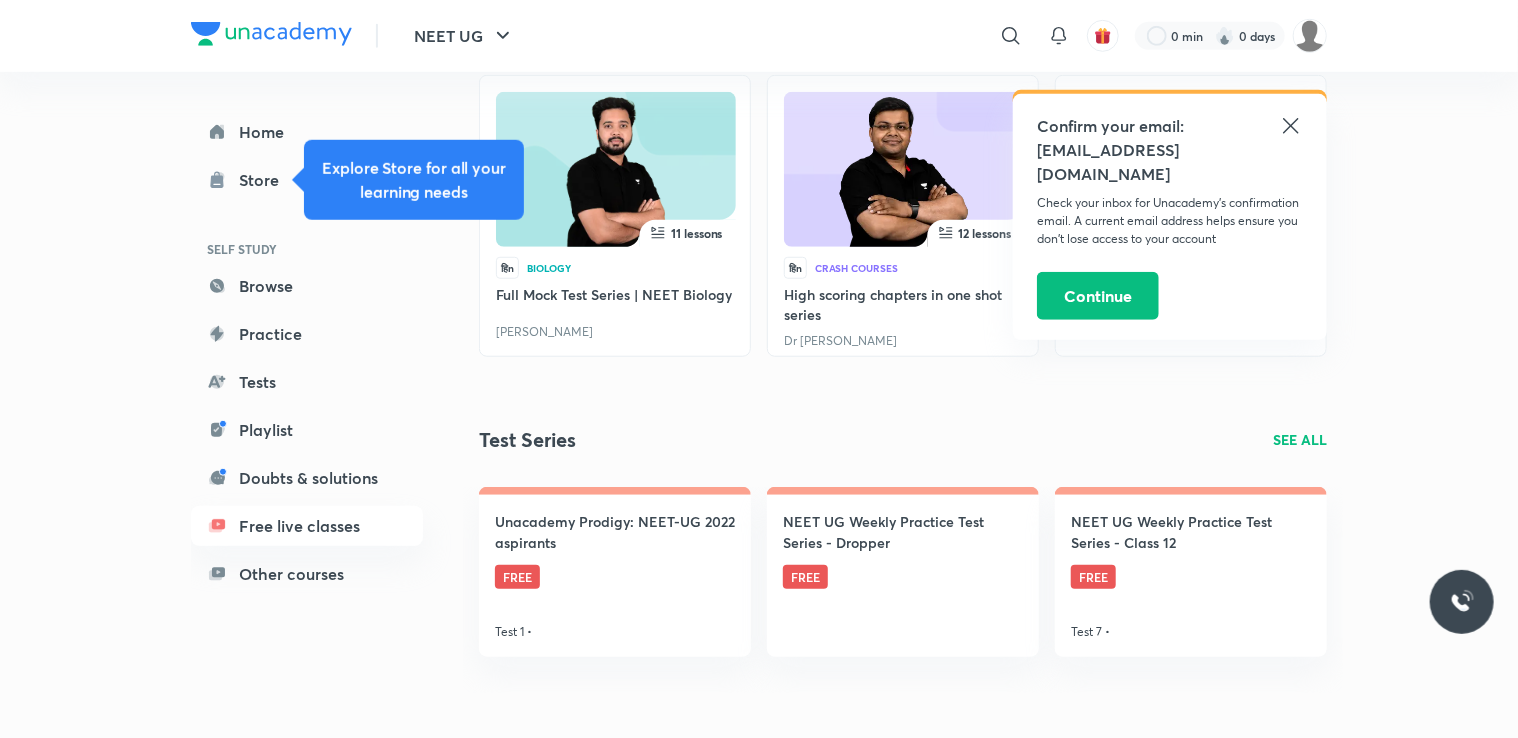 scroll, scrollTop: 679, scrollLeft: 0, axis: vertical 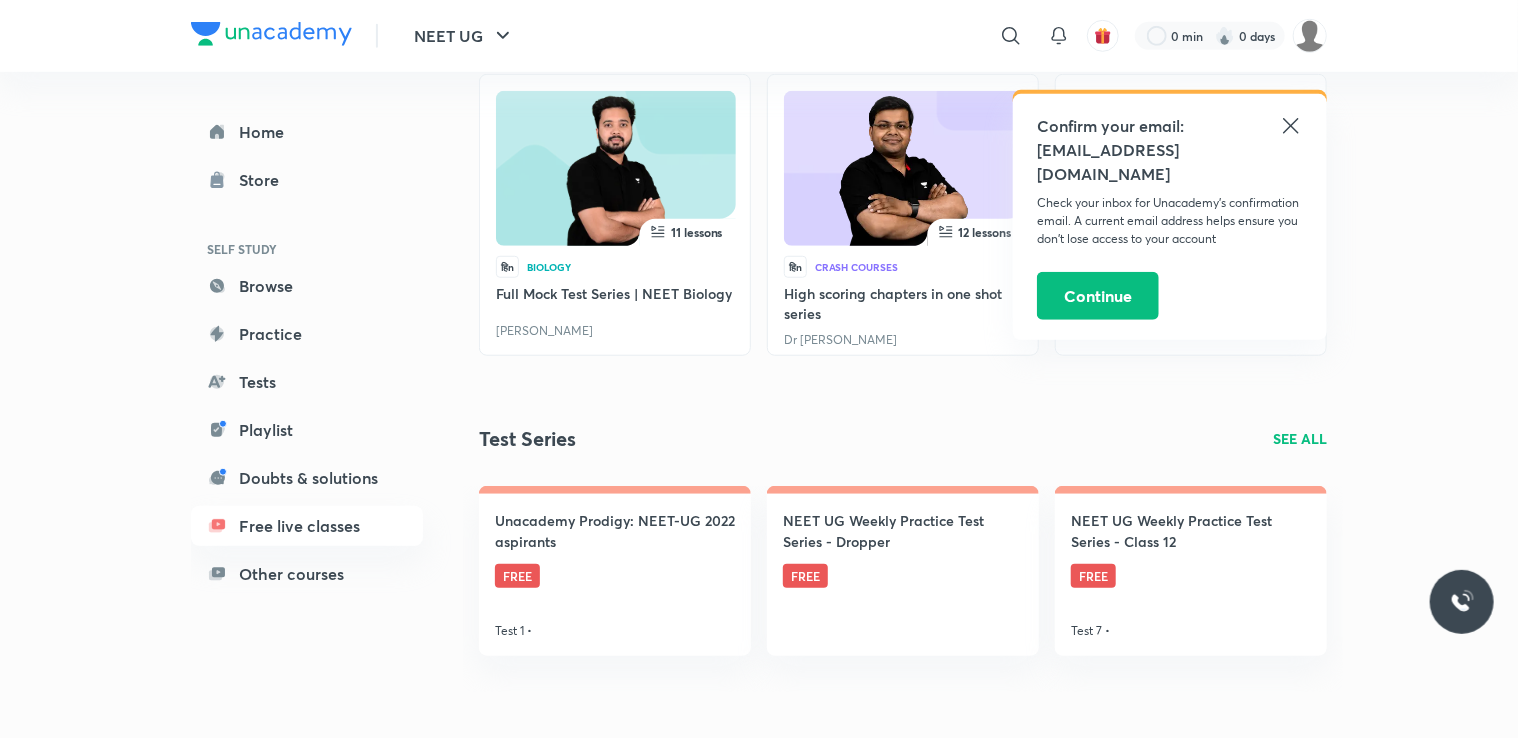 click 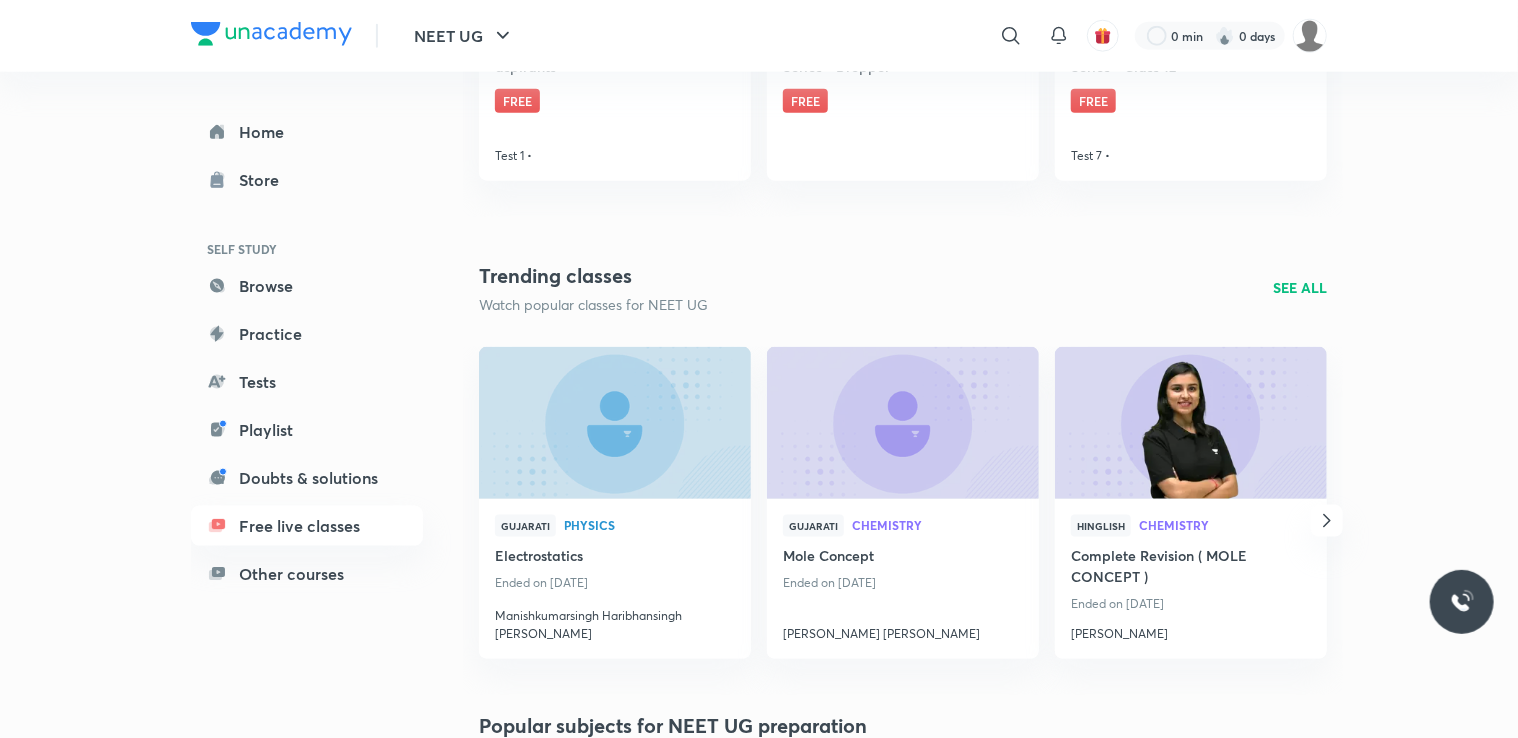 scroll, scrollTop: 1155, scrollLeft: 0, axis: vertical 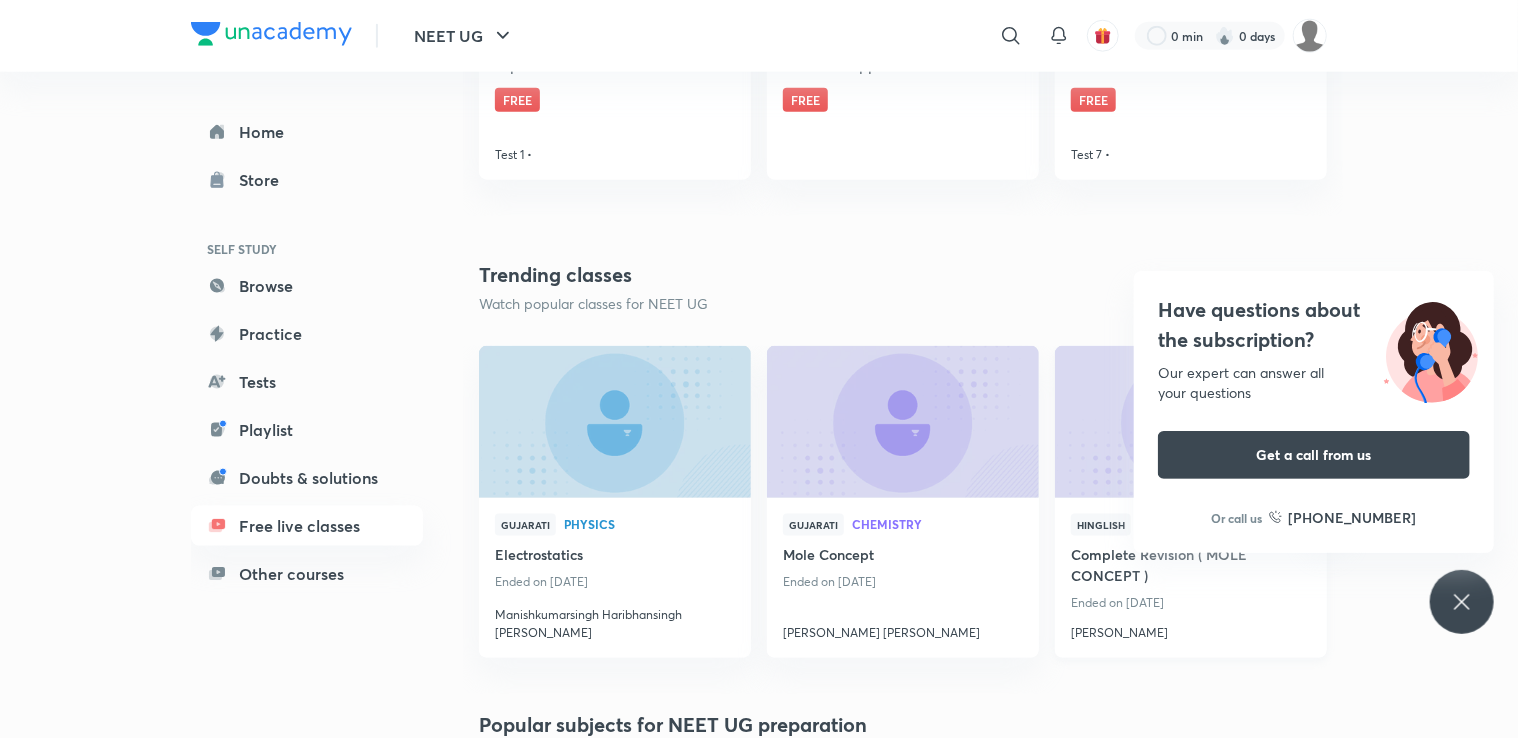 click on "Complete Revision ( MOLE CONCEPT )" at bounding box center (1191, 567) 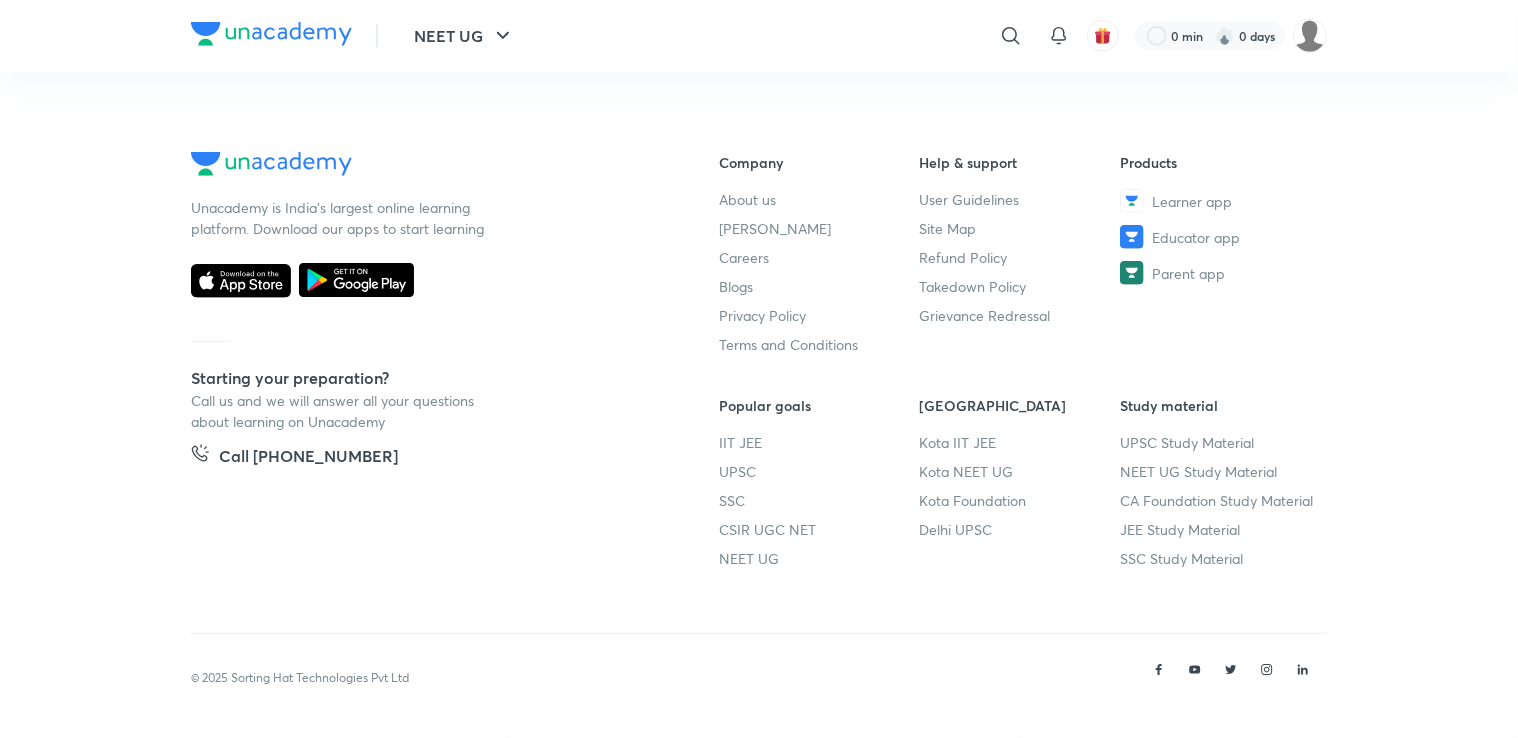 scroll, scrollTop: 0, scrollLeft: 0, axis: both 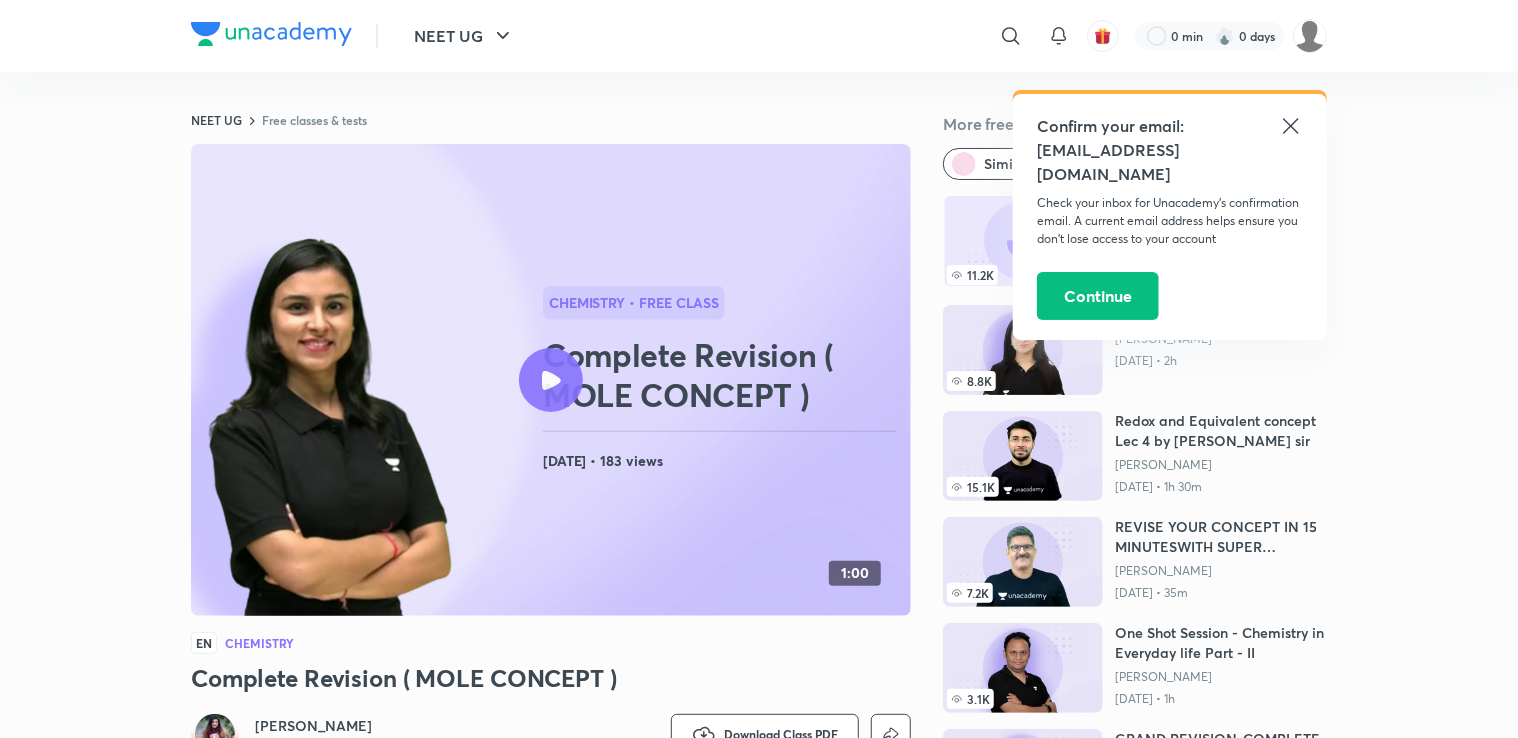 click at bounding box center (551, 380) 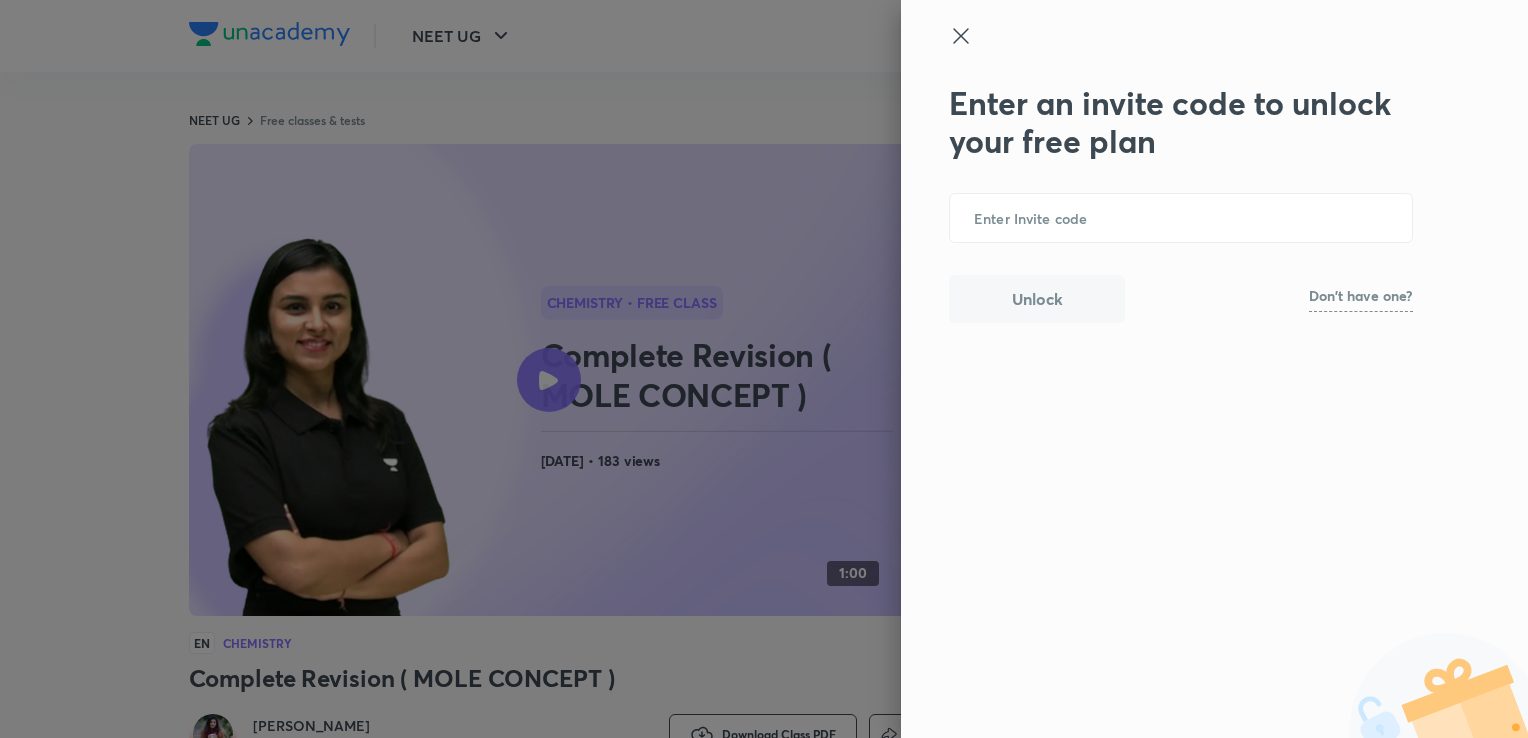 click 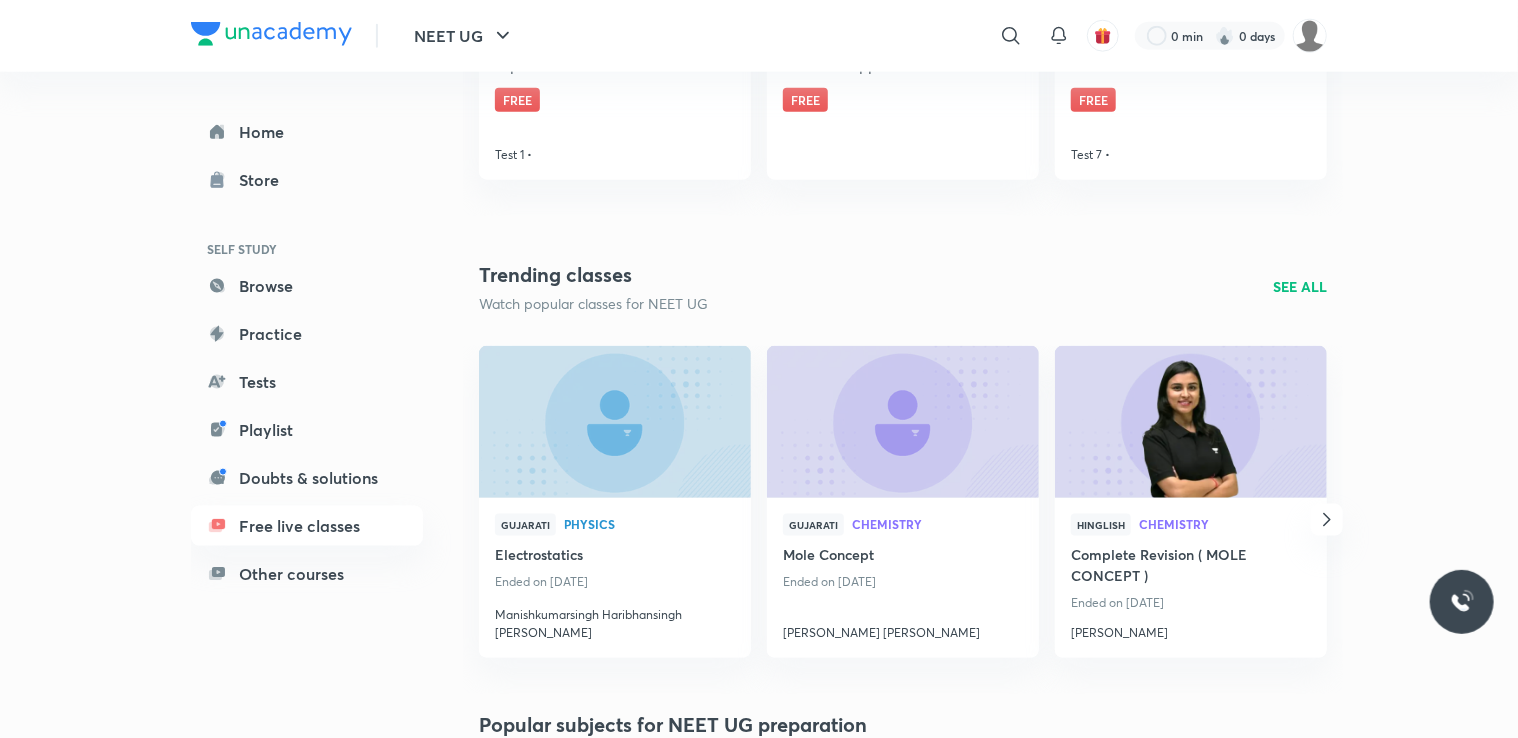 scroll, scrollTop: 0, scrollLeft: 0, axis: both 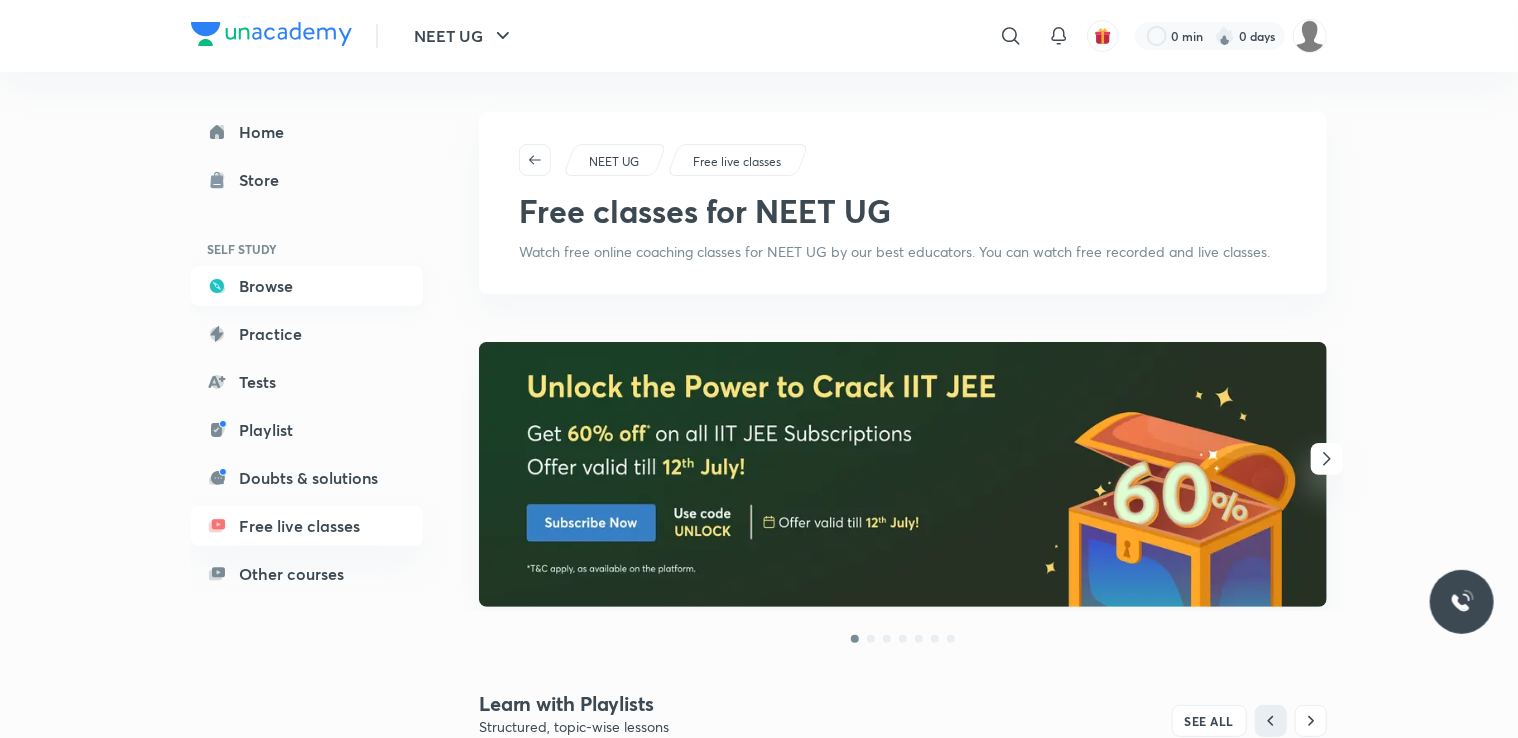 click on "Browse" at bounding box center [307, 286] 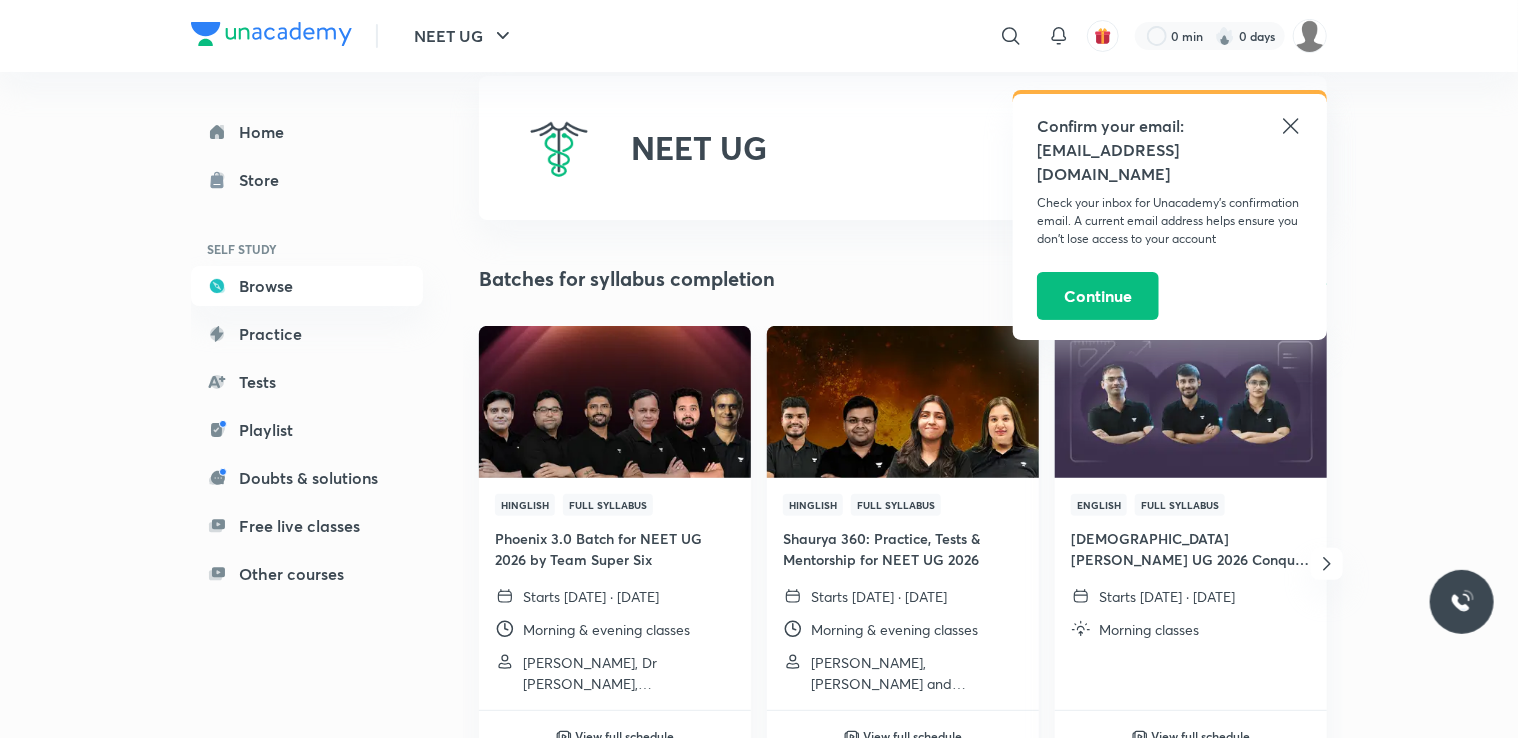 scroll, scrollTop: 38, scrollLeft: 0, axis: vertical 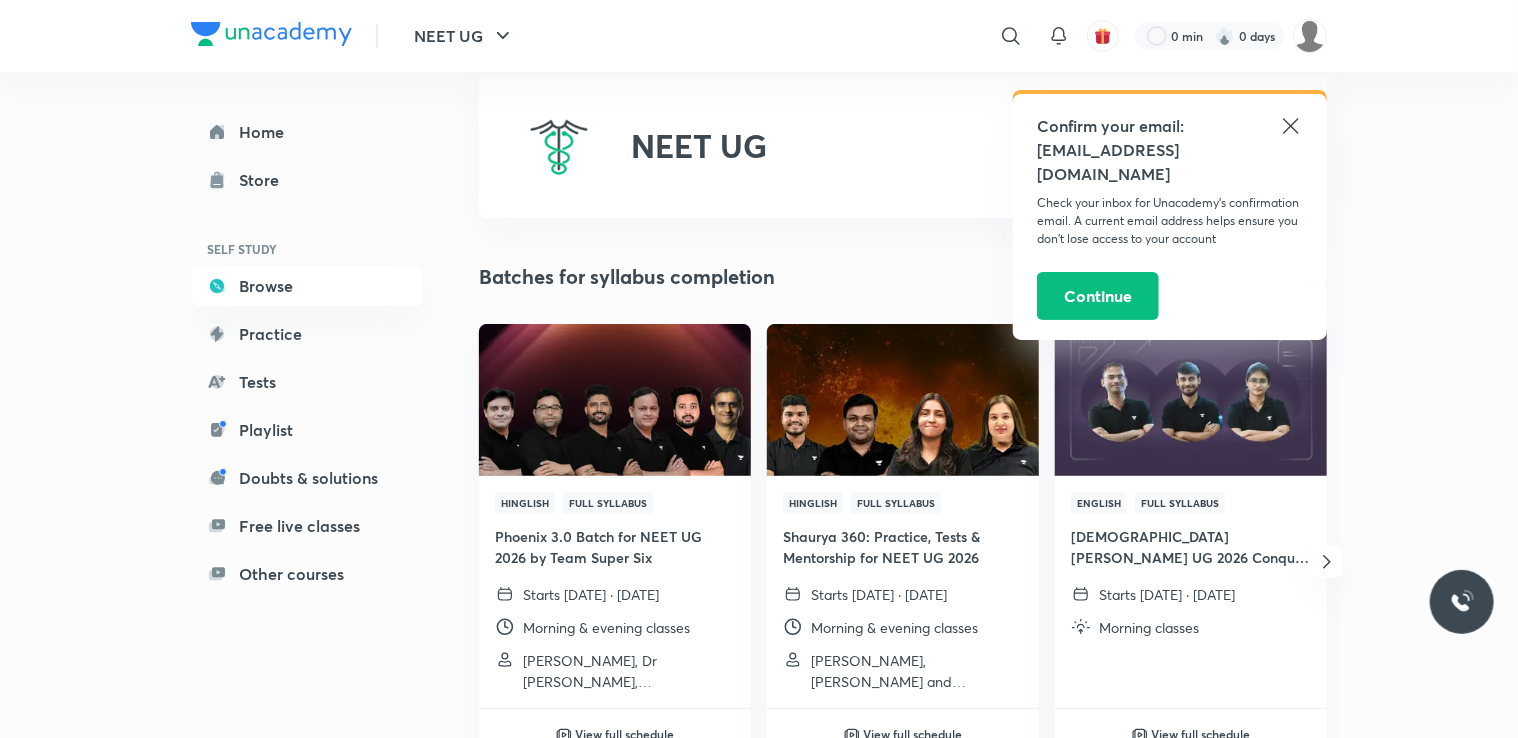 click 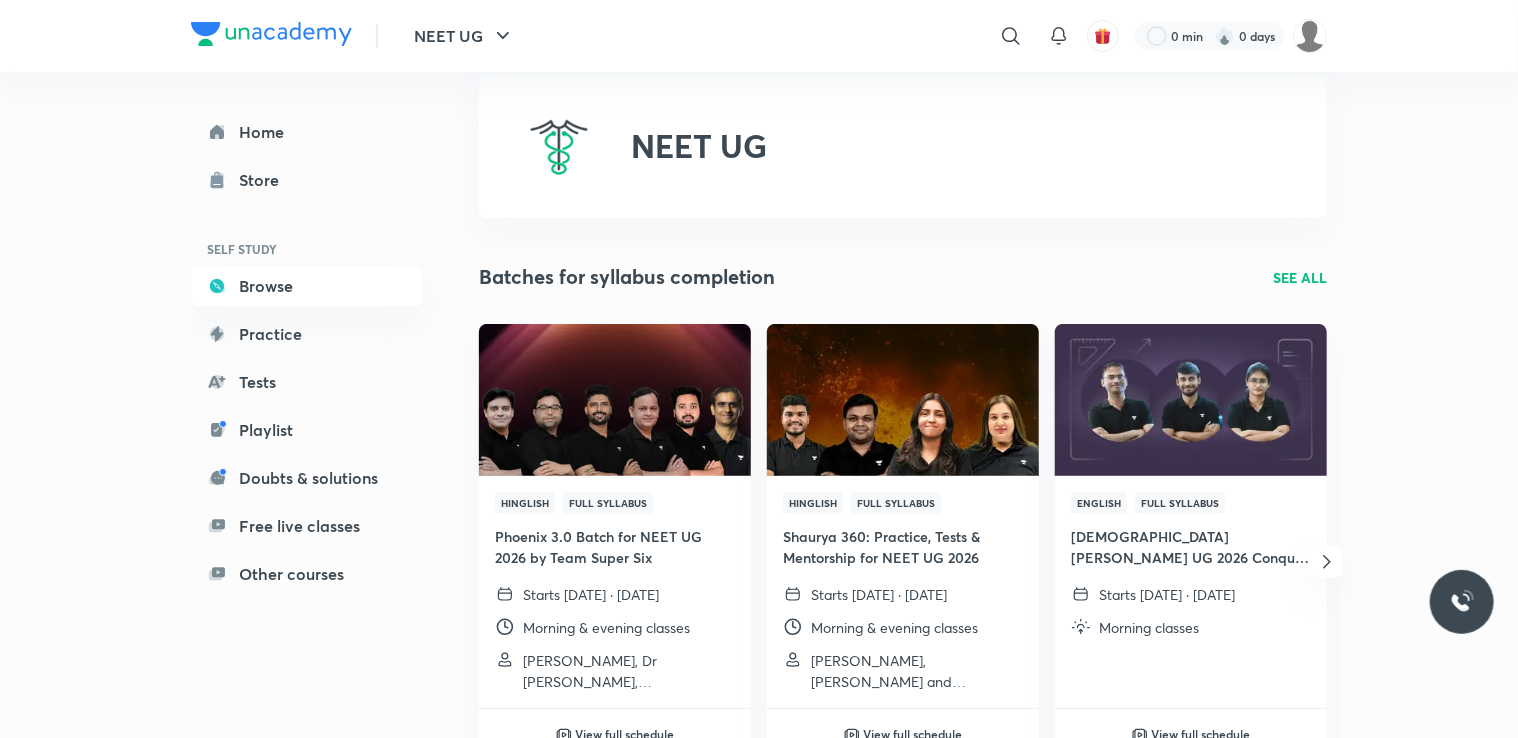 click on "SEE ALL" at bounding box center [1300, 277] 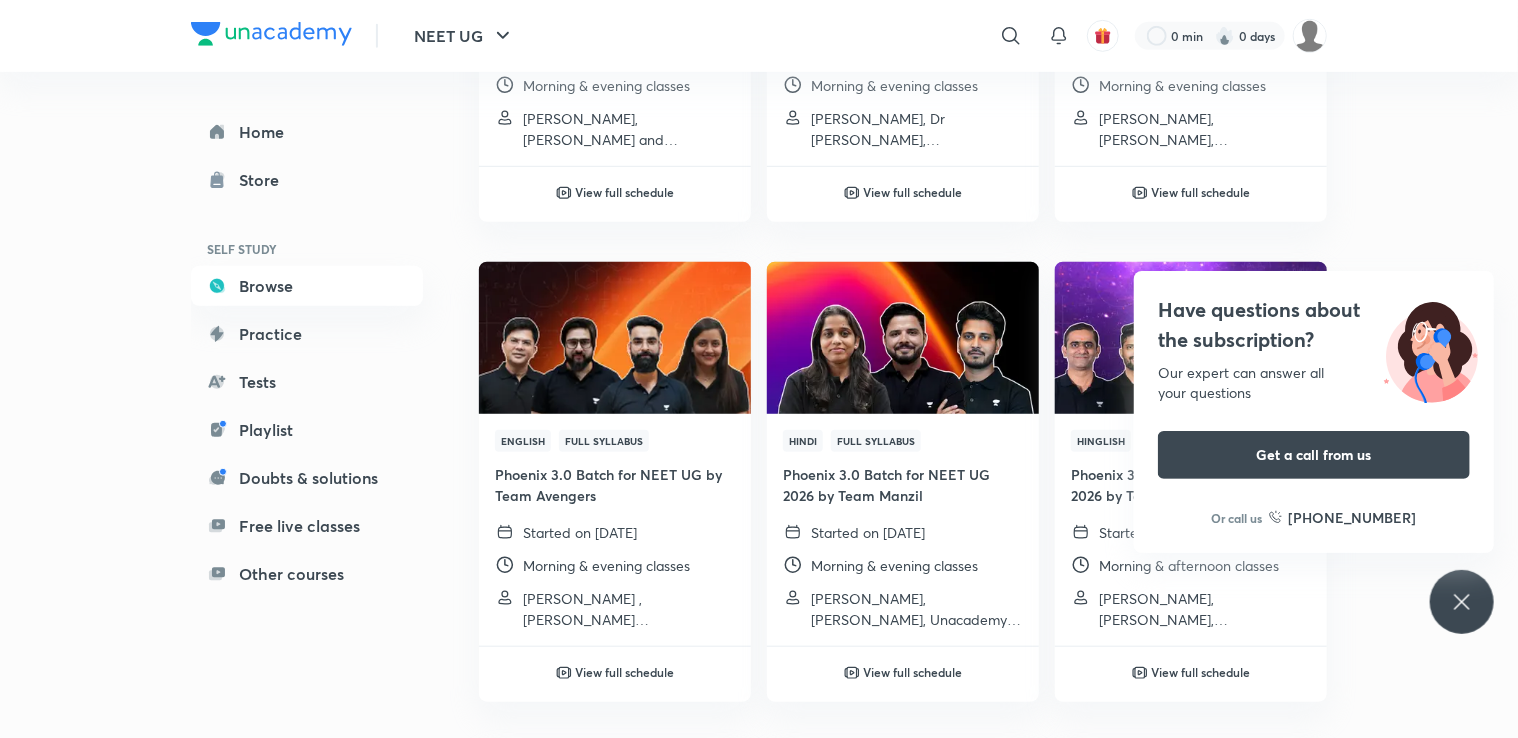 scroll, scrollTop: 592, scrollLeft: 0, axis: vertical 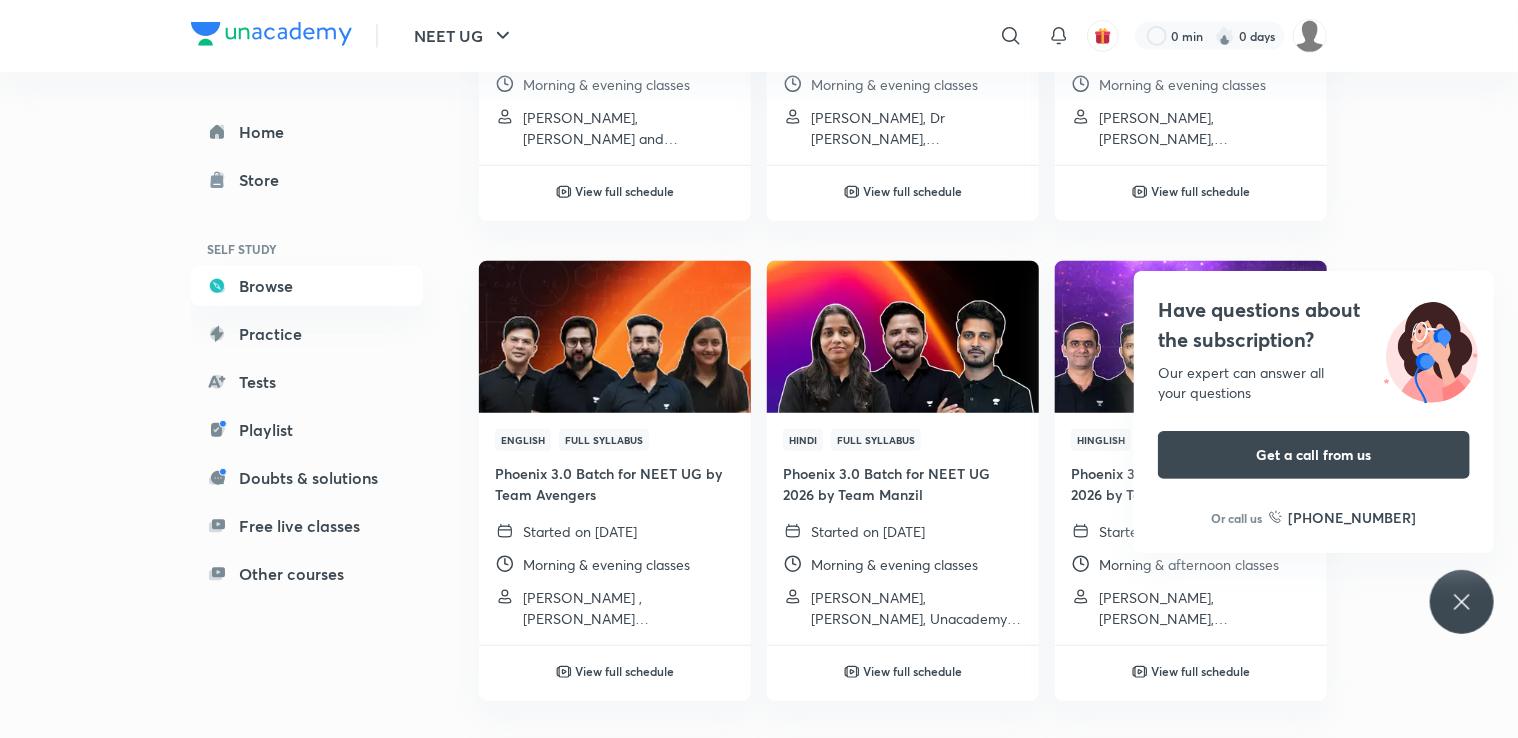 click on "NEET UG ​ 0 min 0 days Home Store SELF STUDY Browse Practice Tests Playlist Doubts & solutions Free live classes Other courses NEET UG Plus NEET UG Batches All Hinglish Full Syllabus Shaurya 360: Practice, Tests & Mentorship for NEET UG 2026 Starts in 2 days · 14 Jul 2025 Morning & evening classes Dr. Rakshita Singh, Sonali Malik and Jonathan Josh Mathew View full schedule Hinglish Full Syllabus Phoenix 3.0 Batch for NEET UG 2026 by Team Super Six Starts in 5 days · 17 Jul 2025 Morning & evening classes Pranav Pundarik, Dr Amit Gupta, Ramesh Sharda and 1 more View full schedule Hinglish Full Syllabus Phoenix 3.0 Batch for NEET UG by Team Spartans Started on 10 Jul 2025 Morning & evening classes Sonali Malik, Anushka Choudhary, Jonathan Josh Mathew and 1 more View full schedule English Full Syllabus Phoenix 3.0 Batch for NEET UG by Team Avengers Started on 30 Jun 2025 Morning & evening classes Ambika , Harendra Singh Parihar, Wassim Ahmad Bhat and 2 more View full schedule Hindi Full Syllabus Hinglish" at bounding box center (759, 564) 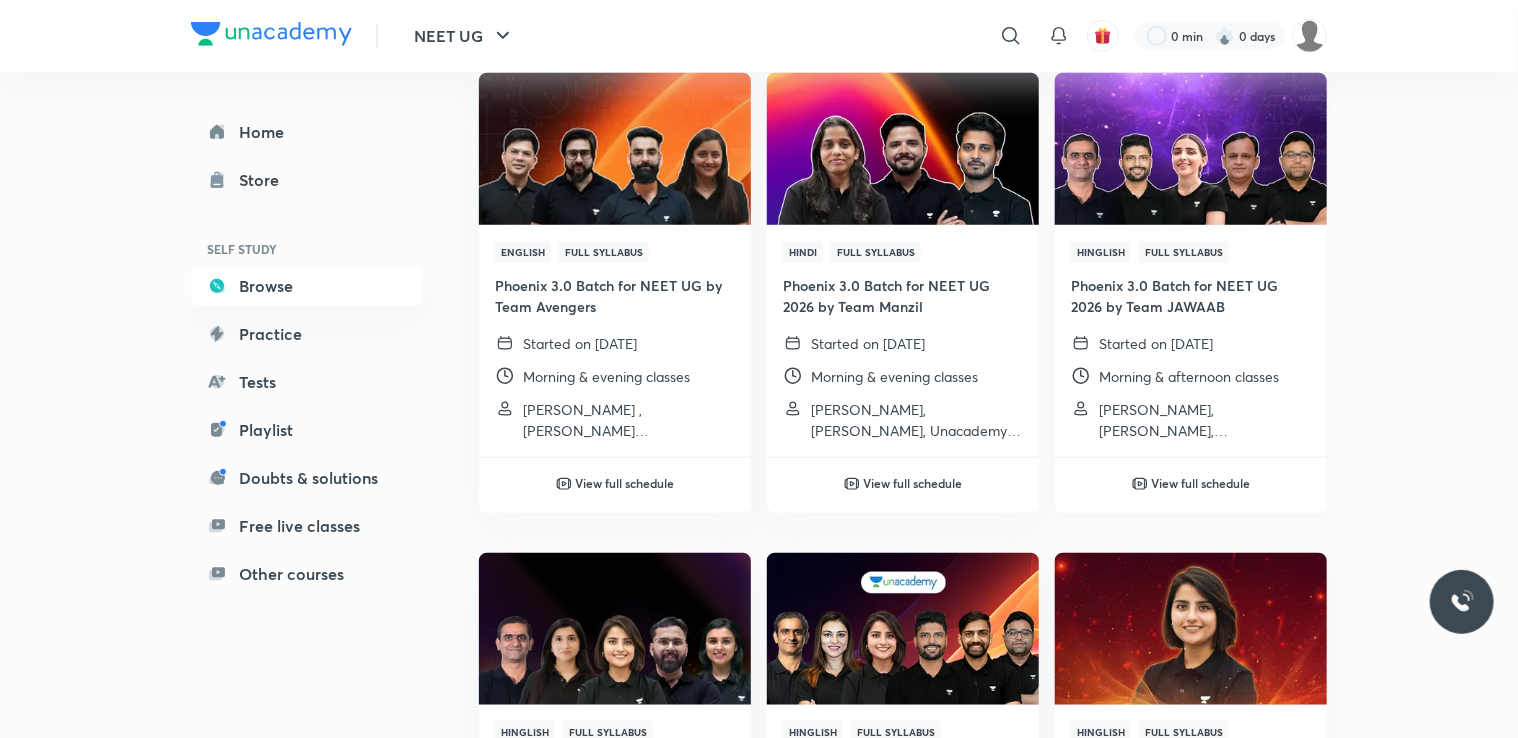 scroll, scrollTop: 779, scrollLeft: 0, axis: vertical 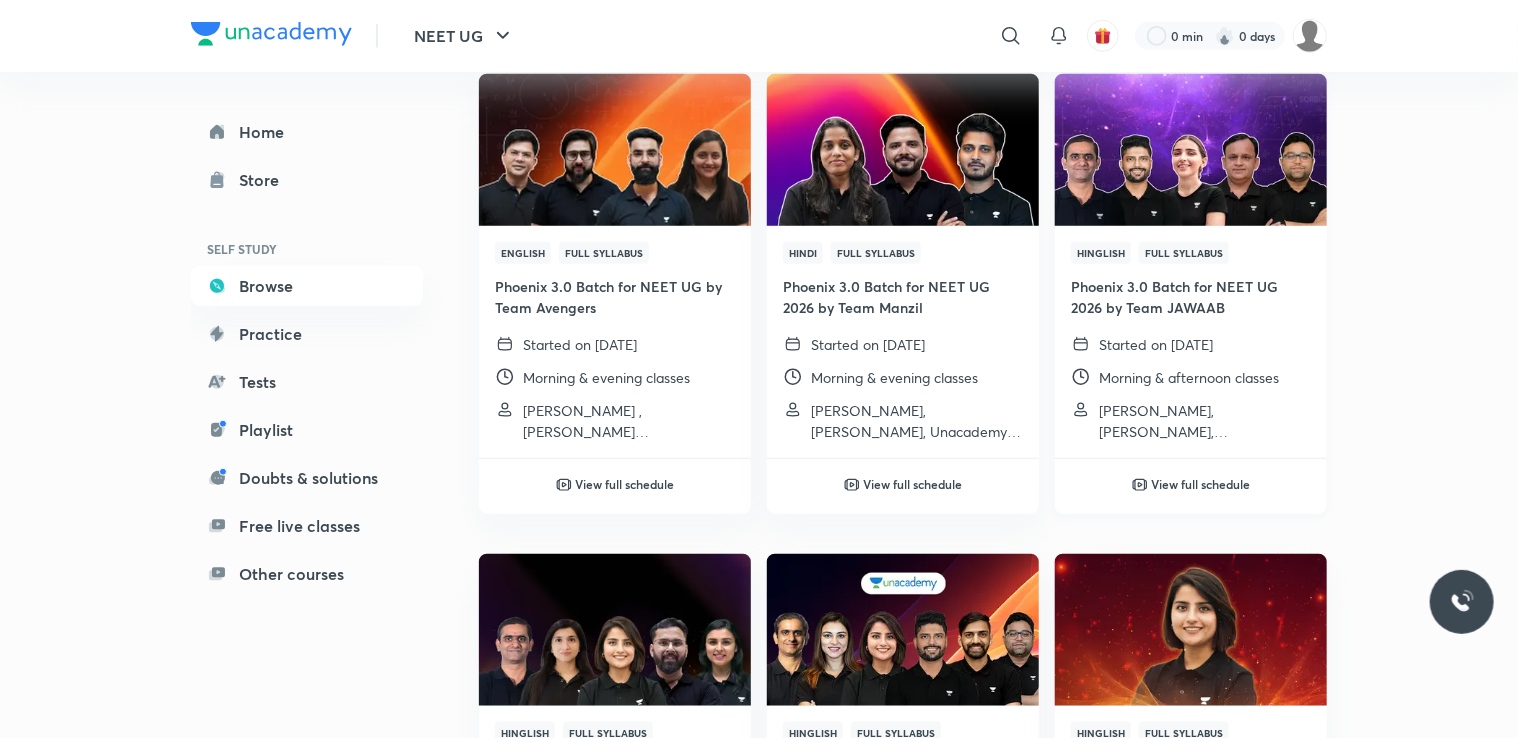 click on "View full schedule" at bounding box center (1201, 484) 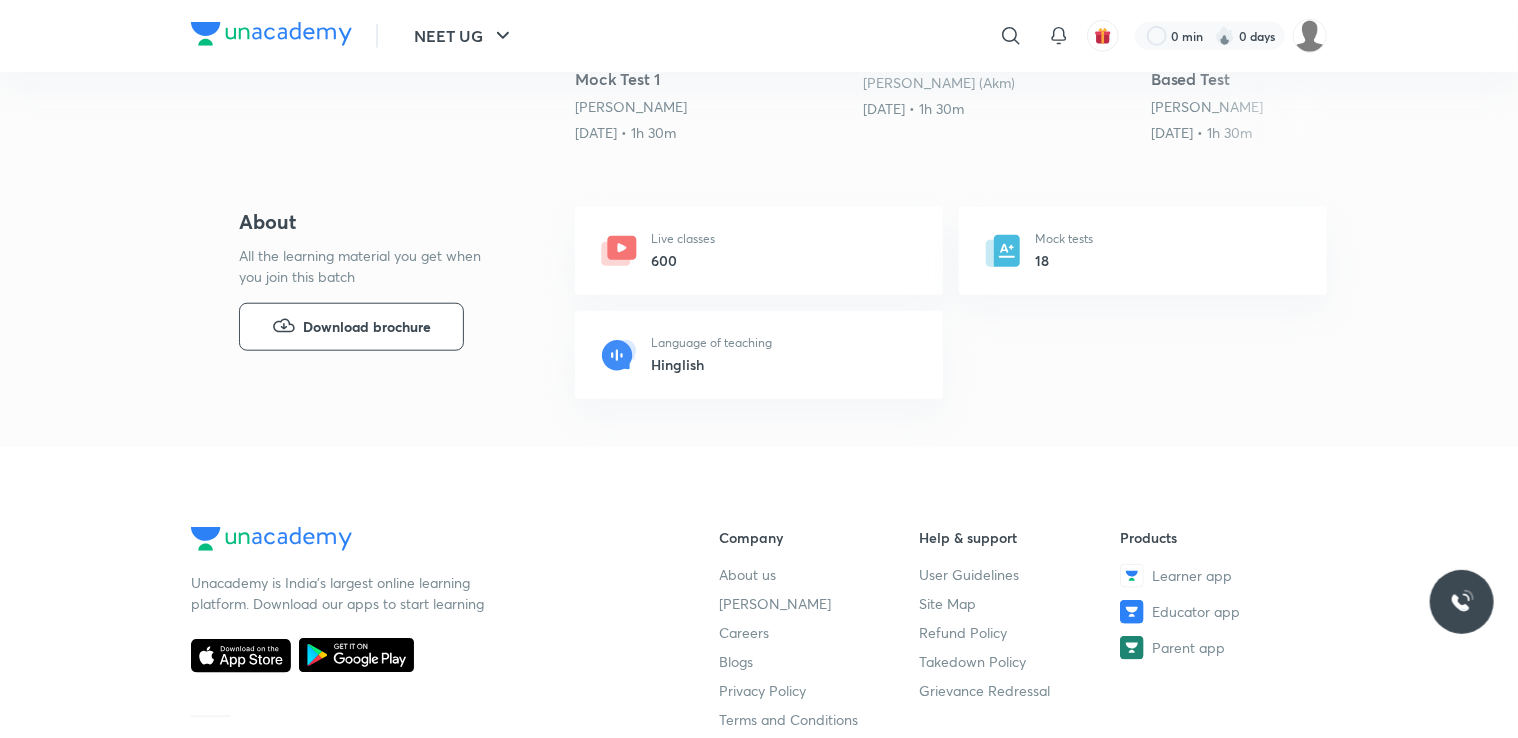 scroll, scrollTop: 0, scrollLeft: 0, axis: both 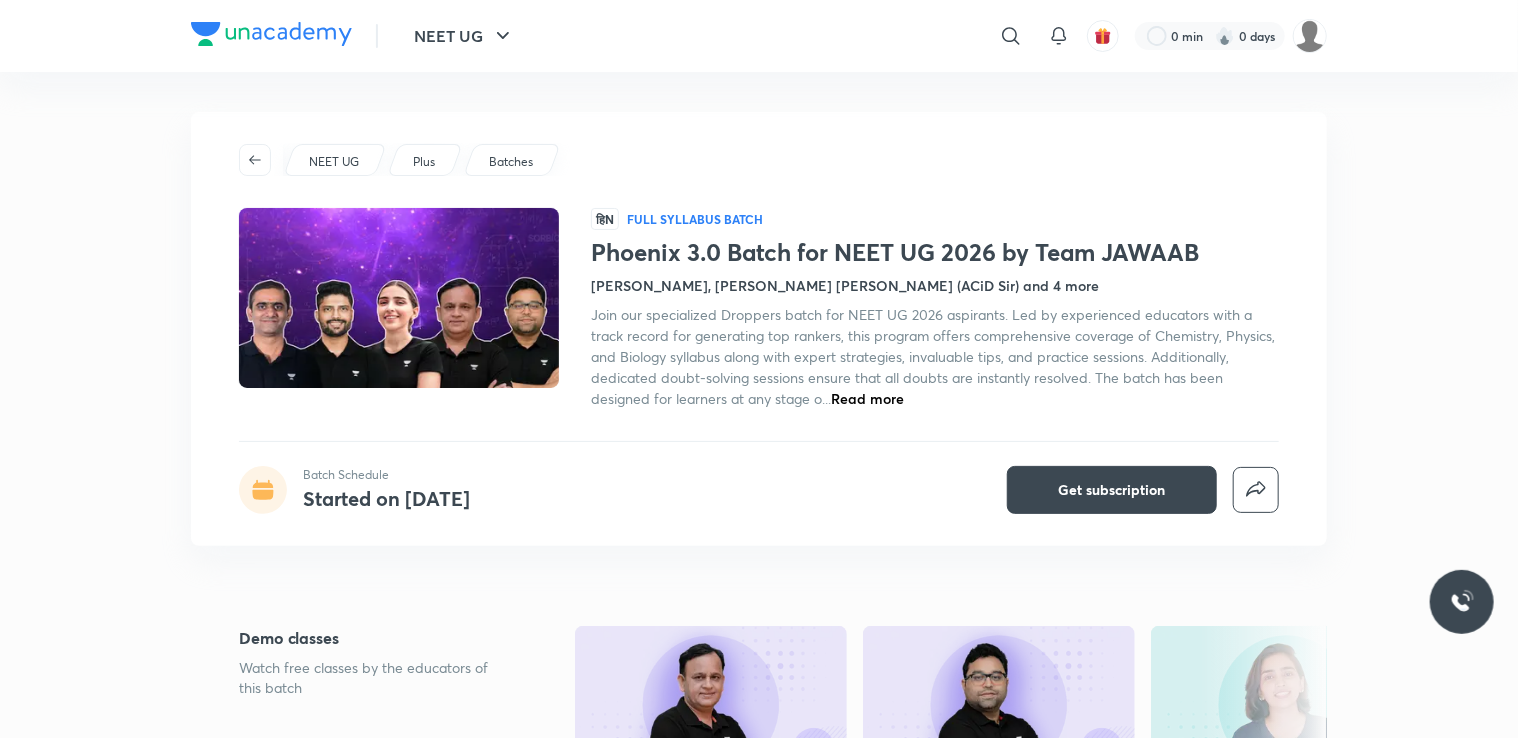 click on "Prateek Jain, Ajit Chandra Divedi (ACiD Sir) and 4 more" at bounding box center [845, 285] 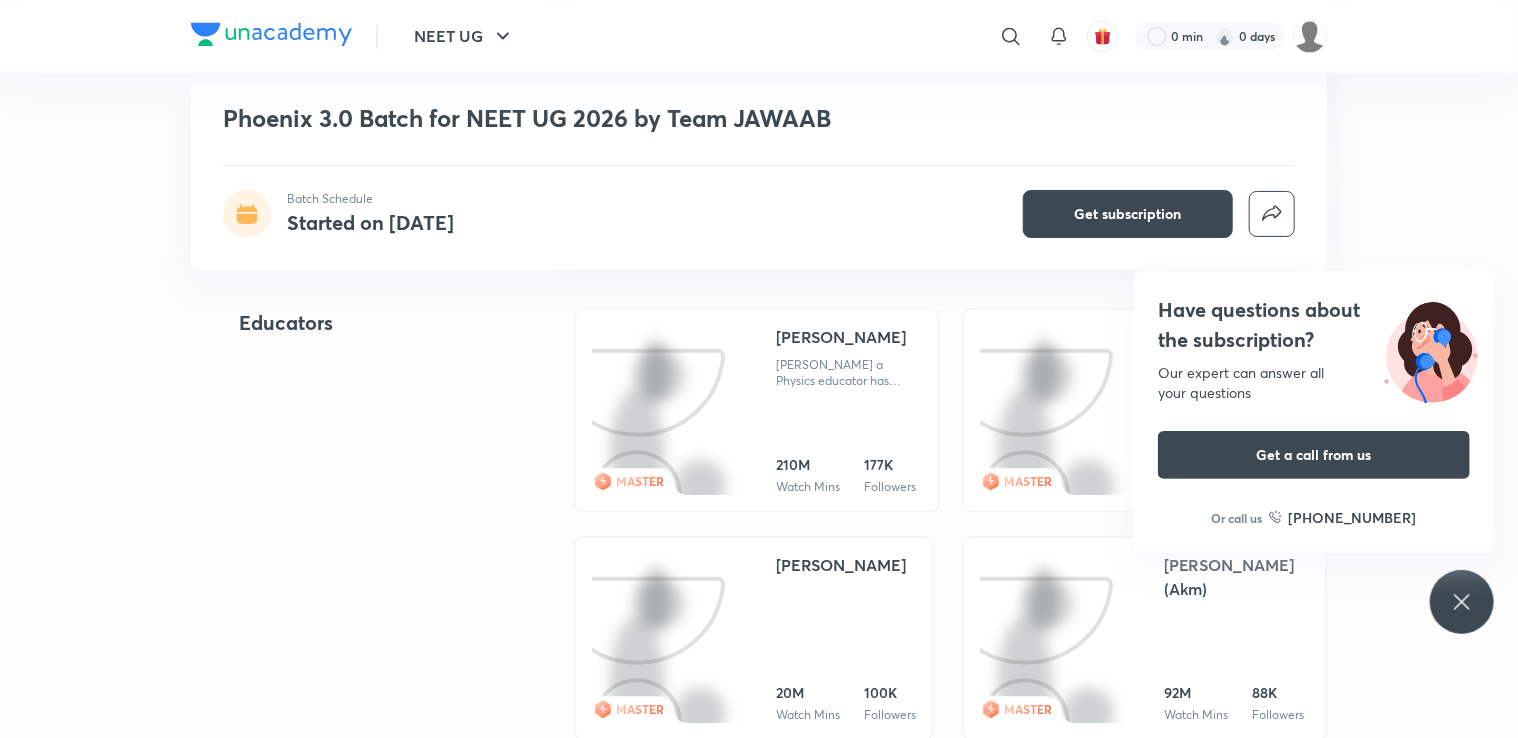 scroll, scrollTop: 2173, scrollLeft: 0, axis: vertical 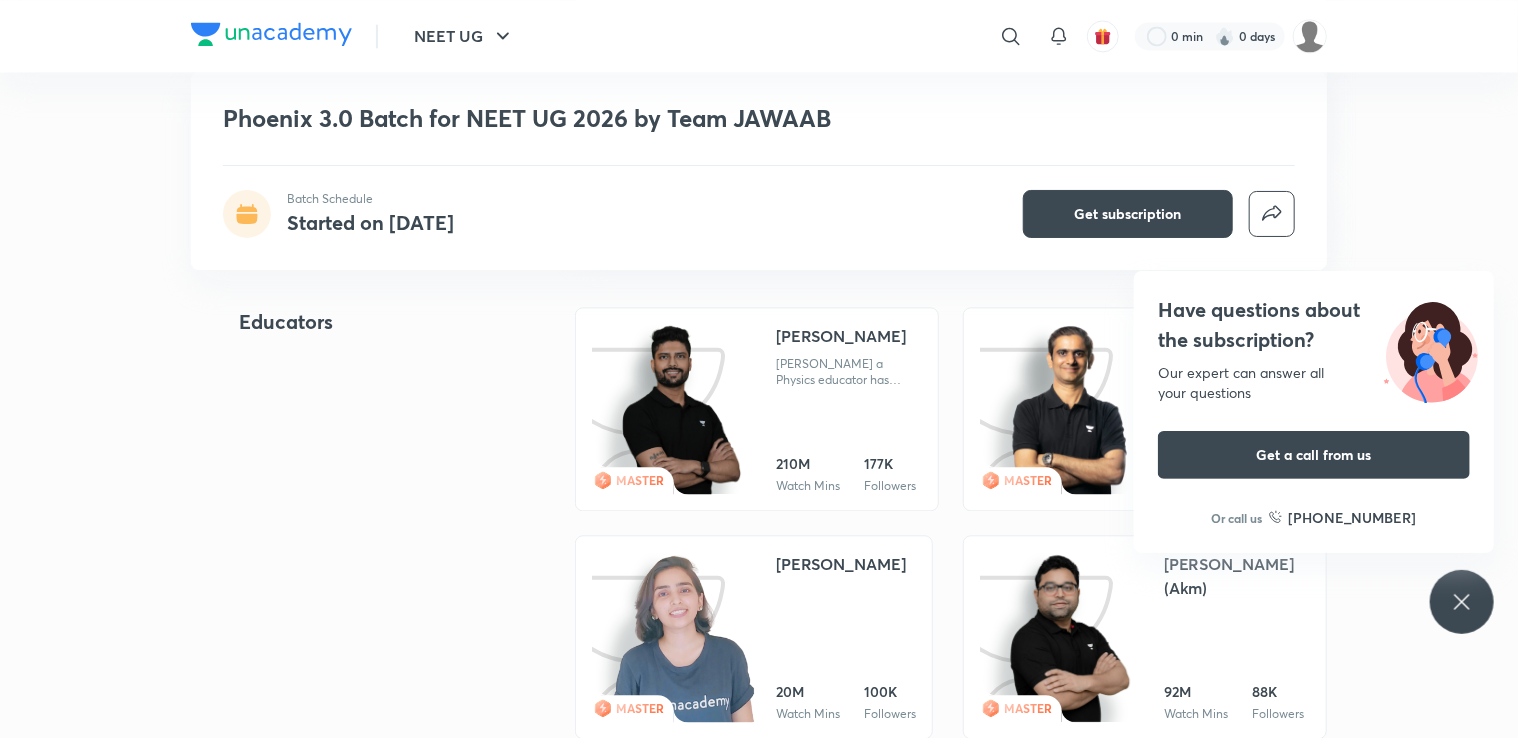 click 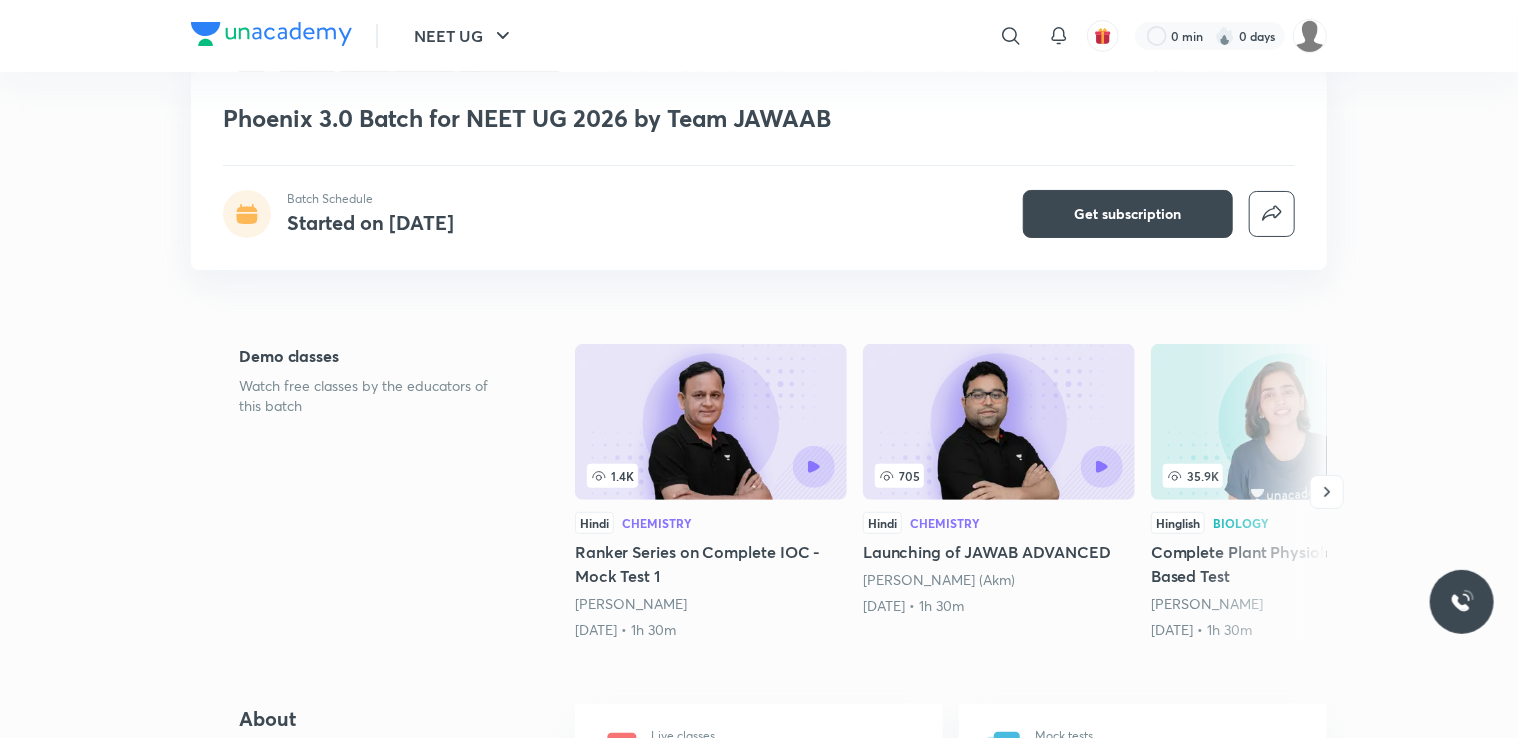scroll, scrollTop: 326, scrollLeft: 0, axis: vertical 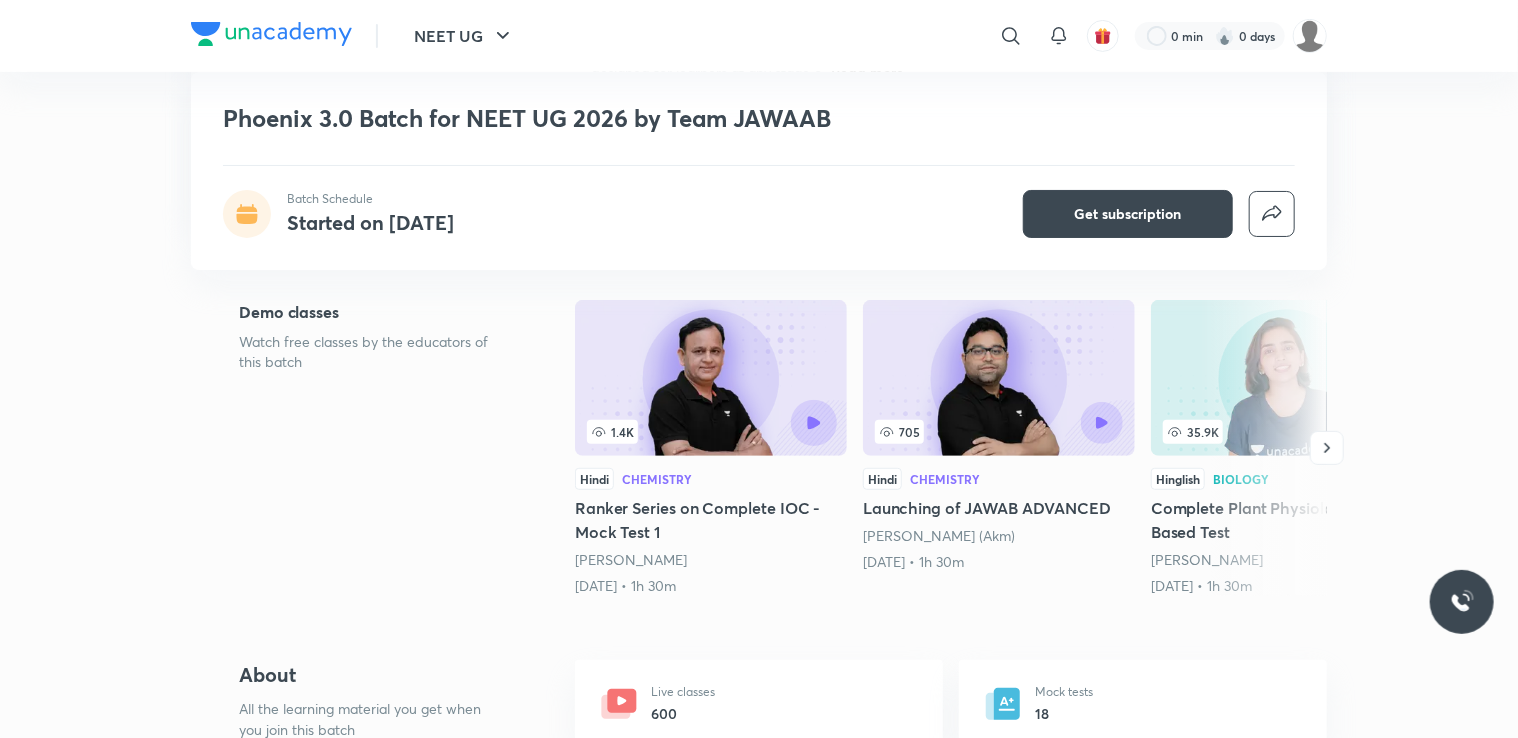 click at bounding box center (814, 423) 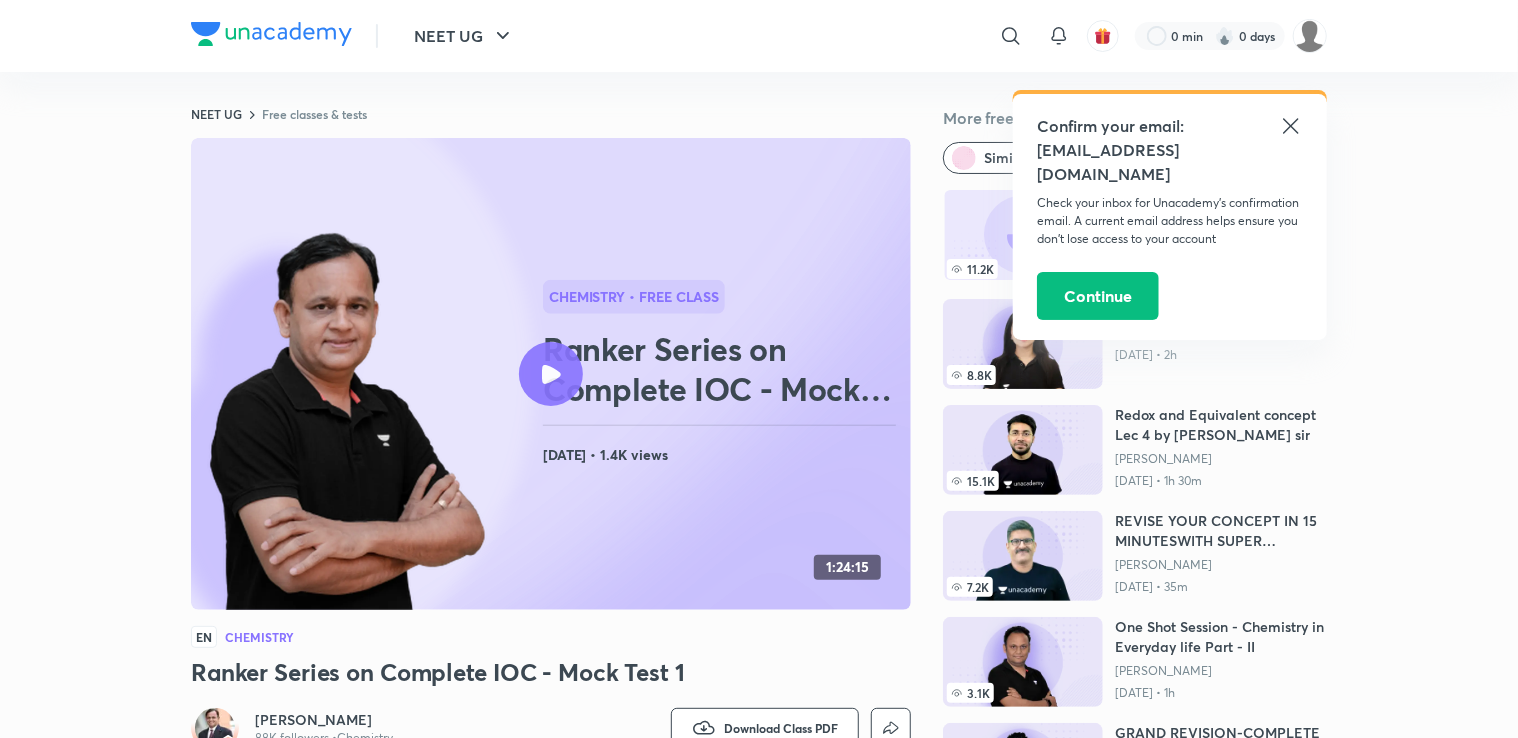 scroll, scrollTop: 0, scrollLeft: 0, axis: both 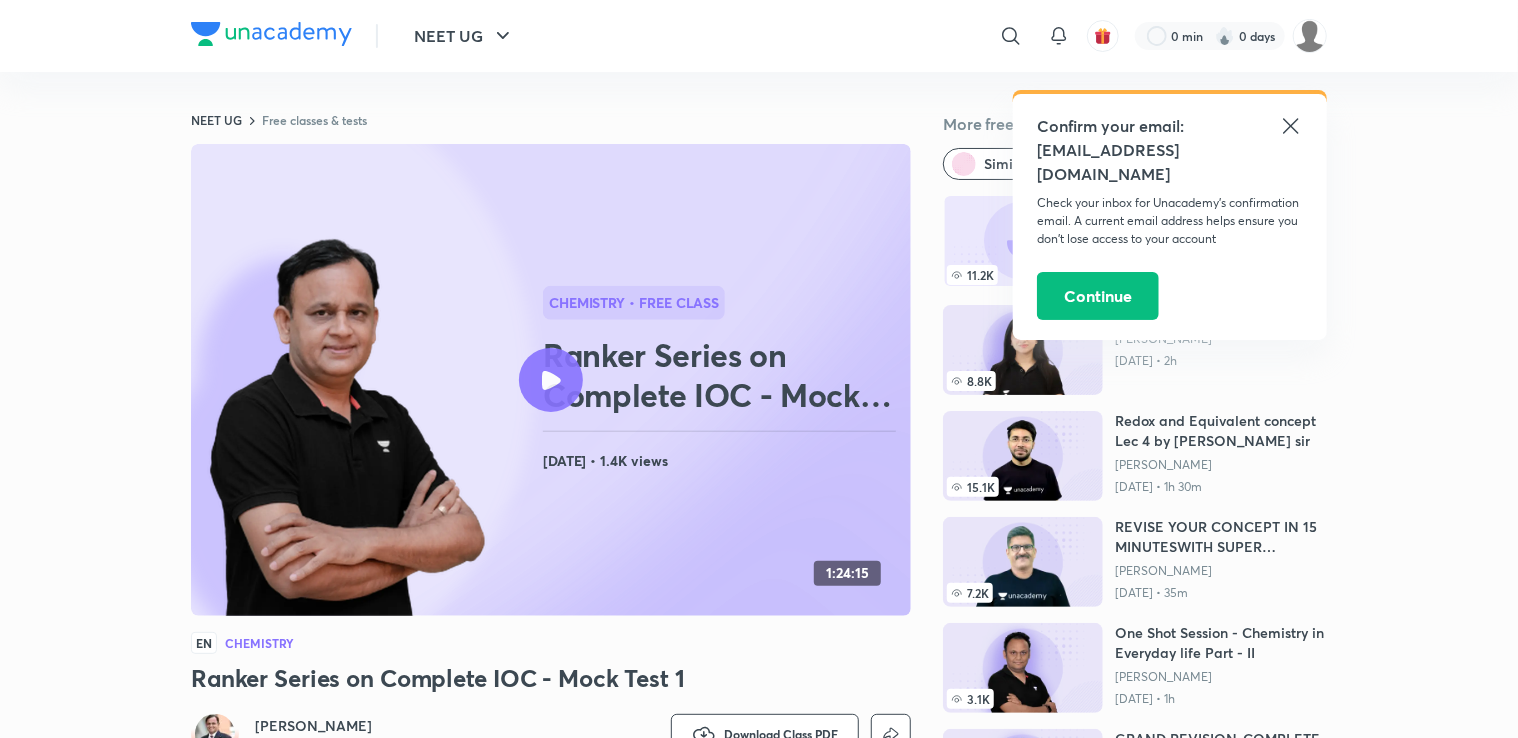 click at bounding box center [551, 380] 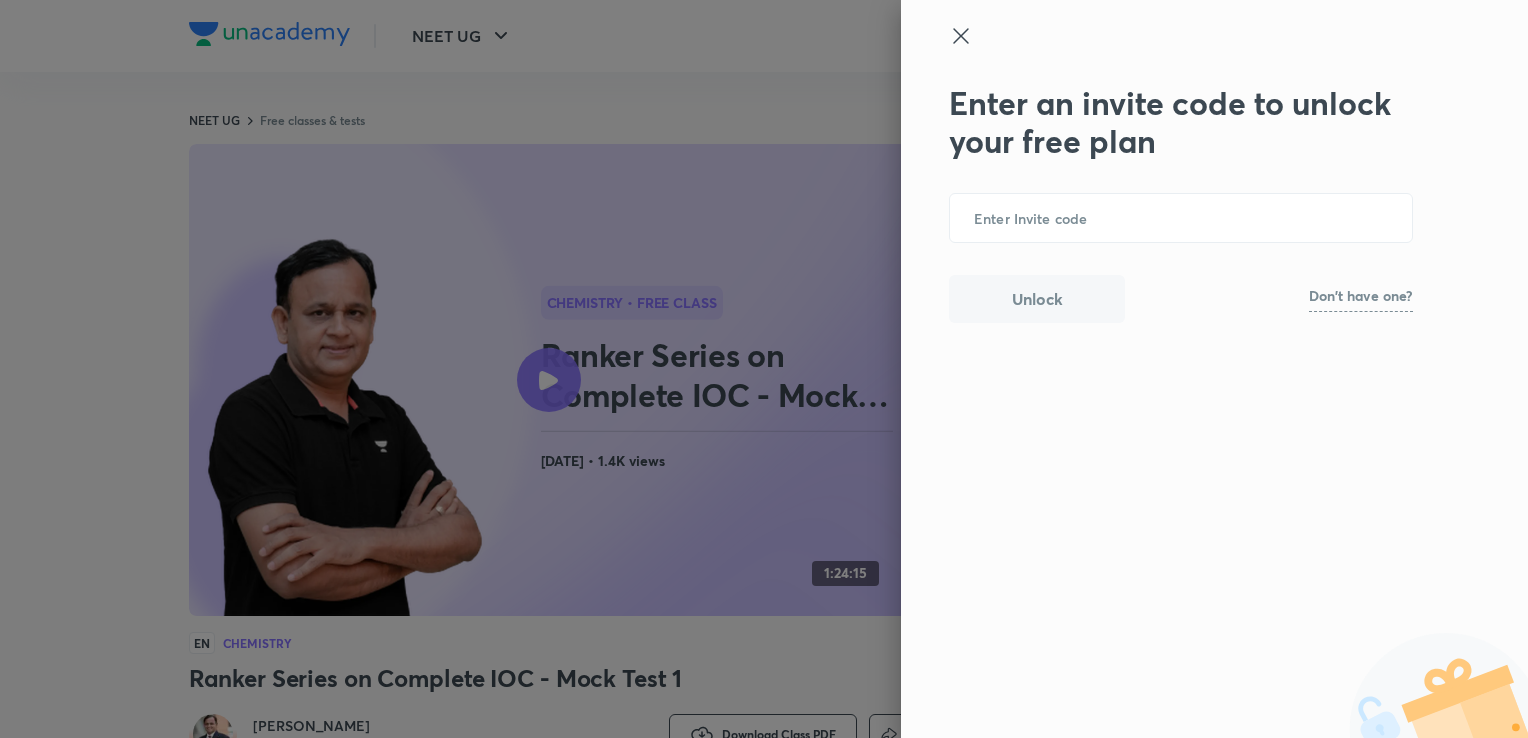 click on "Don't have one?" at bounding box center (1361, 296) 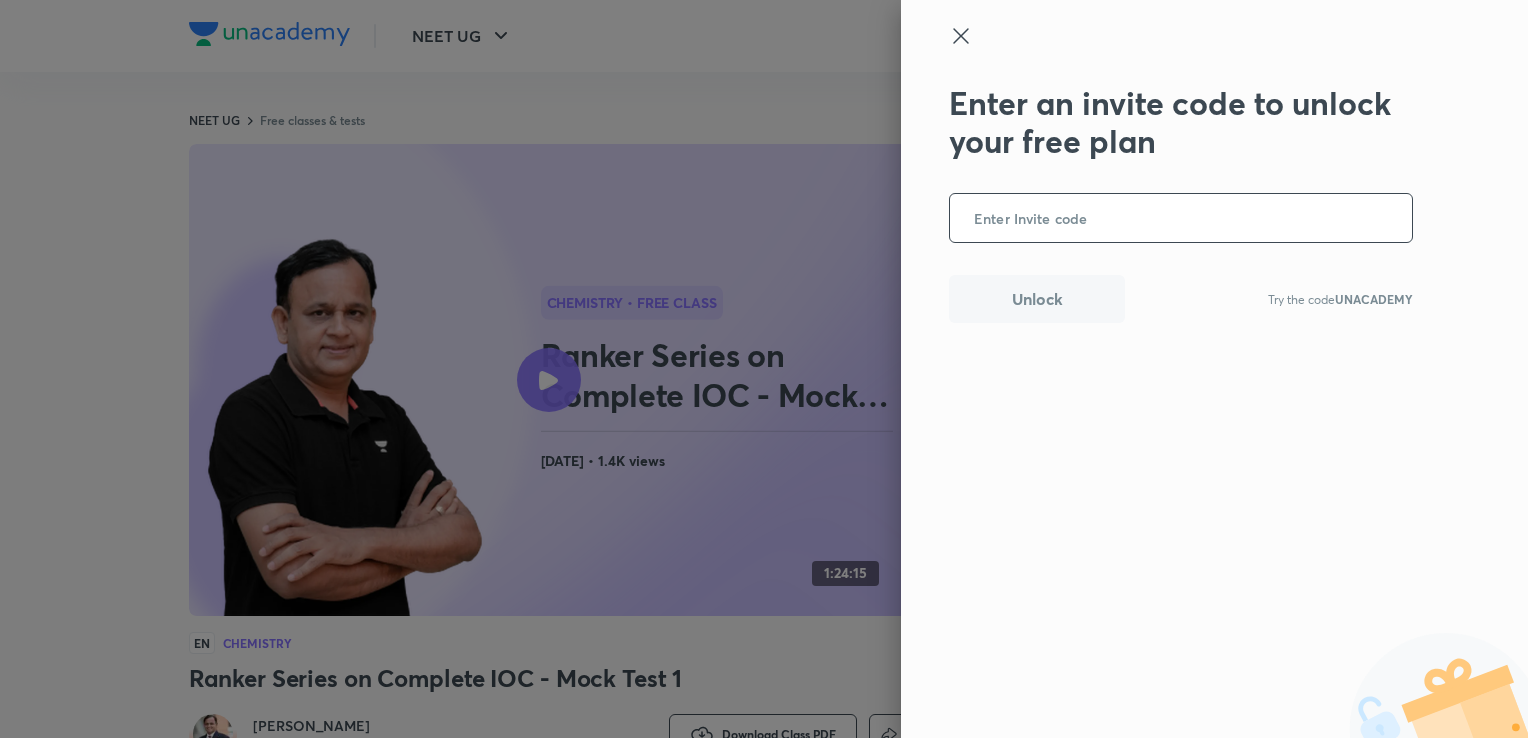 click at bounding box center (1181, 218) 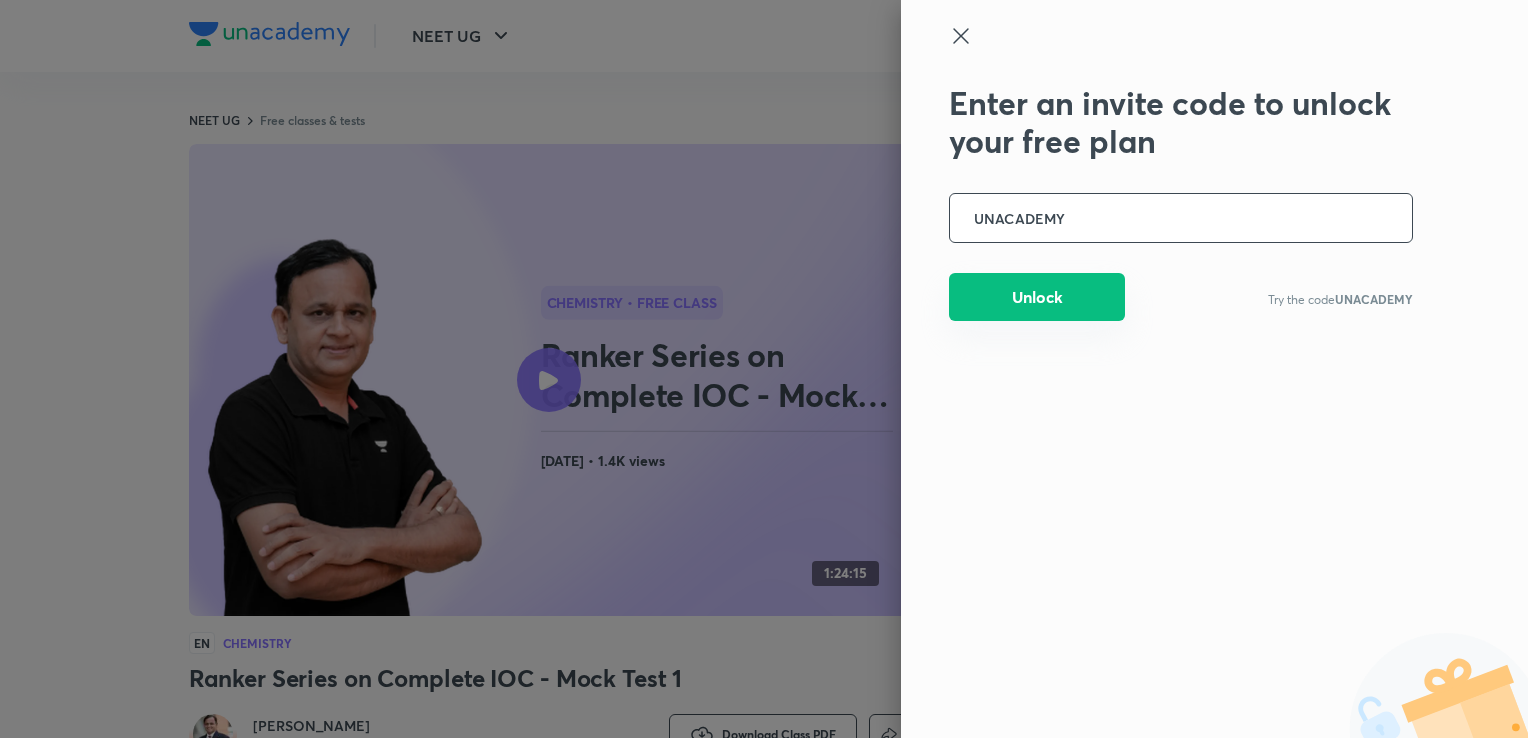 type on "UNACADEMY" 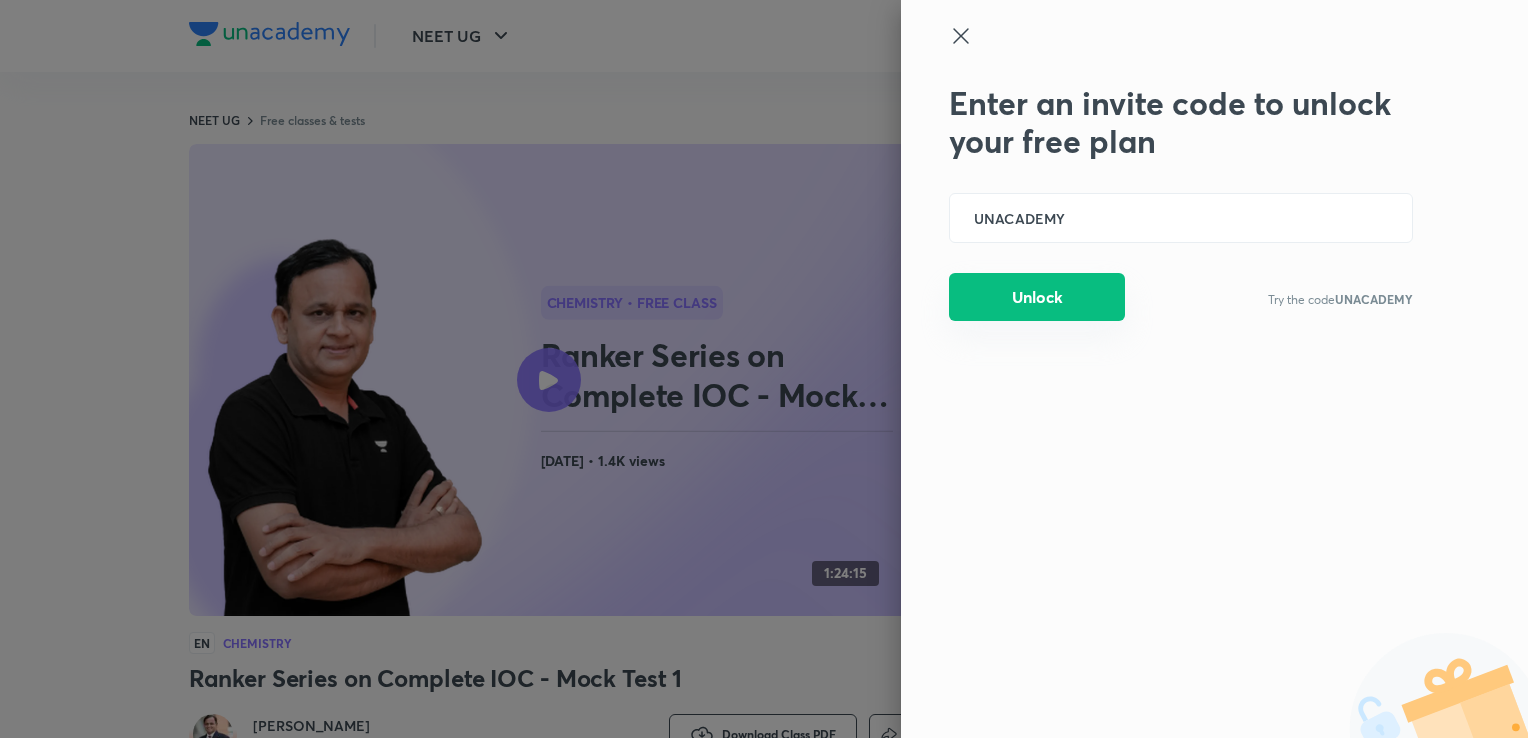 click on "Unlock" at bounding box center (1037, 297) 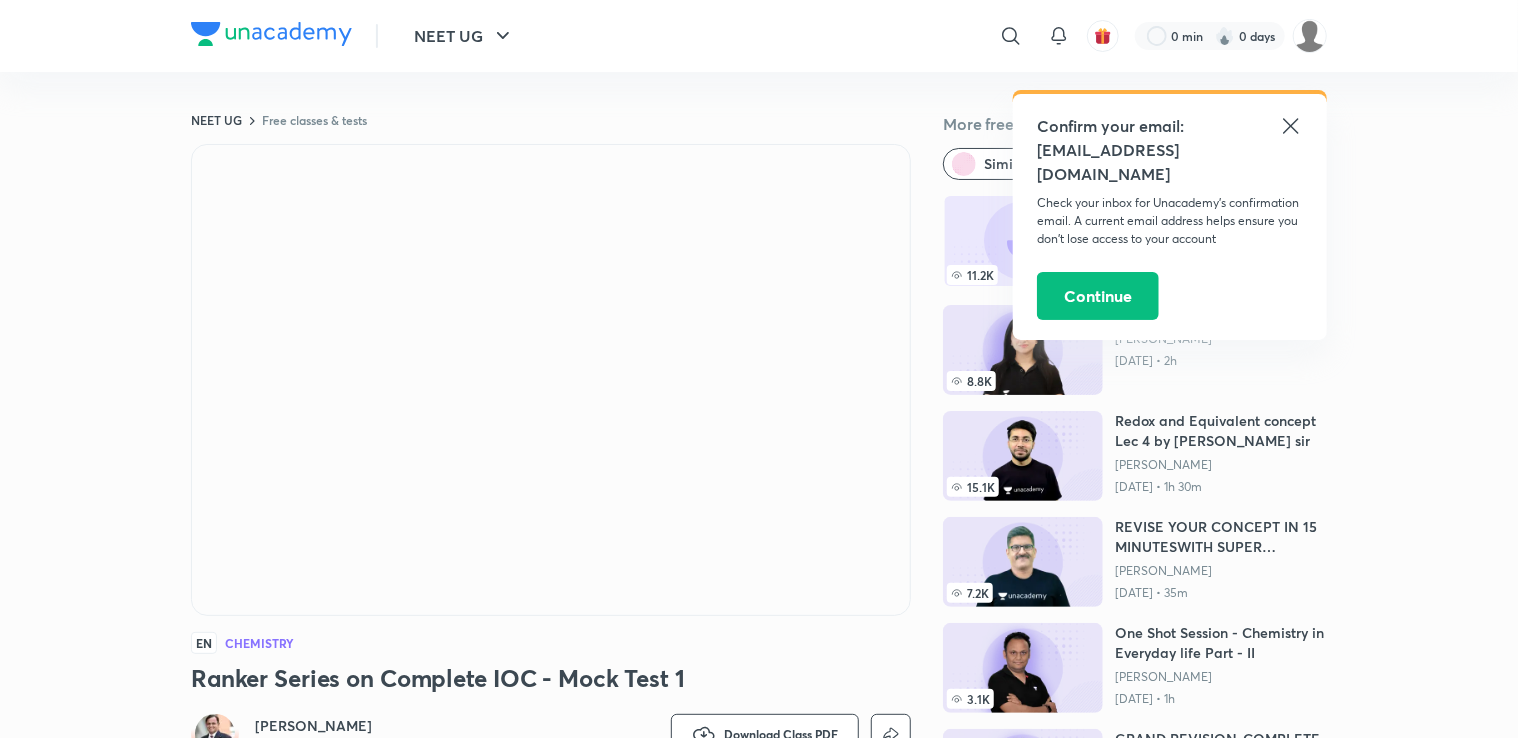 click 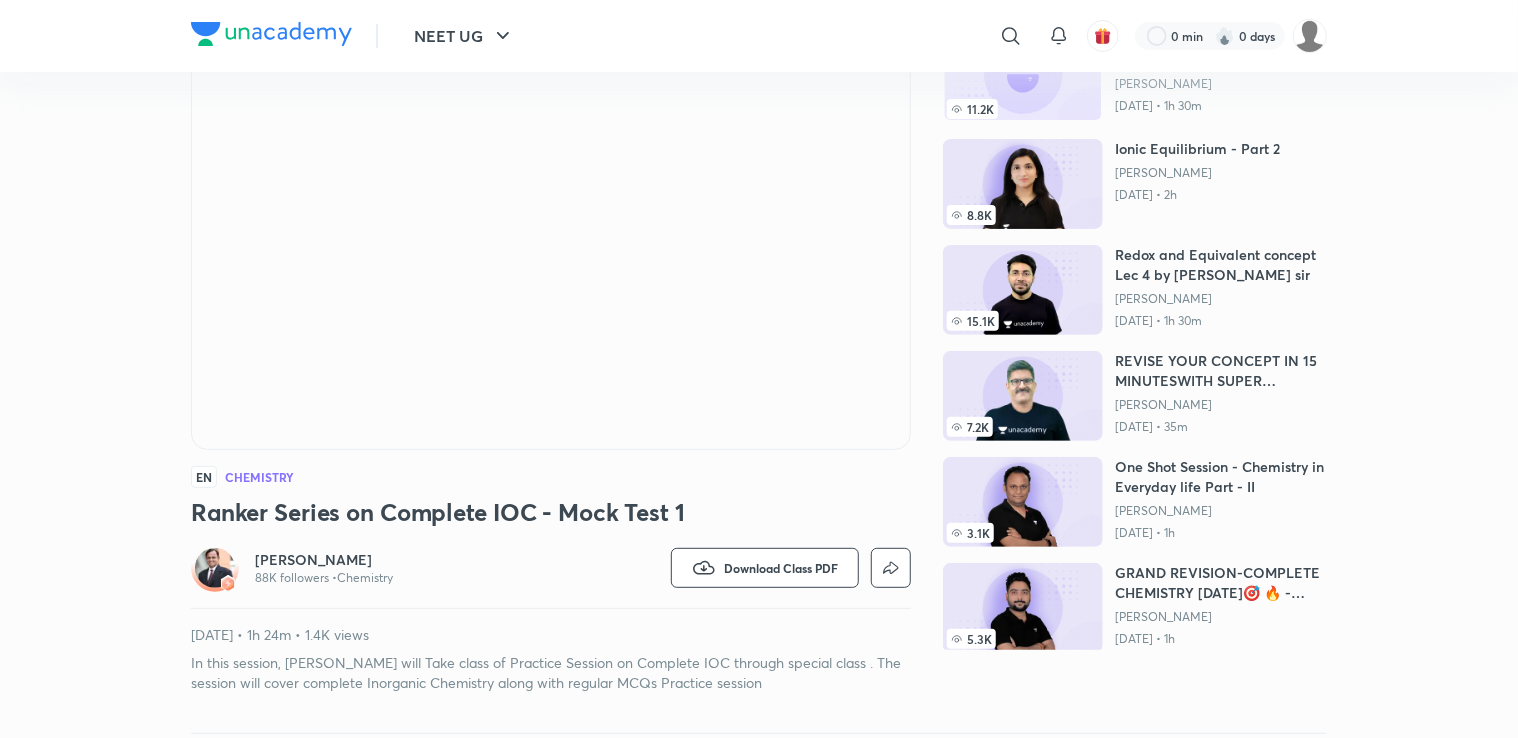 scroll, scrollTop: 0, scrollLeft: 0, axis: both 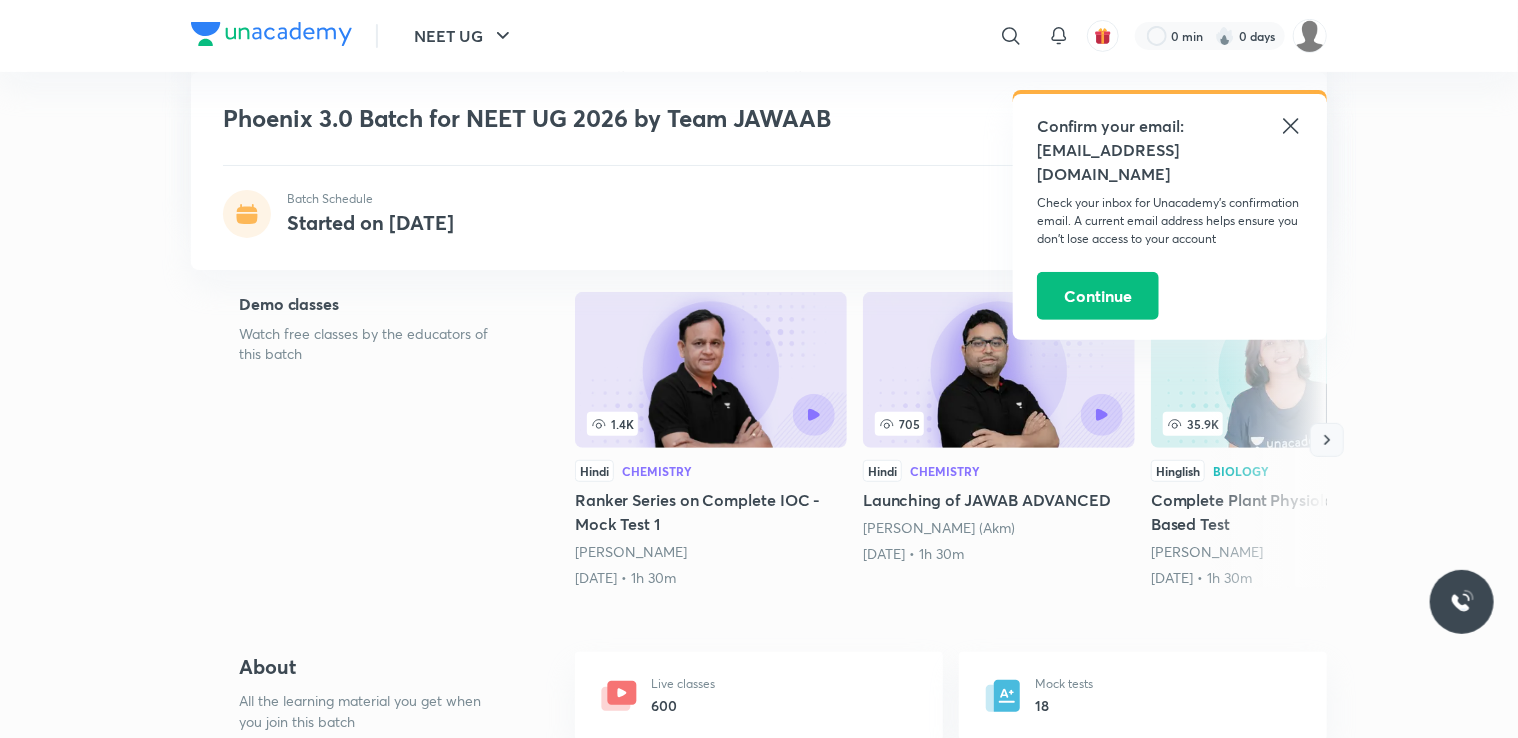 click at bounding box center (1327, 440) 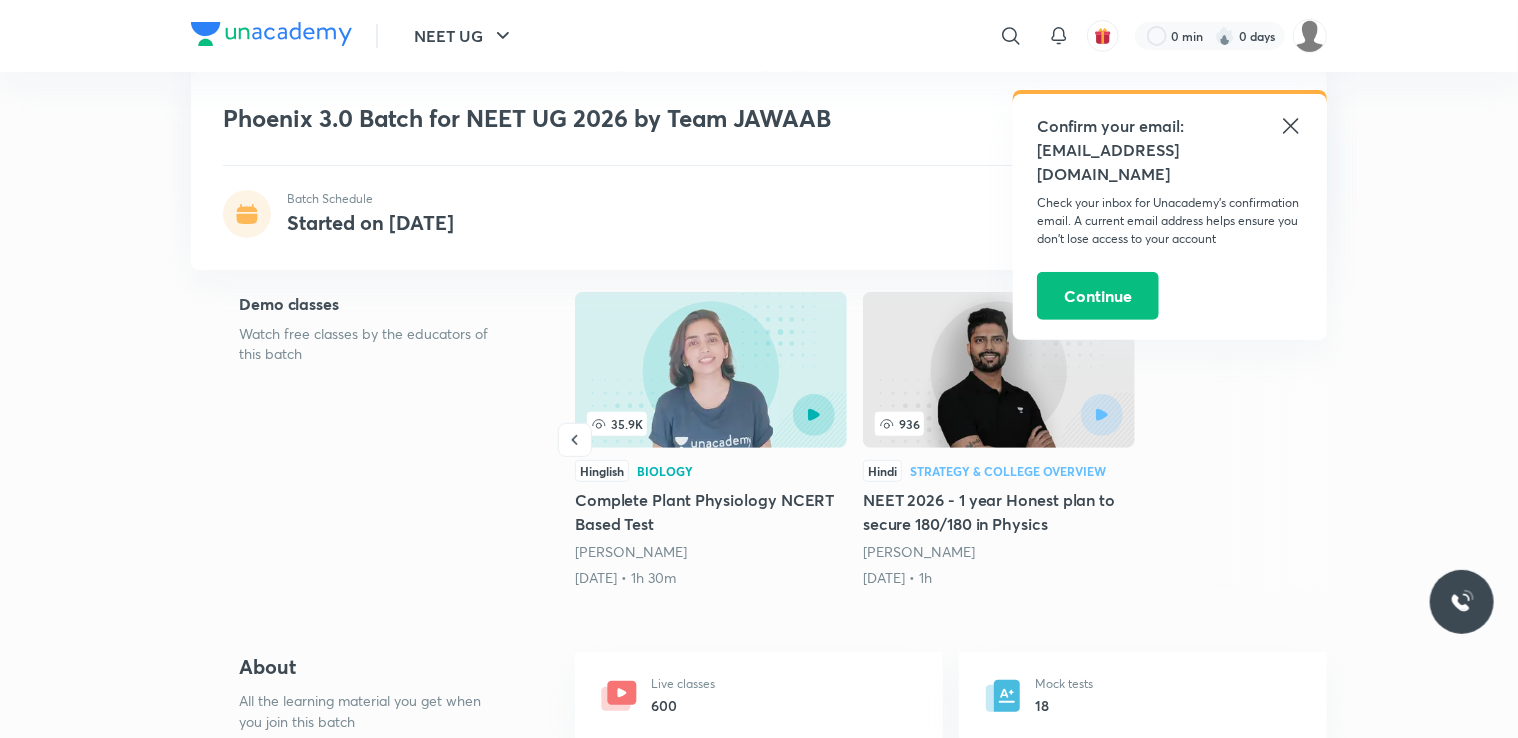 click on "Prateek Jain" at bounding box center [919, 551] 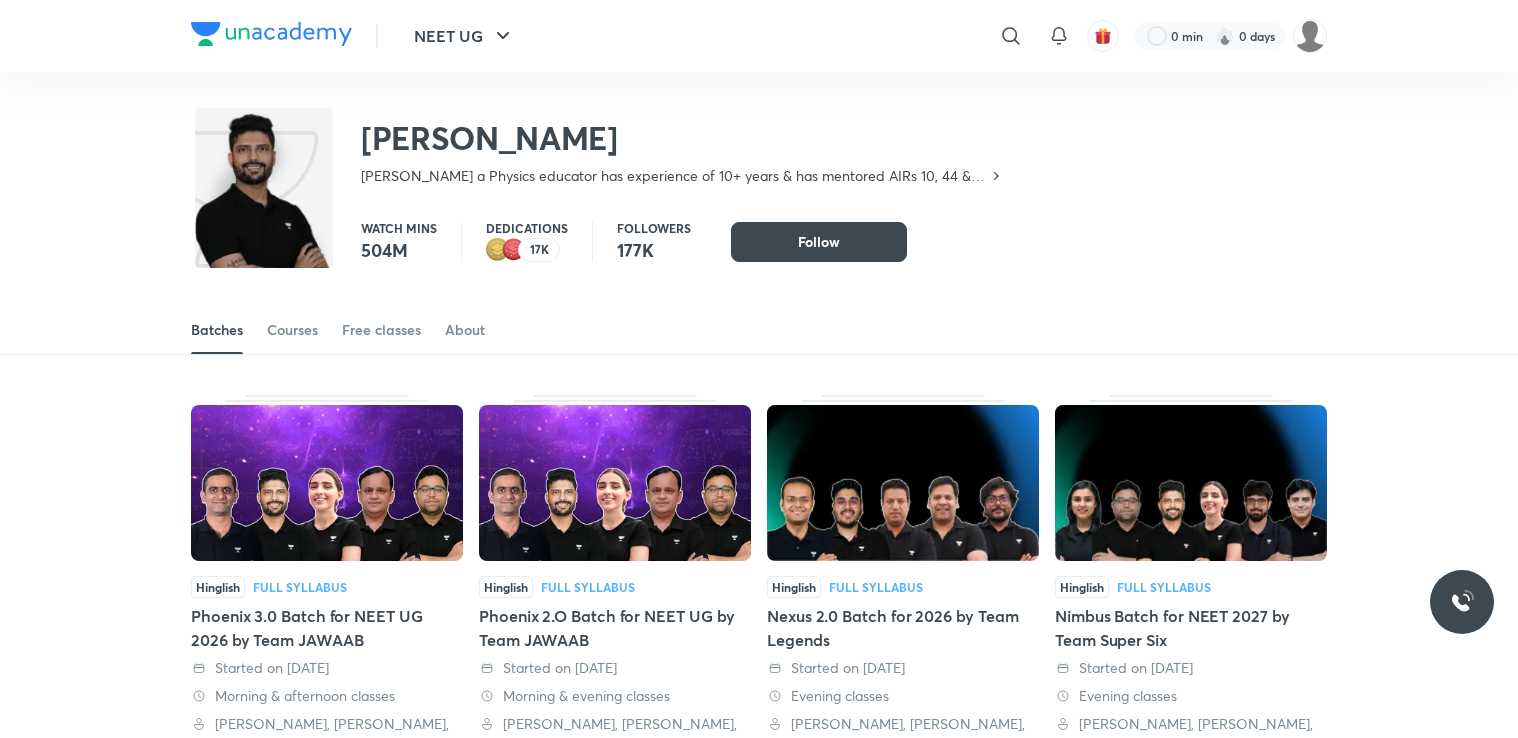 scroll, scrollTop: 0, scrollLeft: 0, axis: both 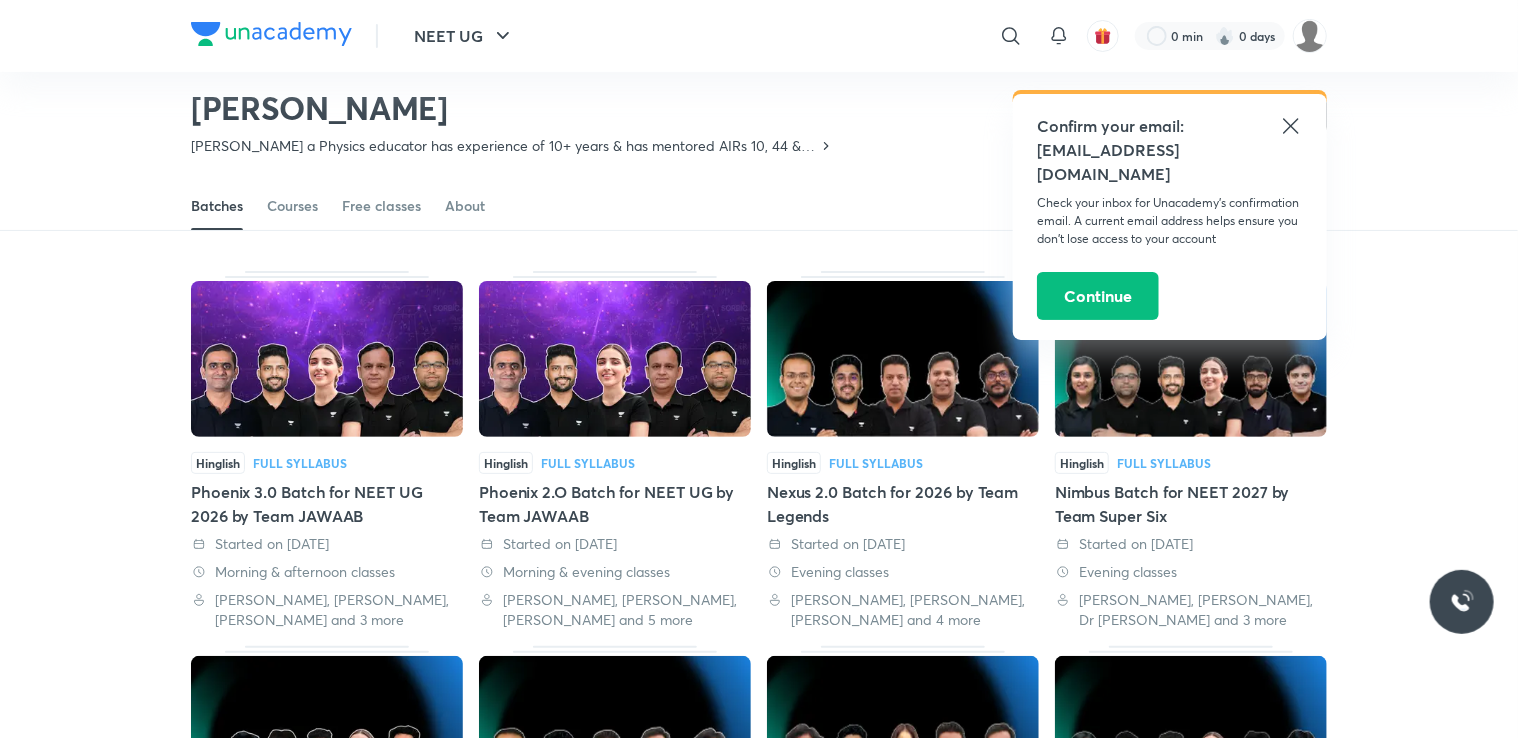 click 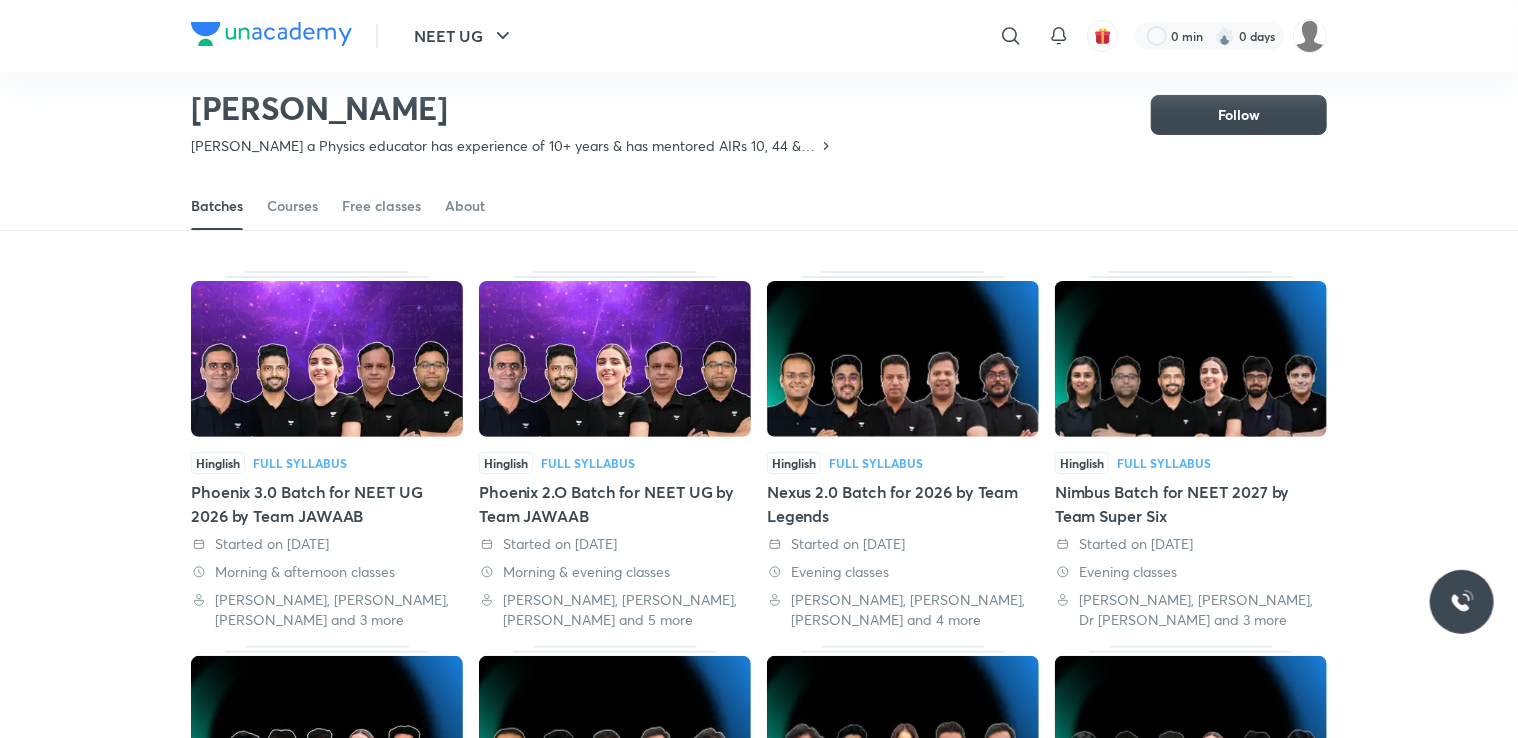 click on "Phoenix 3.0 Batch for NEET UG 2026 by Team JAWAAB" at bounding box center (327, 504) 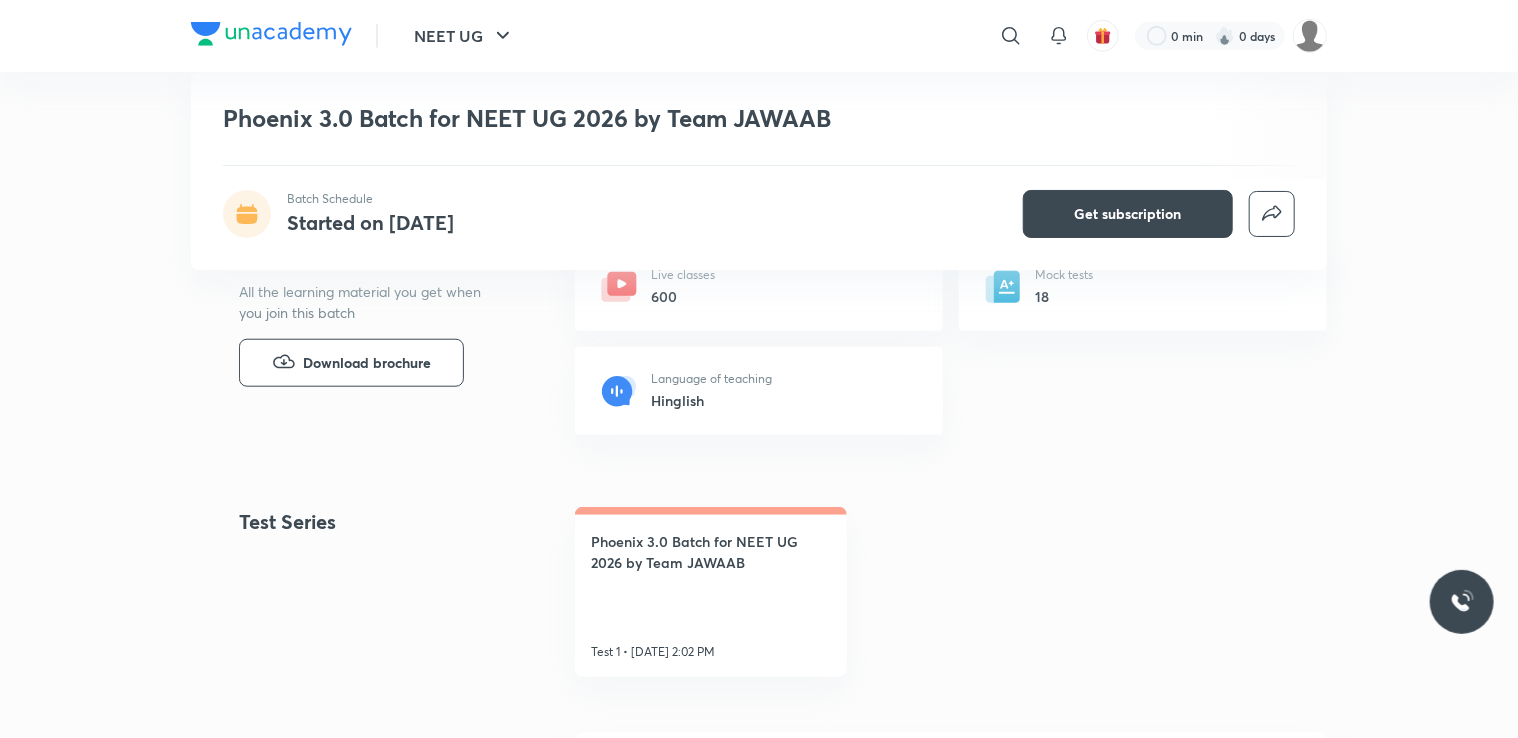 scroll, scrollTop: 760, scrollLeft: 0, axis: vertical 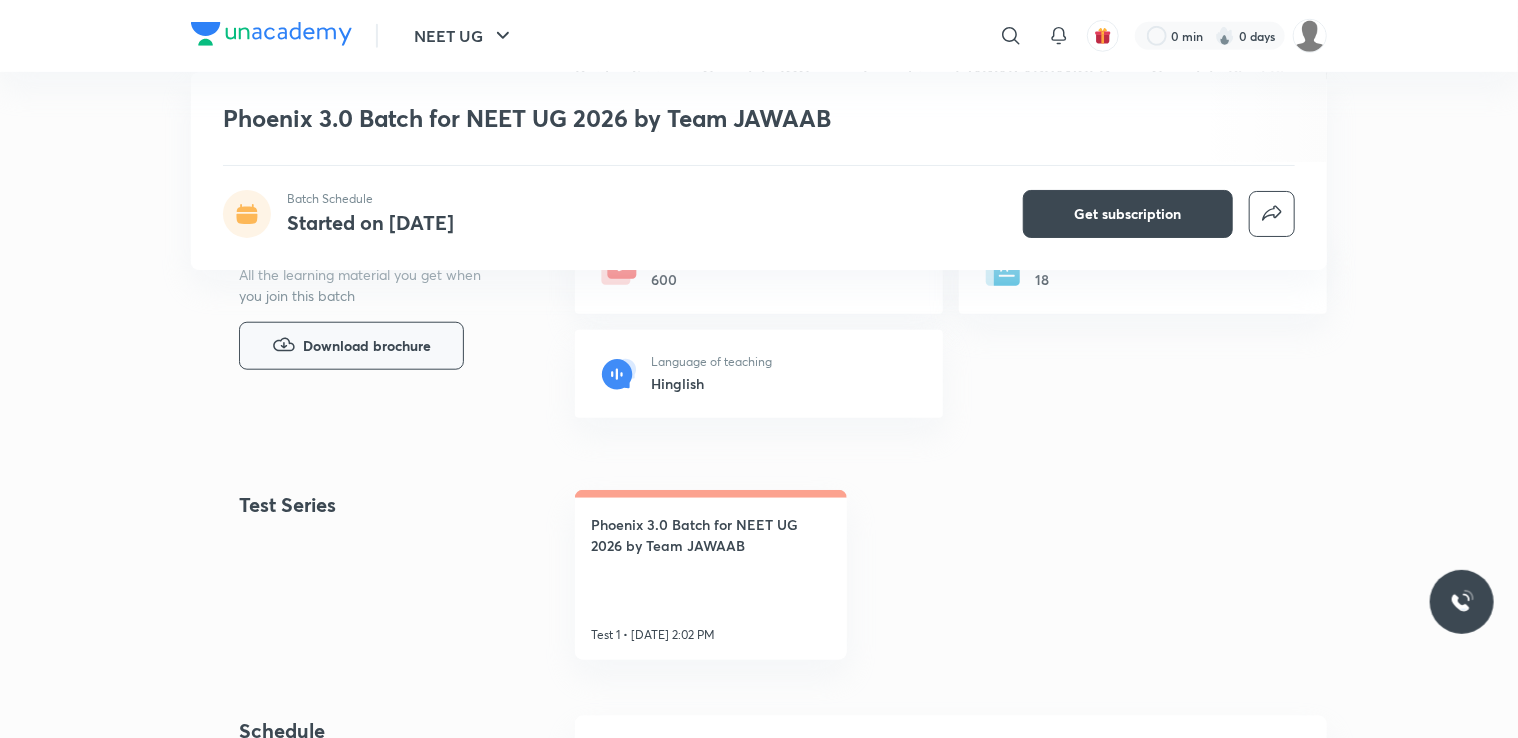 click on "Download brochure" at bounding box center [367, 346] 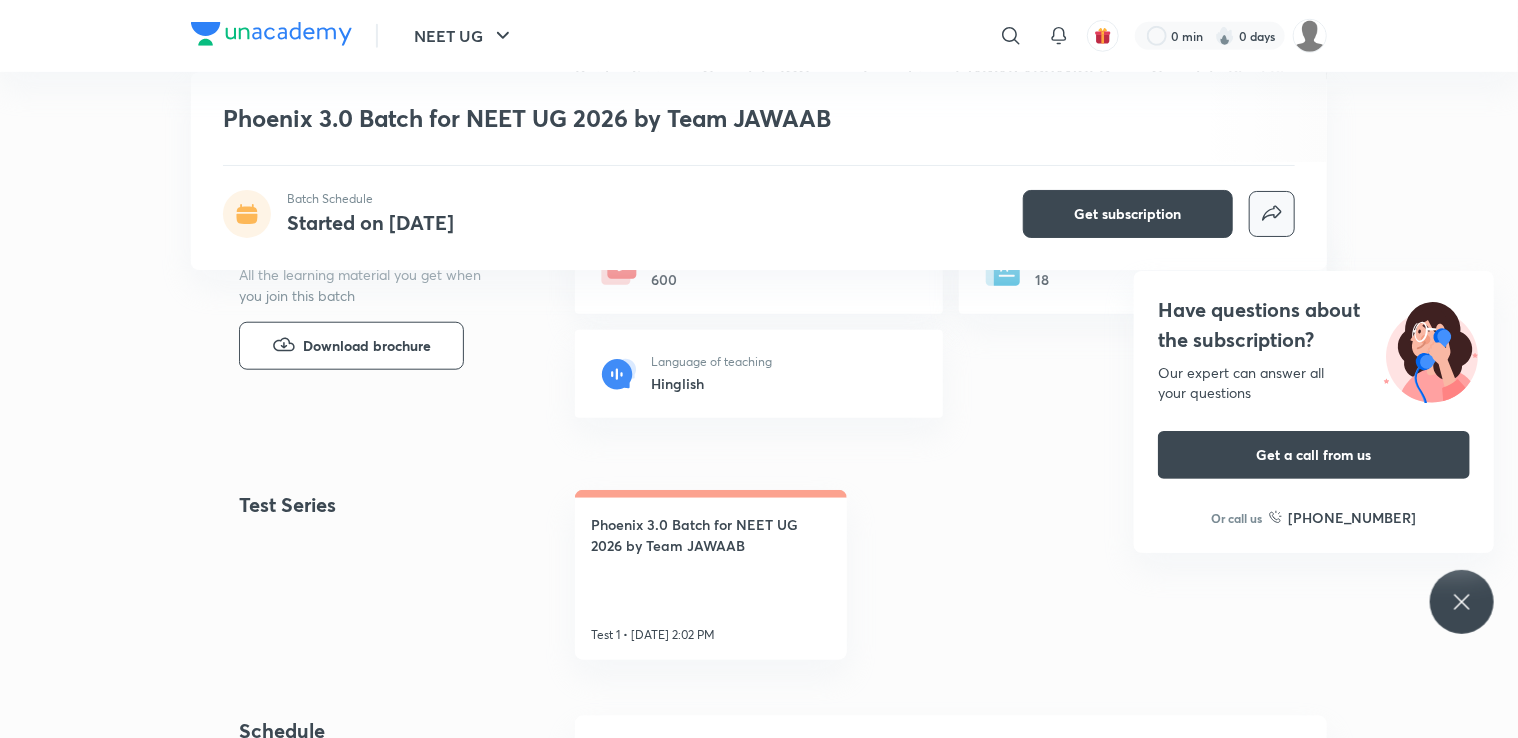 click 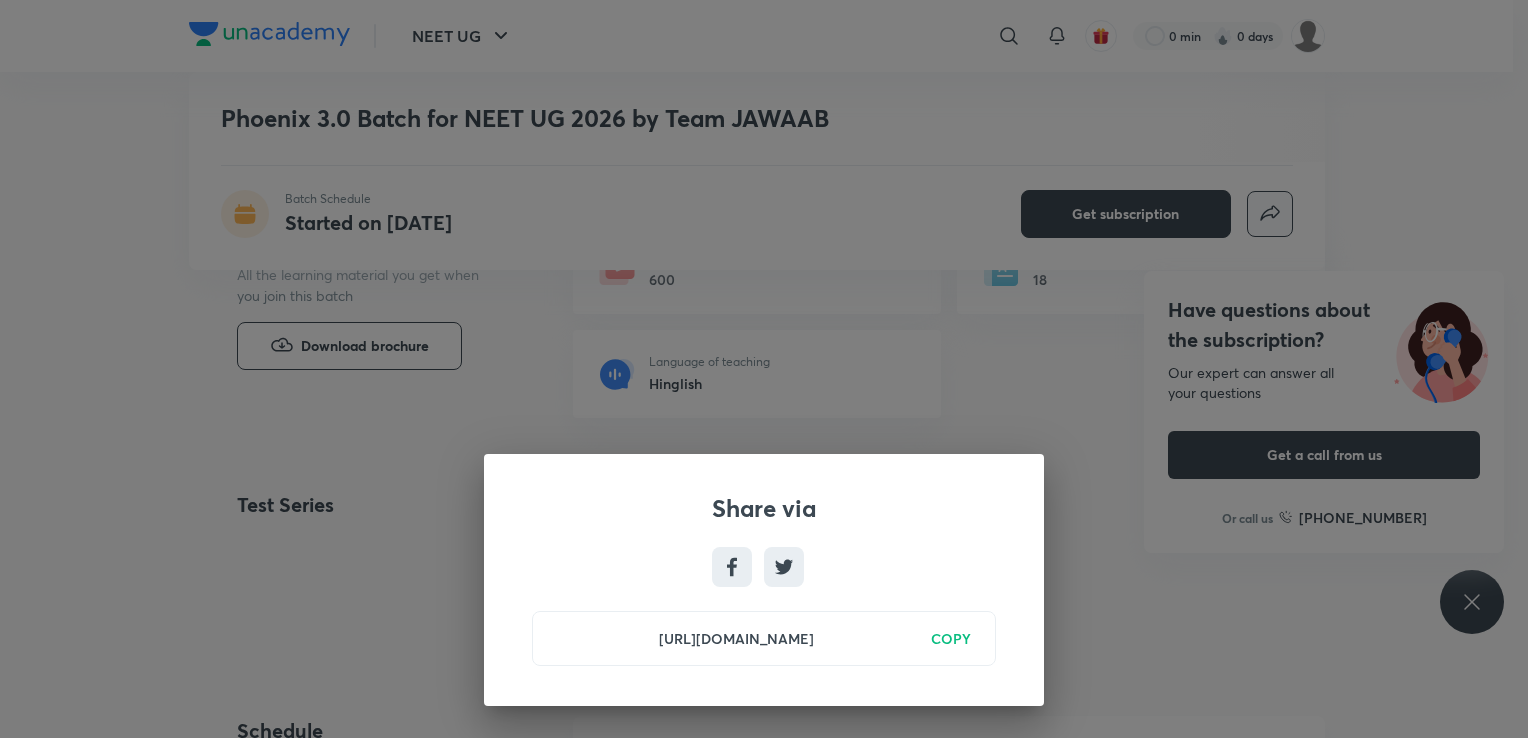 click on "Share via https://unacademy.com/batch/phoenix-3o-batch-for-neet-ug-by-team-jawaab/J99A14PX COPY" at bounding box center [764, 369] 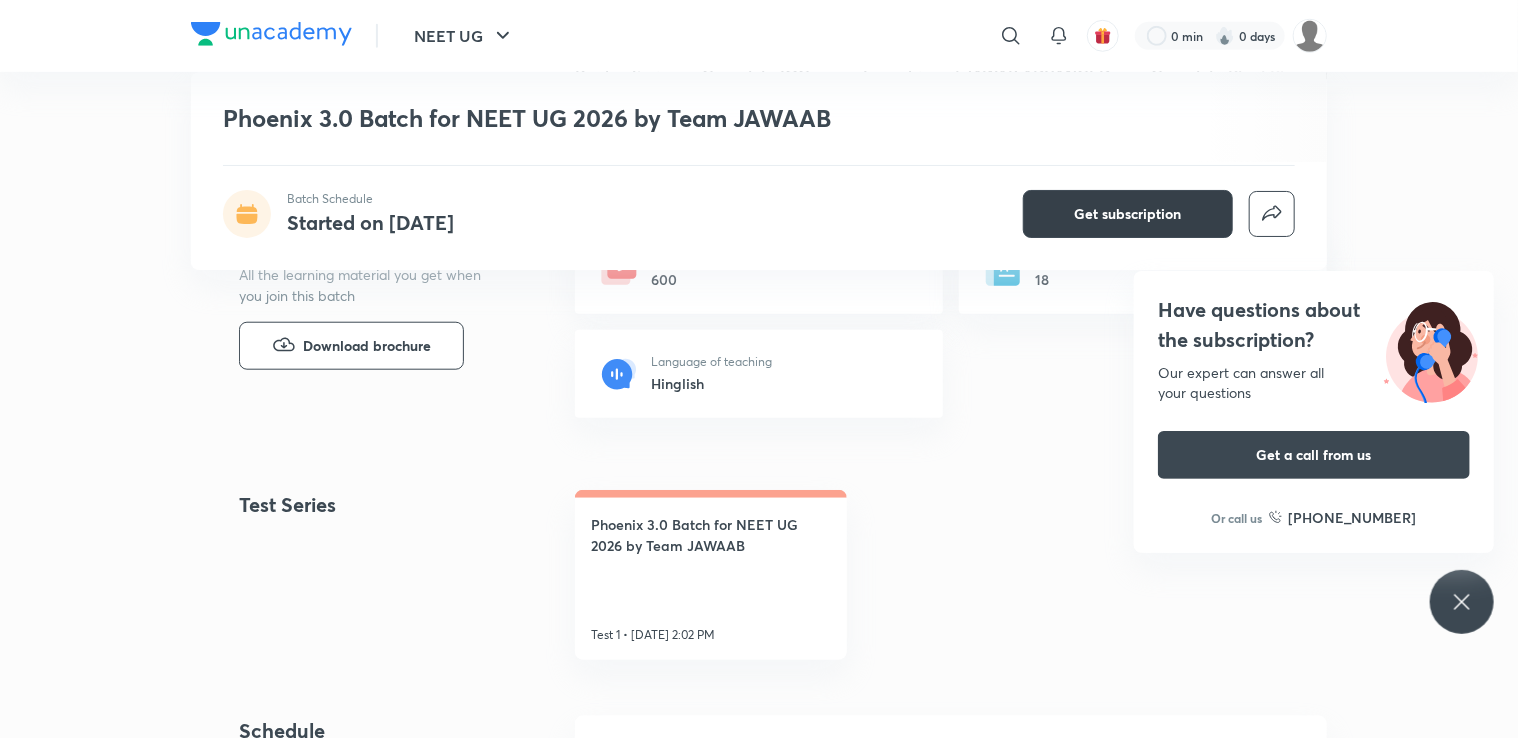 click on "Get subscription" at bounding box center (1128, 214) 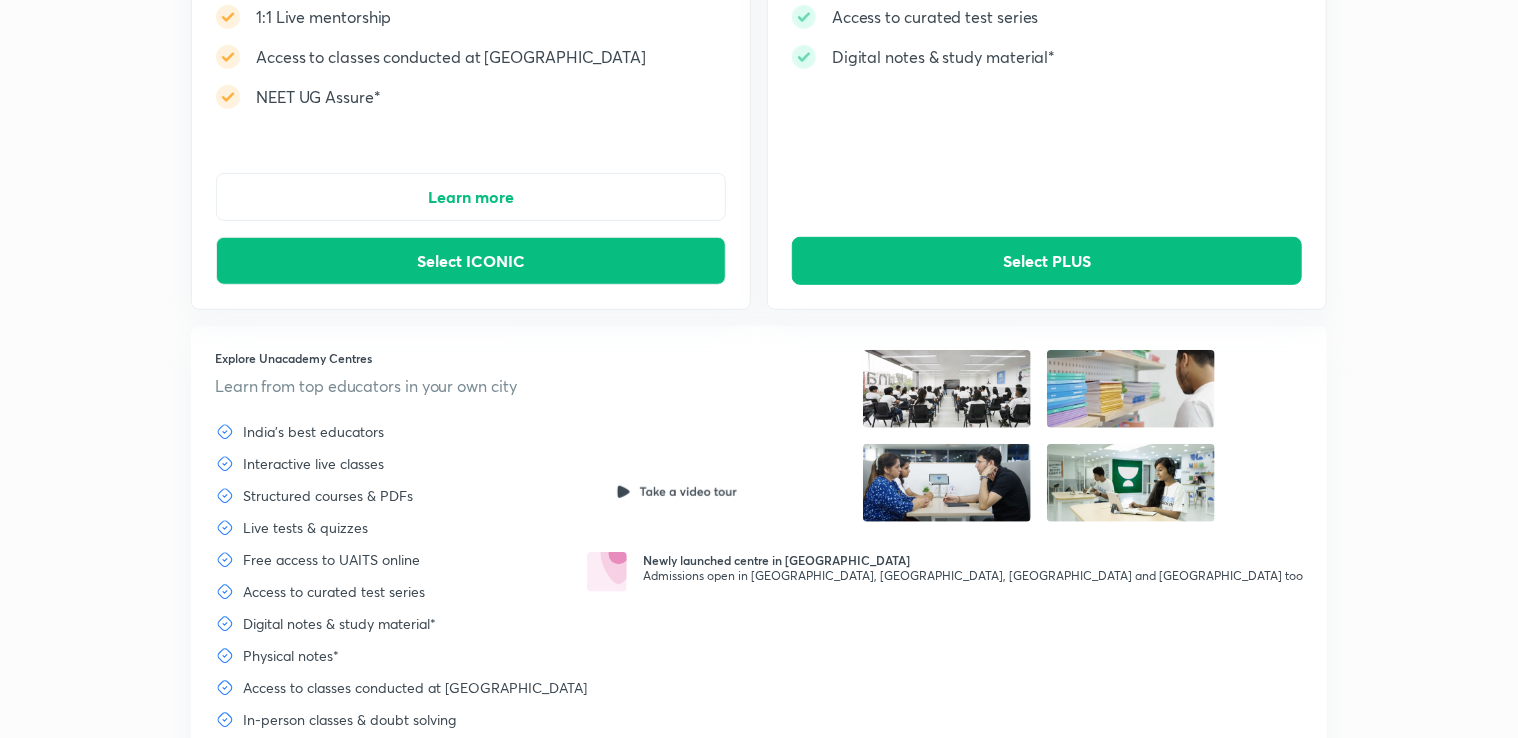 scroll, scrollTop: 472, scrollLeft: 0, axis: vertical 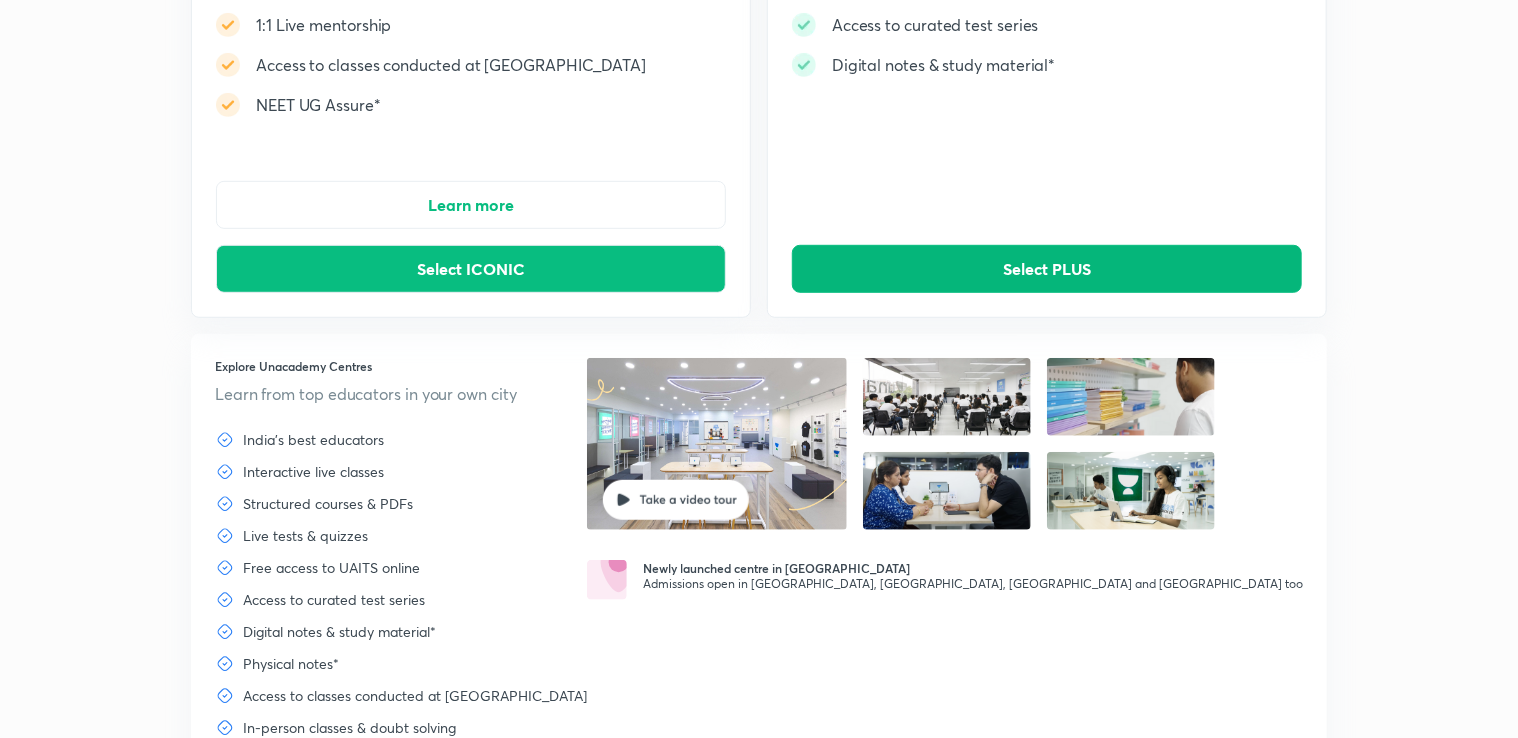 click on "Select PLUS" at bounding box center [1047, 269] 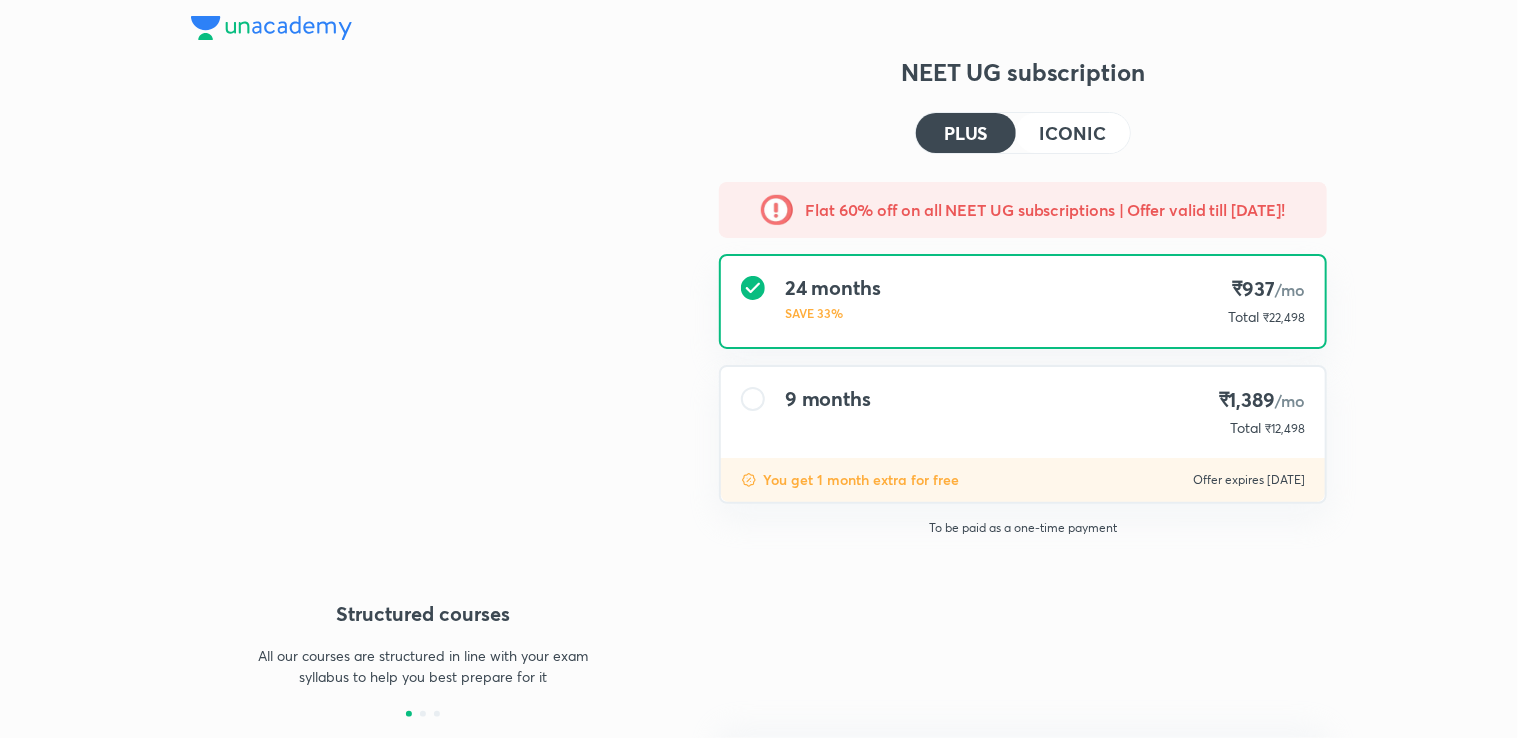 scroll, scrollTop: 0, scrollLeft: 0, axis: both 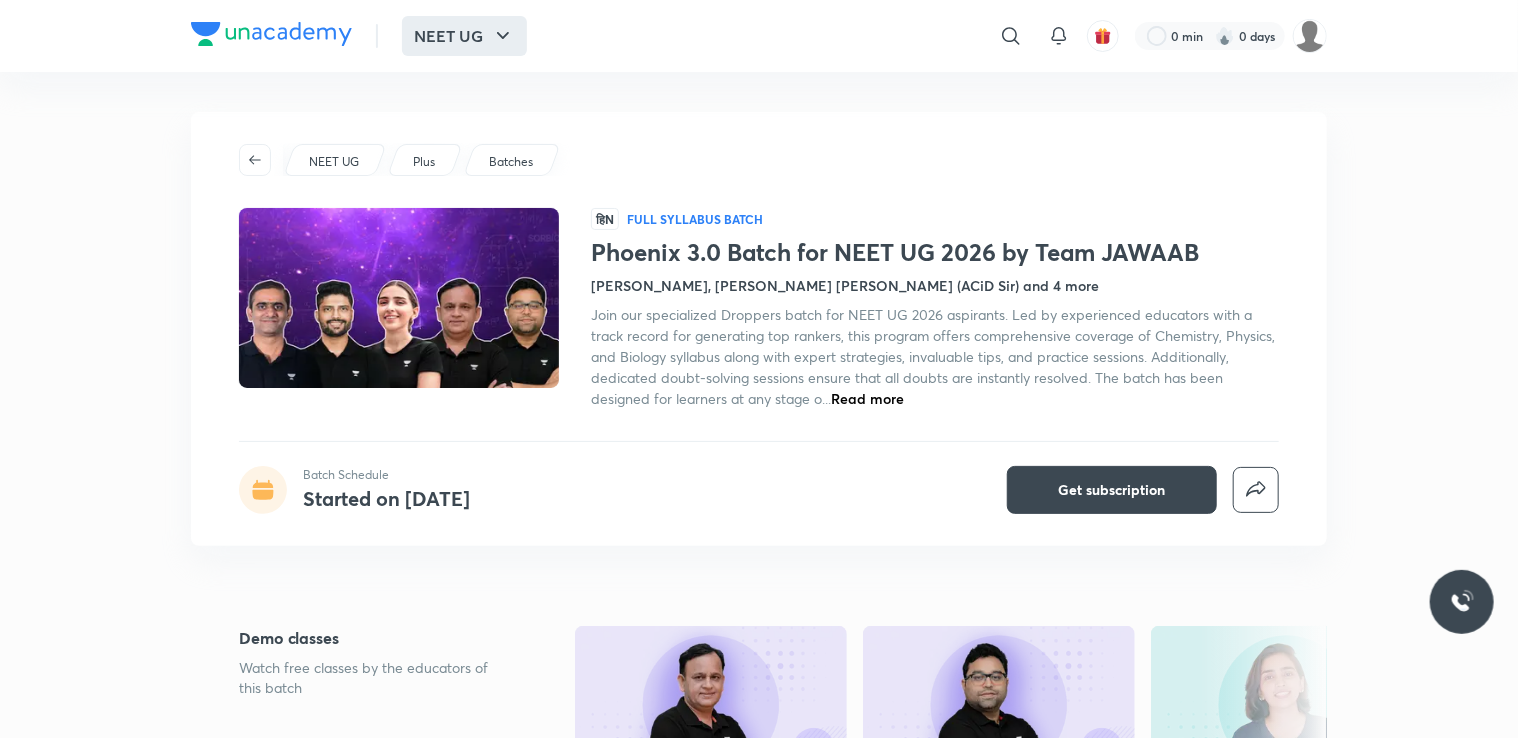 click on "NEET UG" at bounding box center (464, 36) 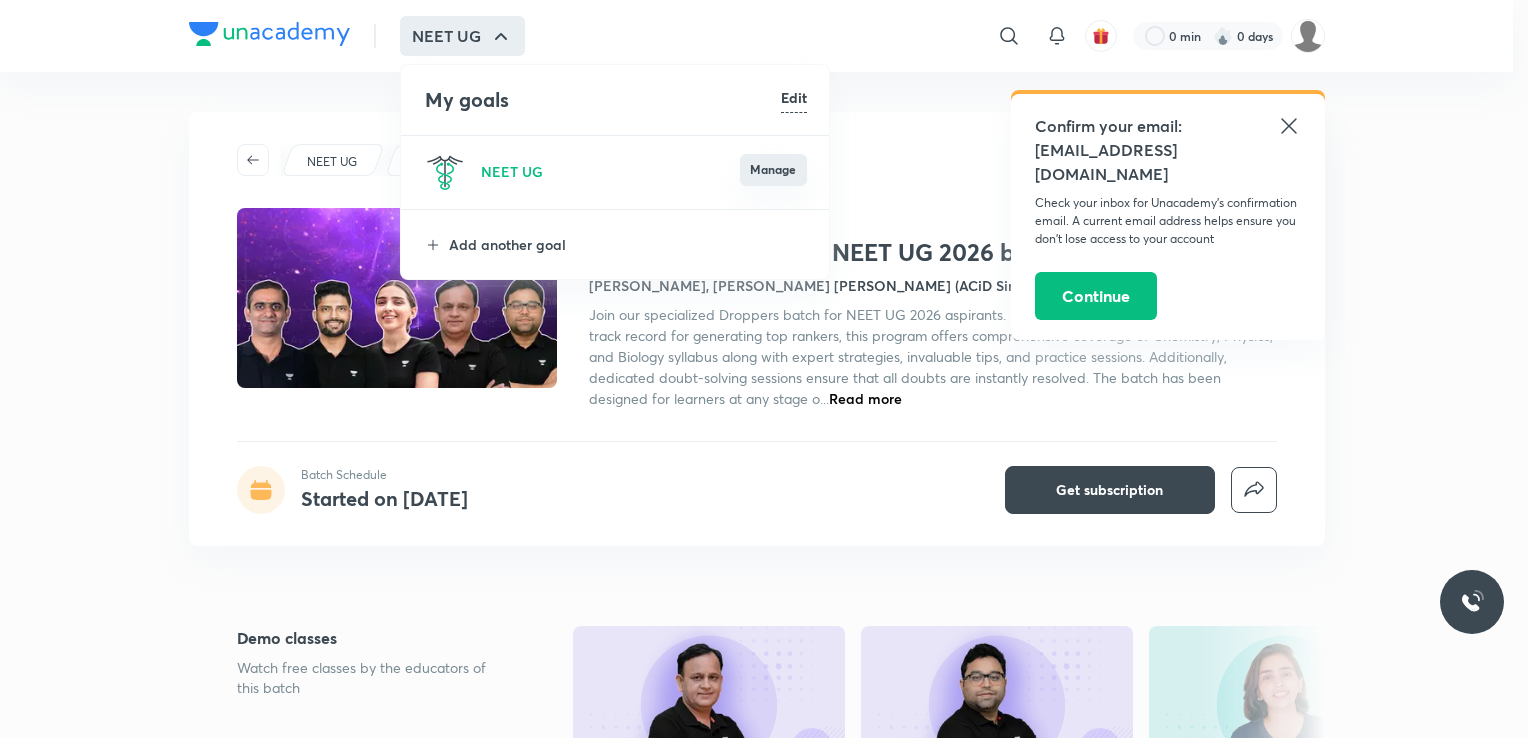 click on "Manage" at bounding box center (773, 170) 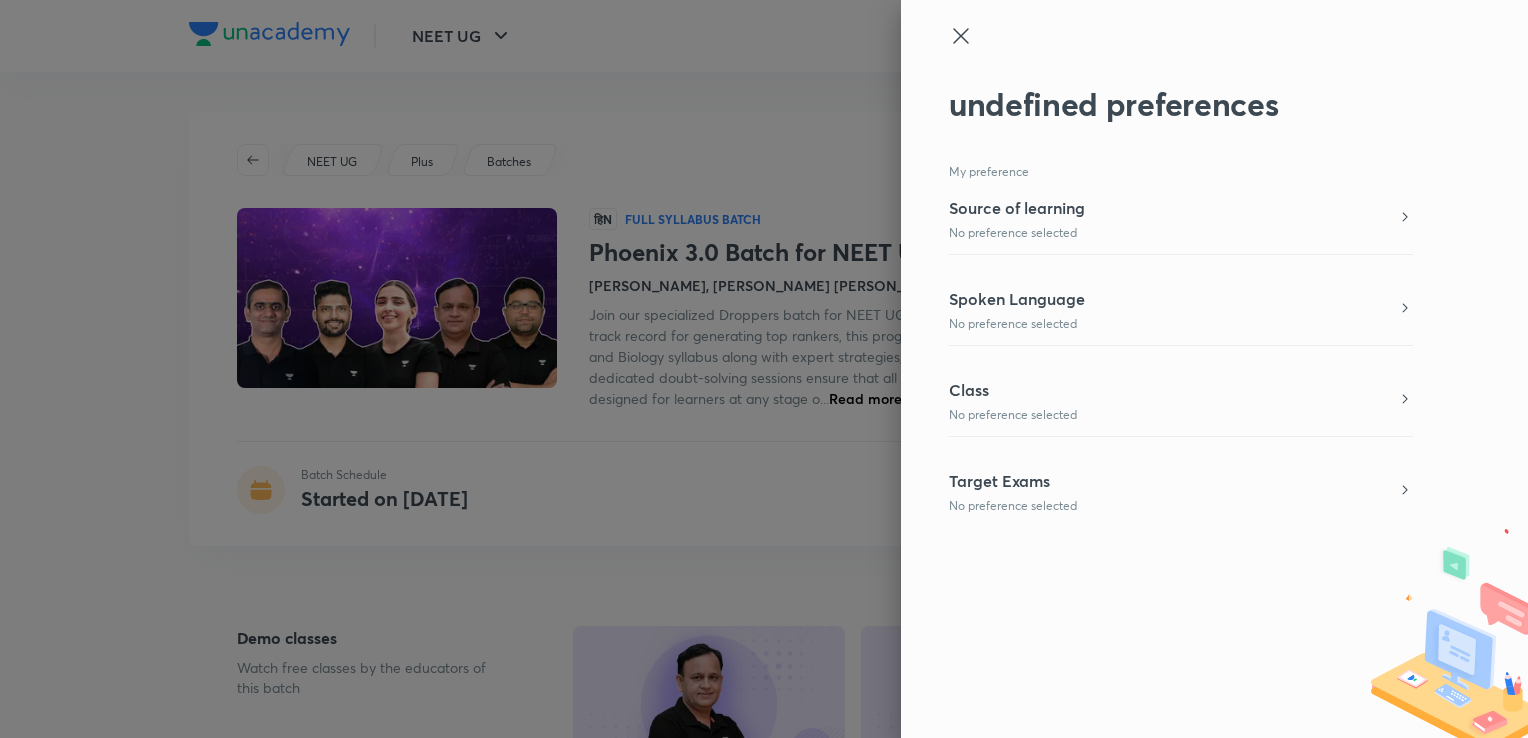 click 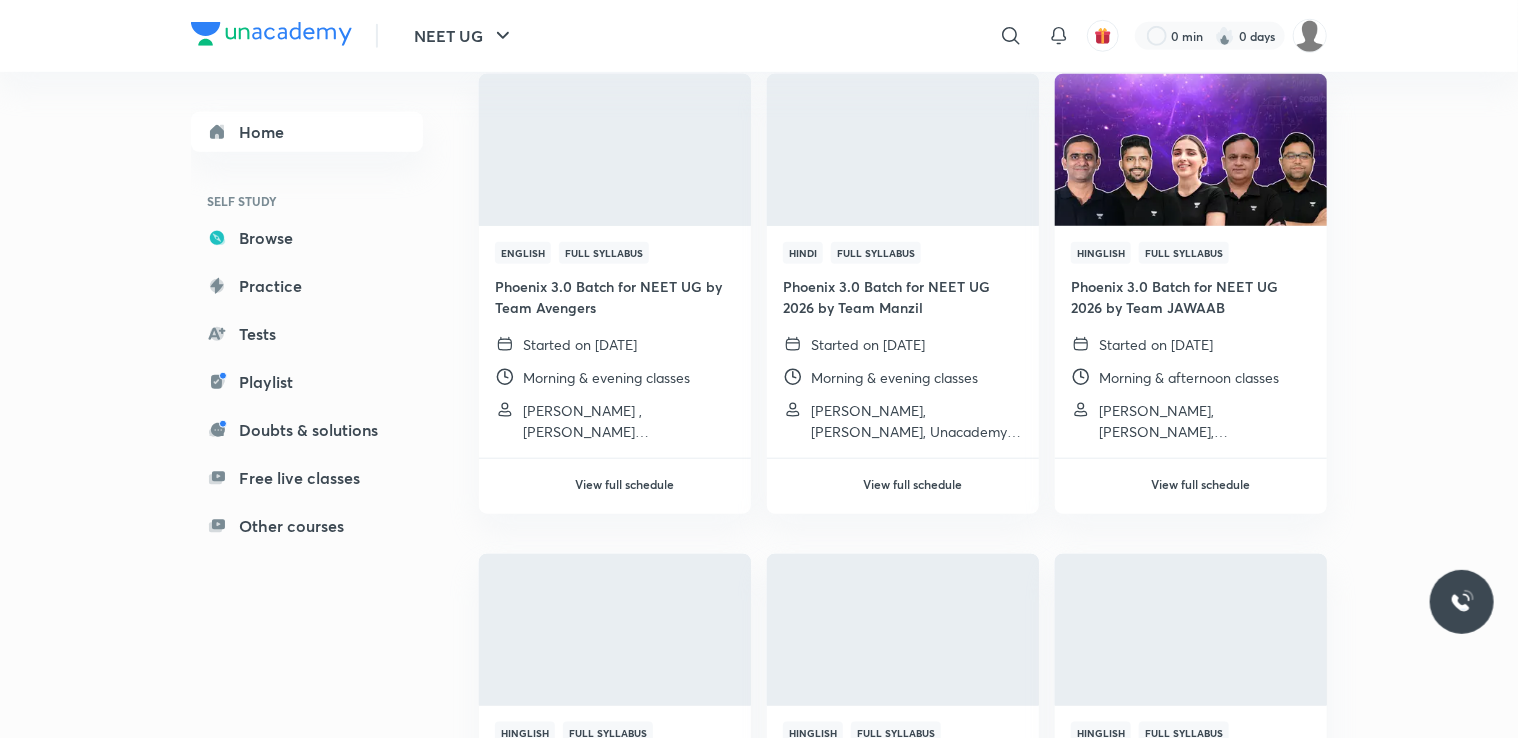 scroll, scrollTop: 0, scrollLeft: 0, axis: both 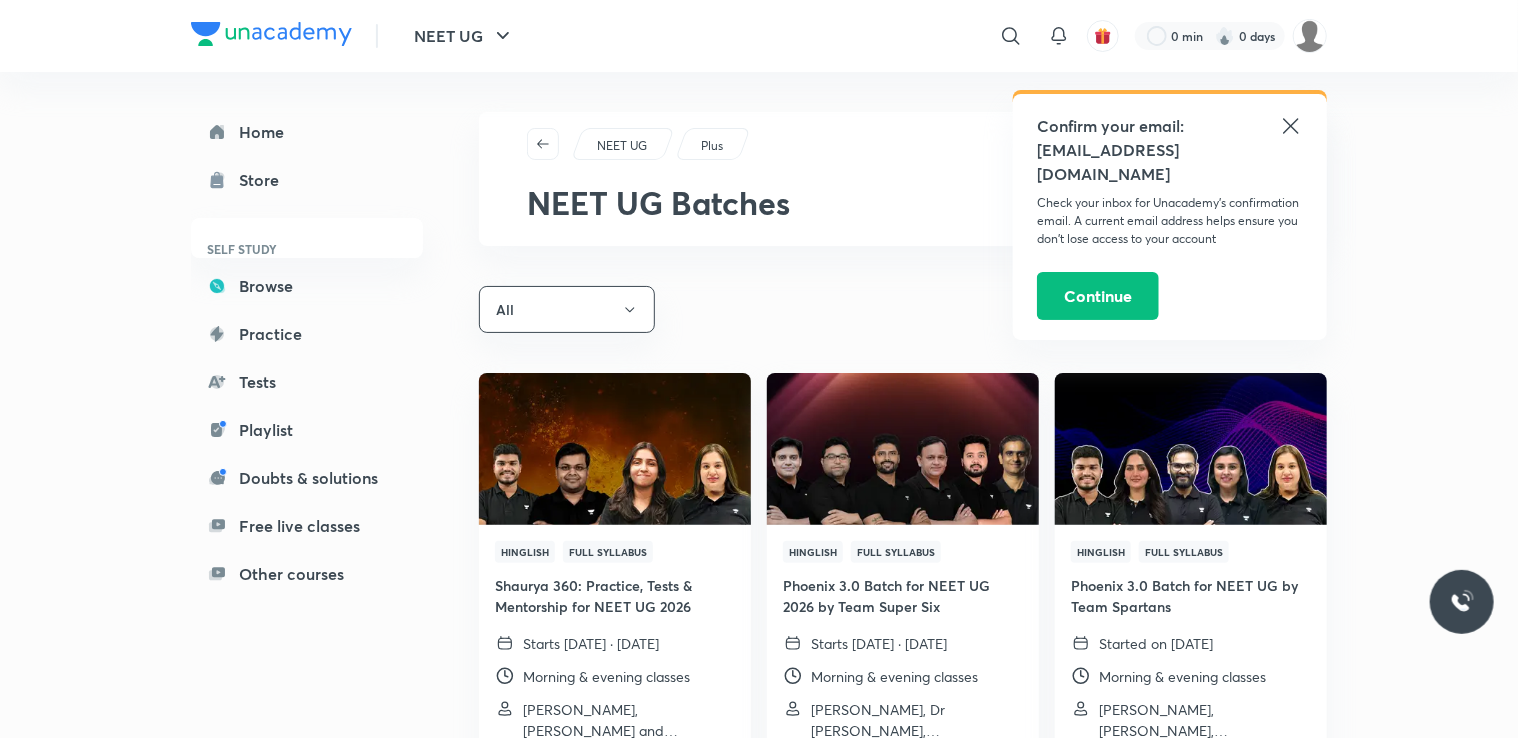 click 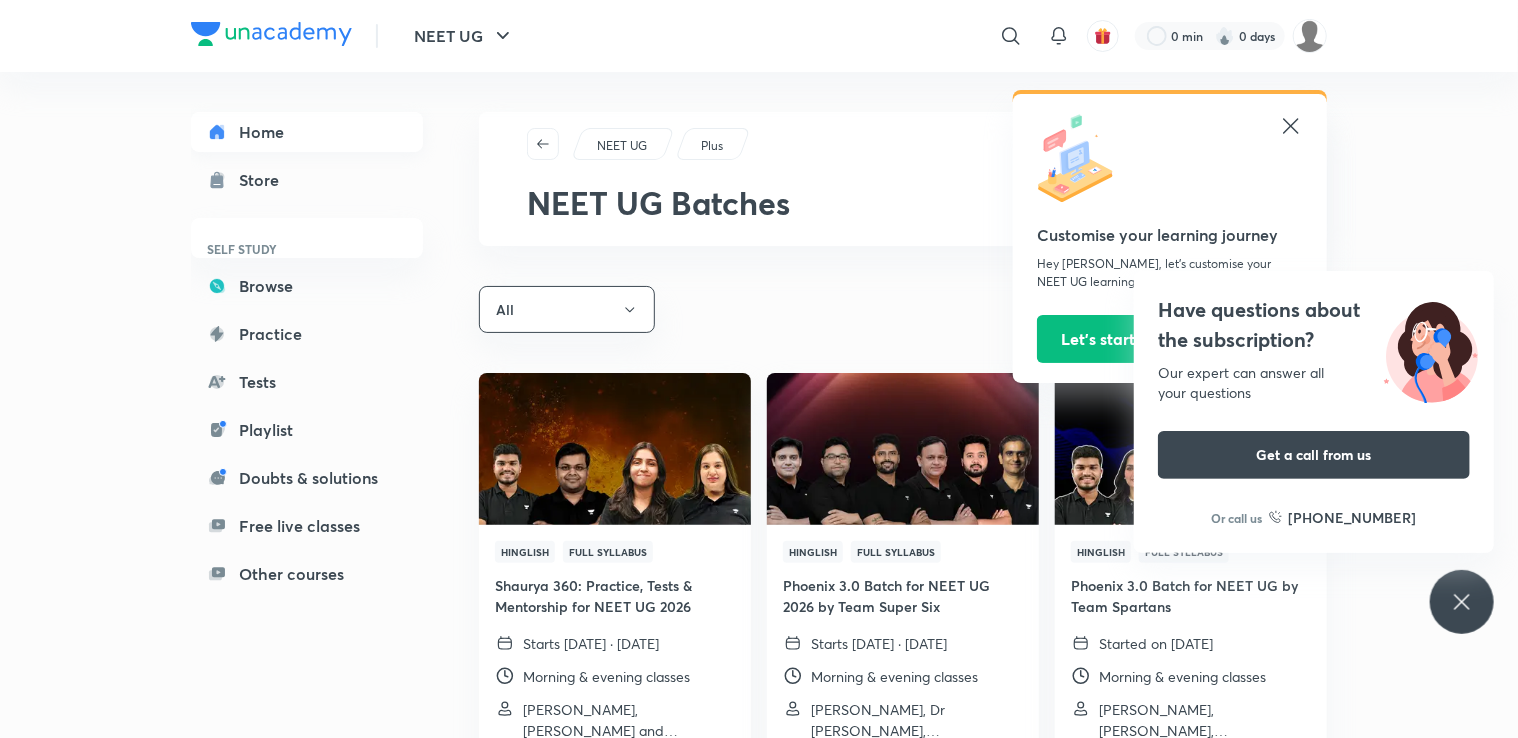 click on "Home" at bounding box center (307, 132) 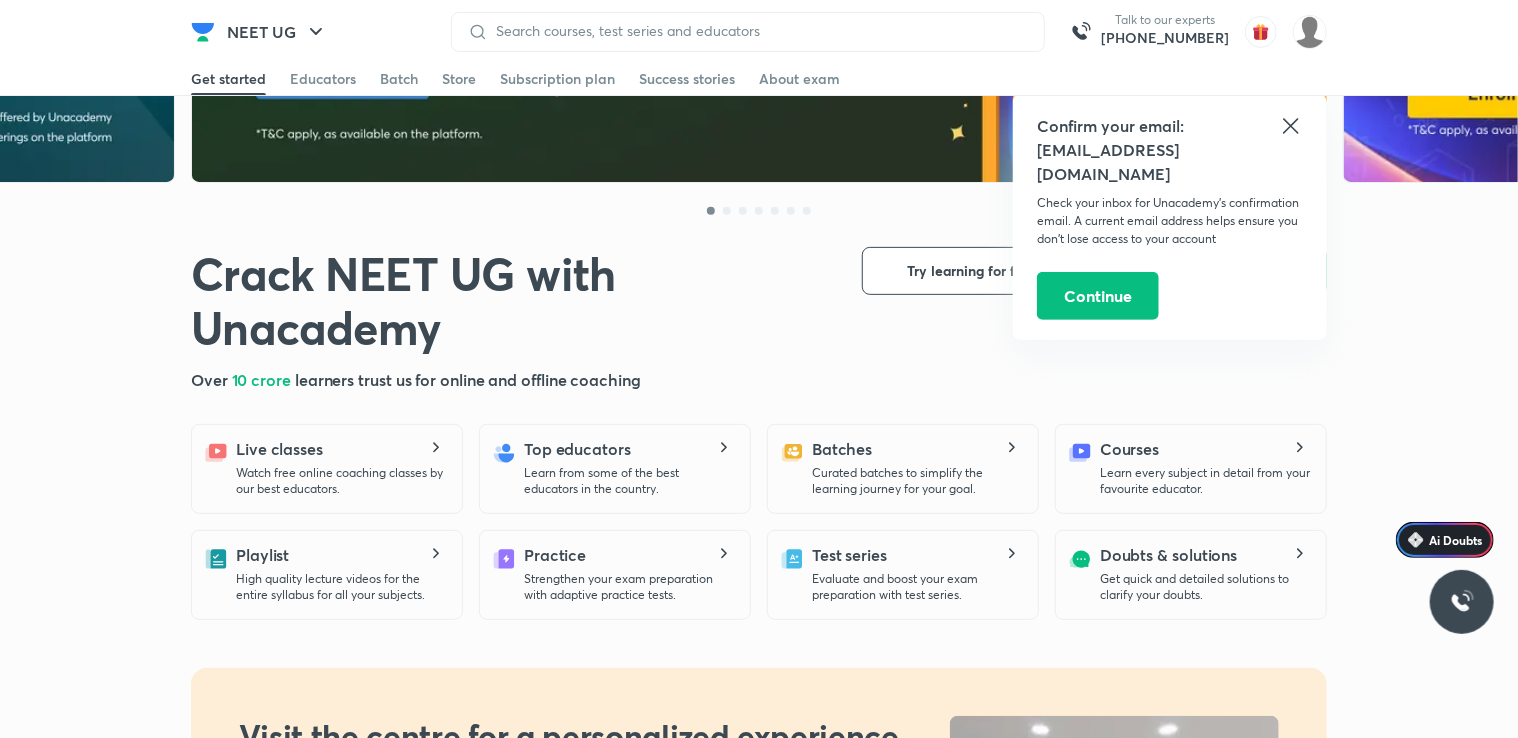 scroll, scrollTop: 288, scrollLeft: 0, axis: vertical 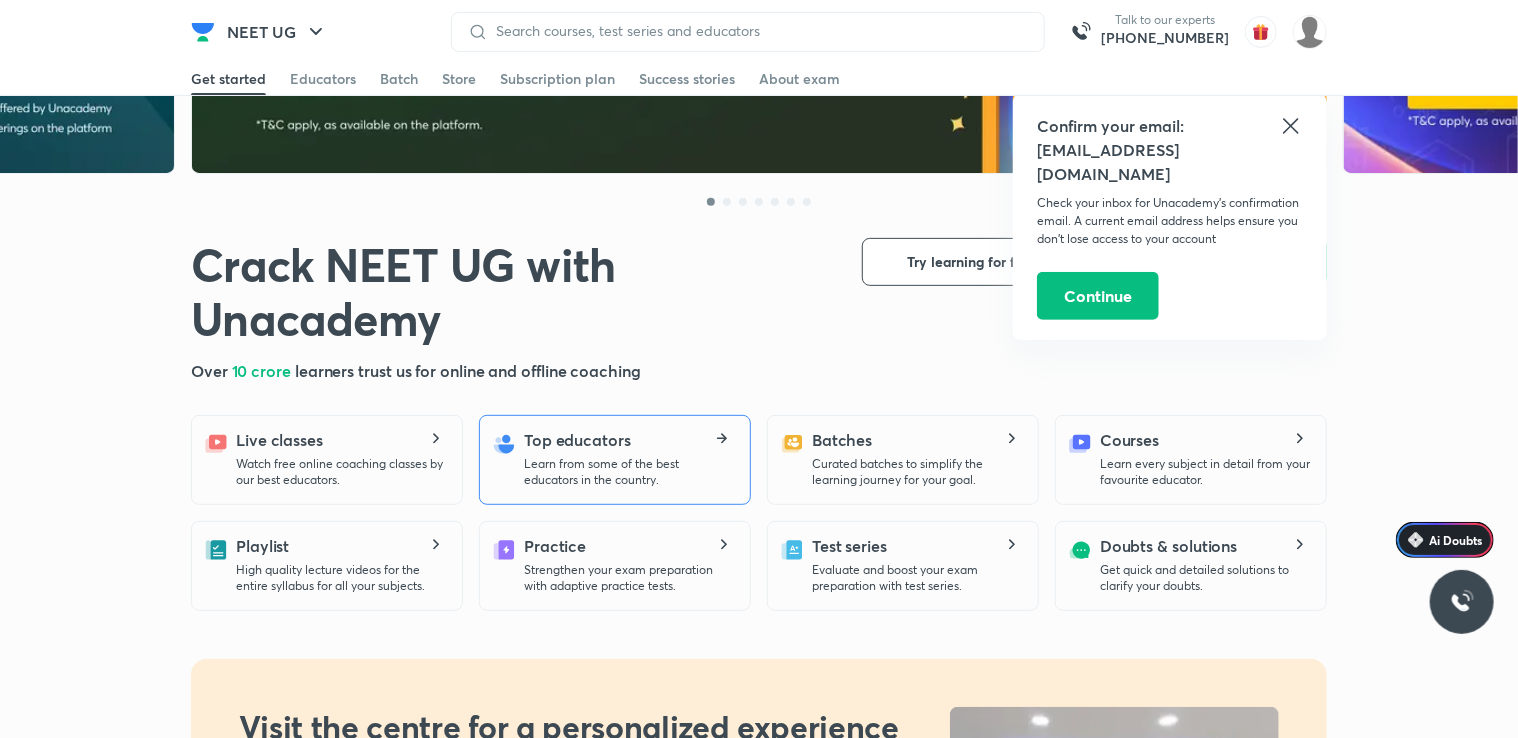 click on "Top educators Learn from some of the best educators in the country." at bounding box center [629, 458] 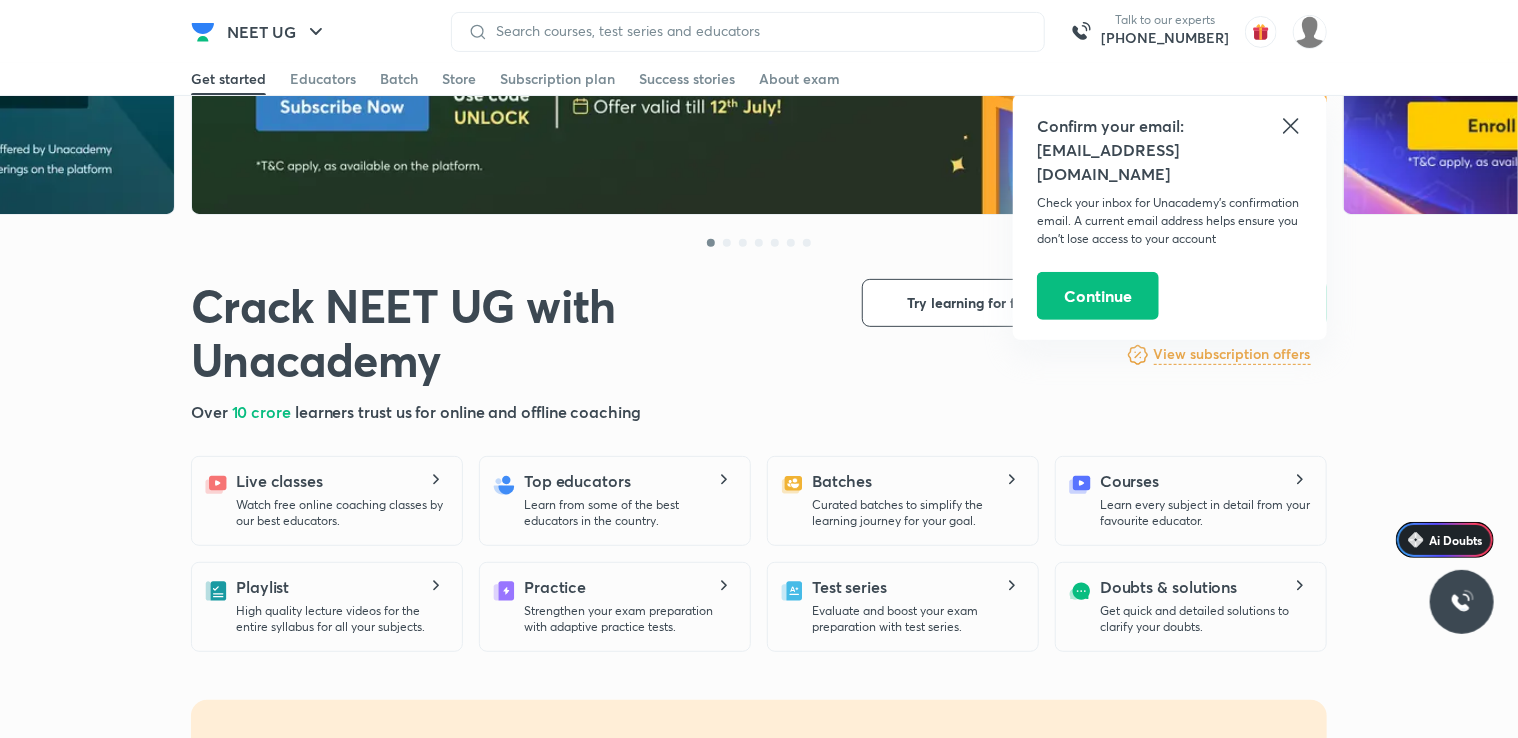 scroll, scrollTop: 270, scrollLeft: 0, axis: vertical 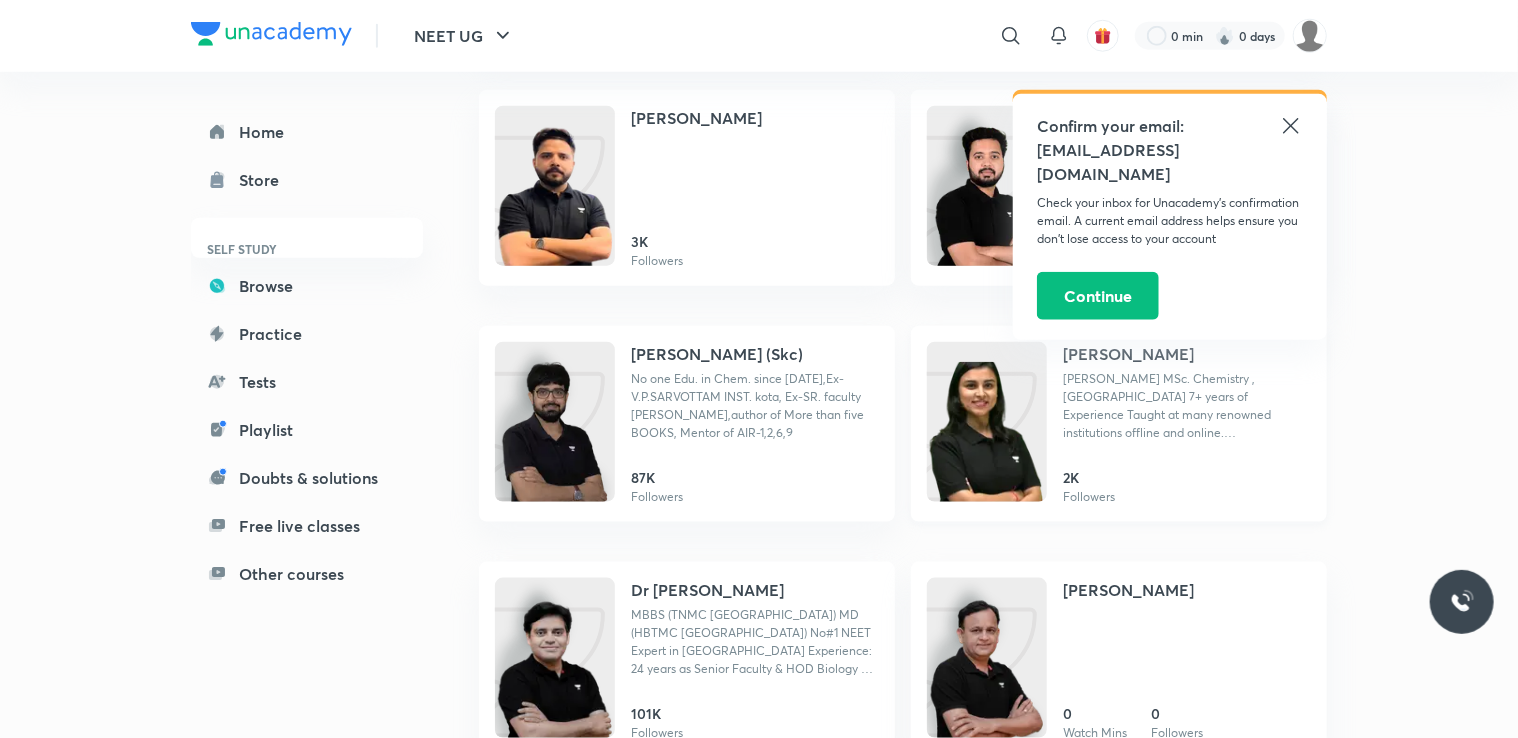 click on "[PERSON_NAME]" at bounding box center (1128, 354) 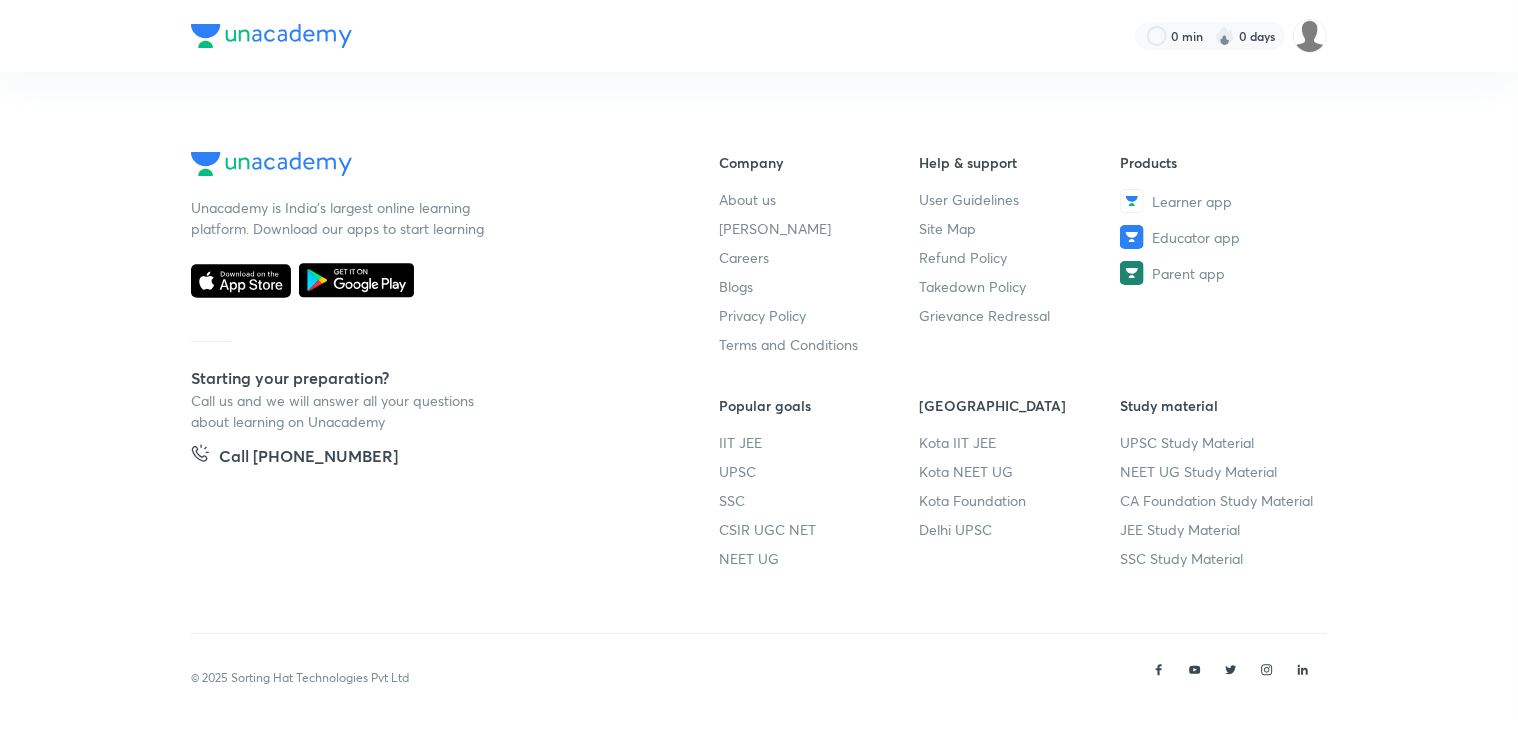 scroll, scrollTop: 0, scrollLeft: 0, axis: both 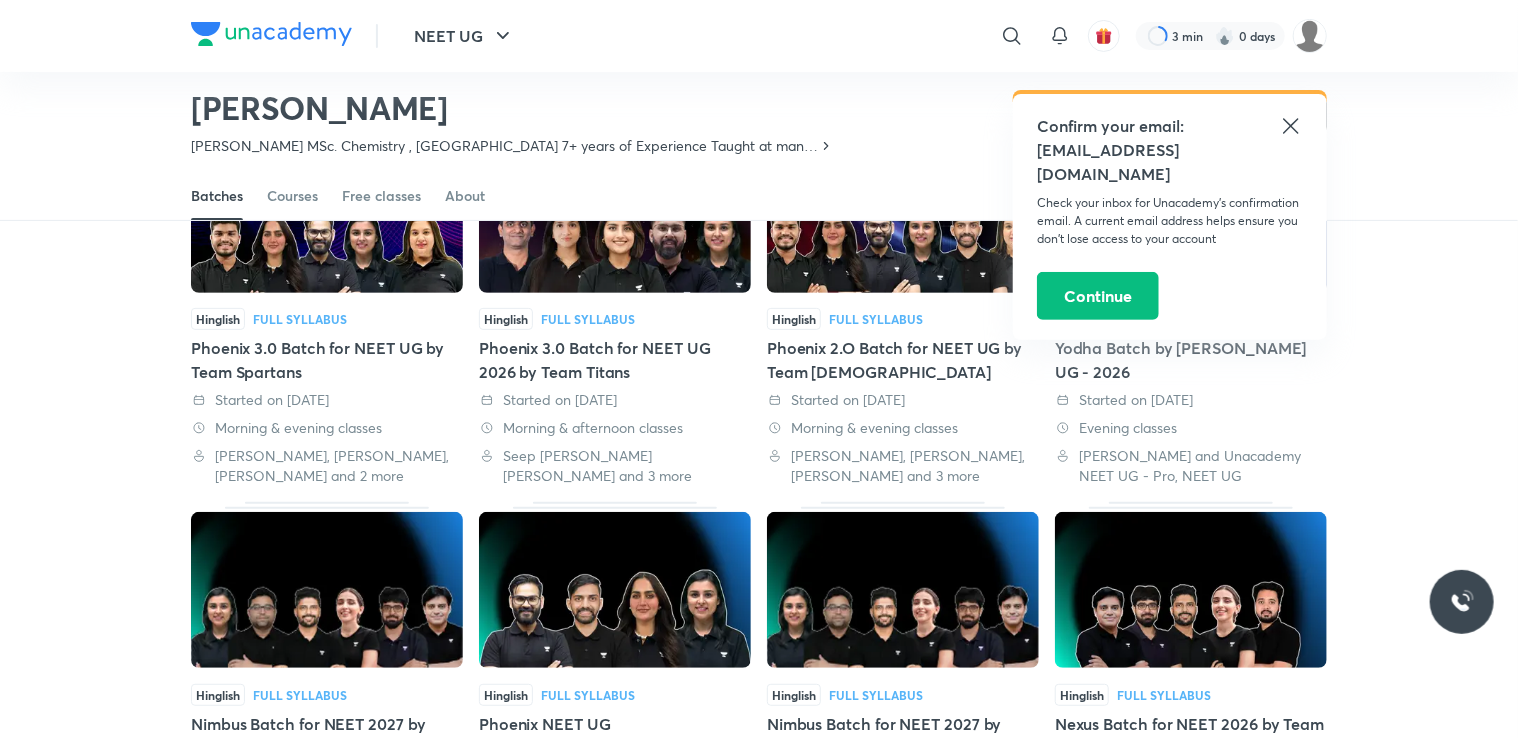 click 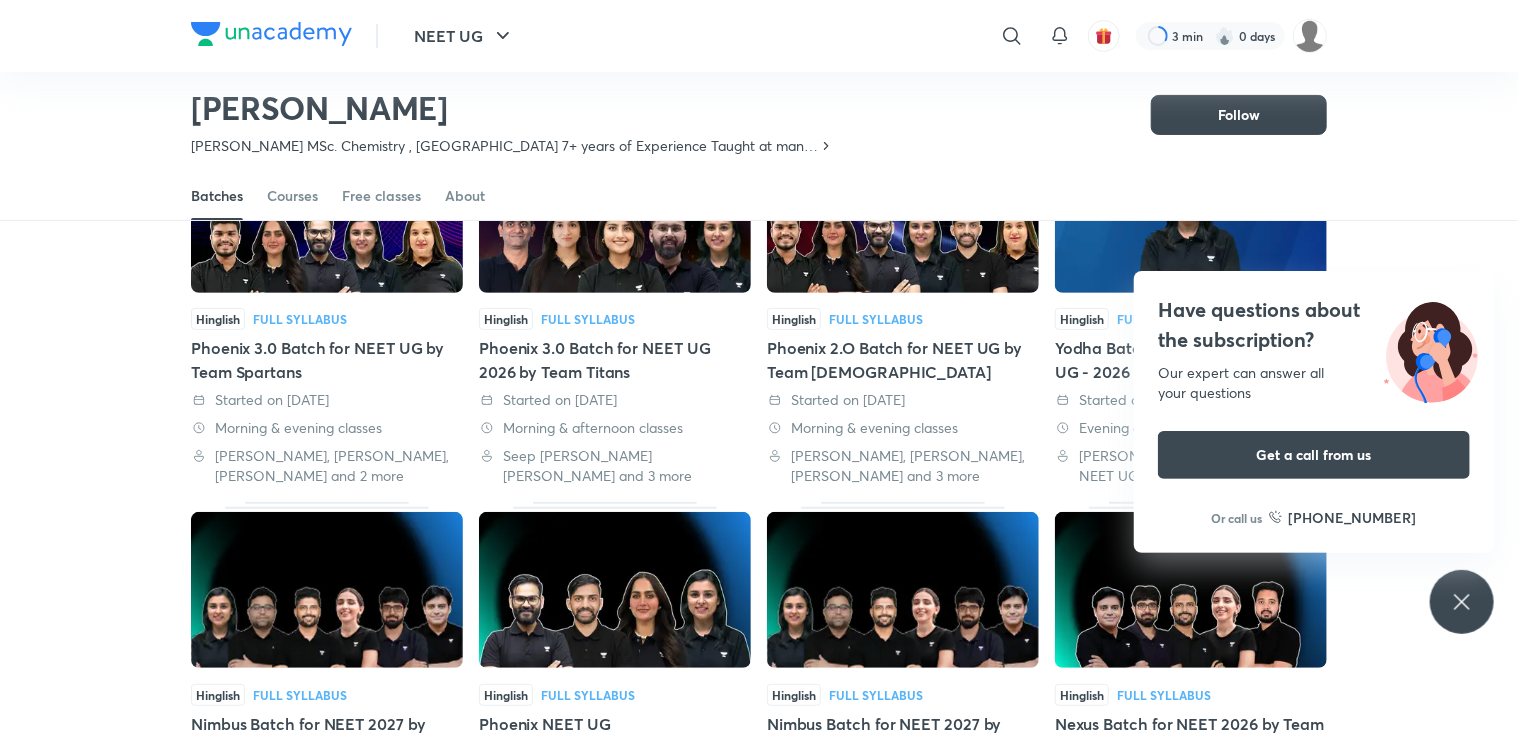 click on "Hinglish Full Syllabus Phoenix 3.0 Batch for NEET UG by Team Spartans   Started on 10 Jul 2025   Morning & evening classes   Sonali Malik, Anushka Choudhary, Priya Pandey and 2 more Hinglish Full Syllabus Phoenix 3.0 Batch for NEET UG 2026 by Team Titans   Started on 26 Jun 2025   Morning & afternoon classes   Seep Pahuja, Anupam Upadhayay, Anushka Choudhary and 3 more Hinglish Full Syllabus Phoenix 2.O Batch for NEET UG by Team Spartans   Started on 30 May 2025   Morning & evening classes   Anmol Sharma, Sonali Malik, Anushka Choudhary and 3 more Hinglish Full Syllabus Yodha Batch by Anushka Choudhary NEET UG - 2026   Started on 27 May 2025   Evening classes   Anushka Choudhary and Unacademy NEET UG - Pro, NEET UG Hinglish Full Syllabus Nimbus Batch for NEET 2027 by Team Super Six   Started on 25 Apr 2025   Evening classes   Abhay Agrawal, Prateek Jain, Dr Amit Gupta and 3 more Hinglish Full Syllabus Phoenix NEET UG   Started on 9 Apr 2025   Evening classes   Hinglish Full Syllabus   Started on 1 Apr 2025" at bounding box center [759, 727] 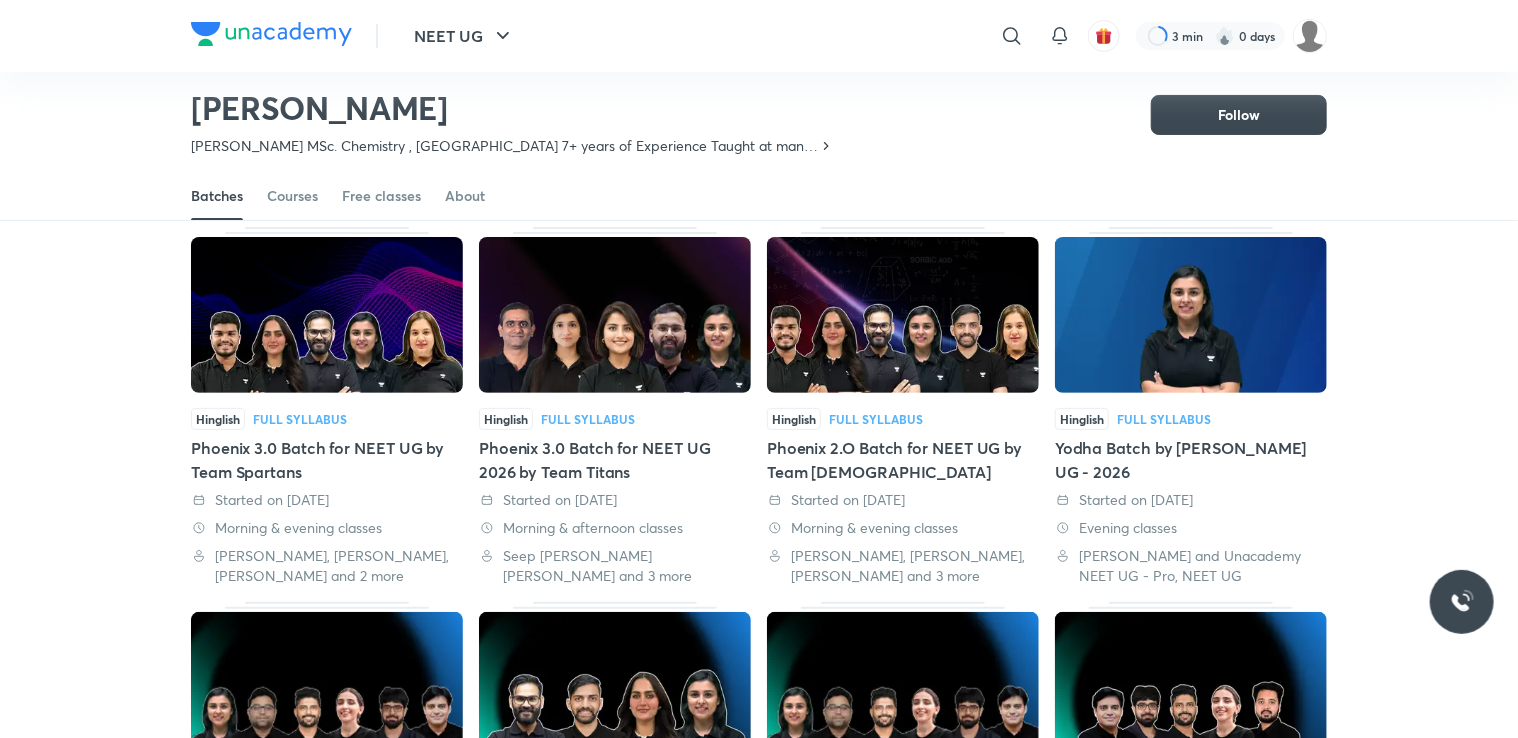 scroll, scrollTop: 109, scrollLeft: 0, axis: vertical 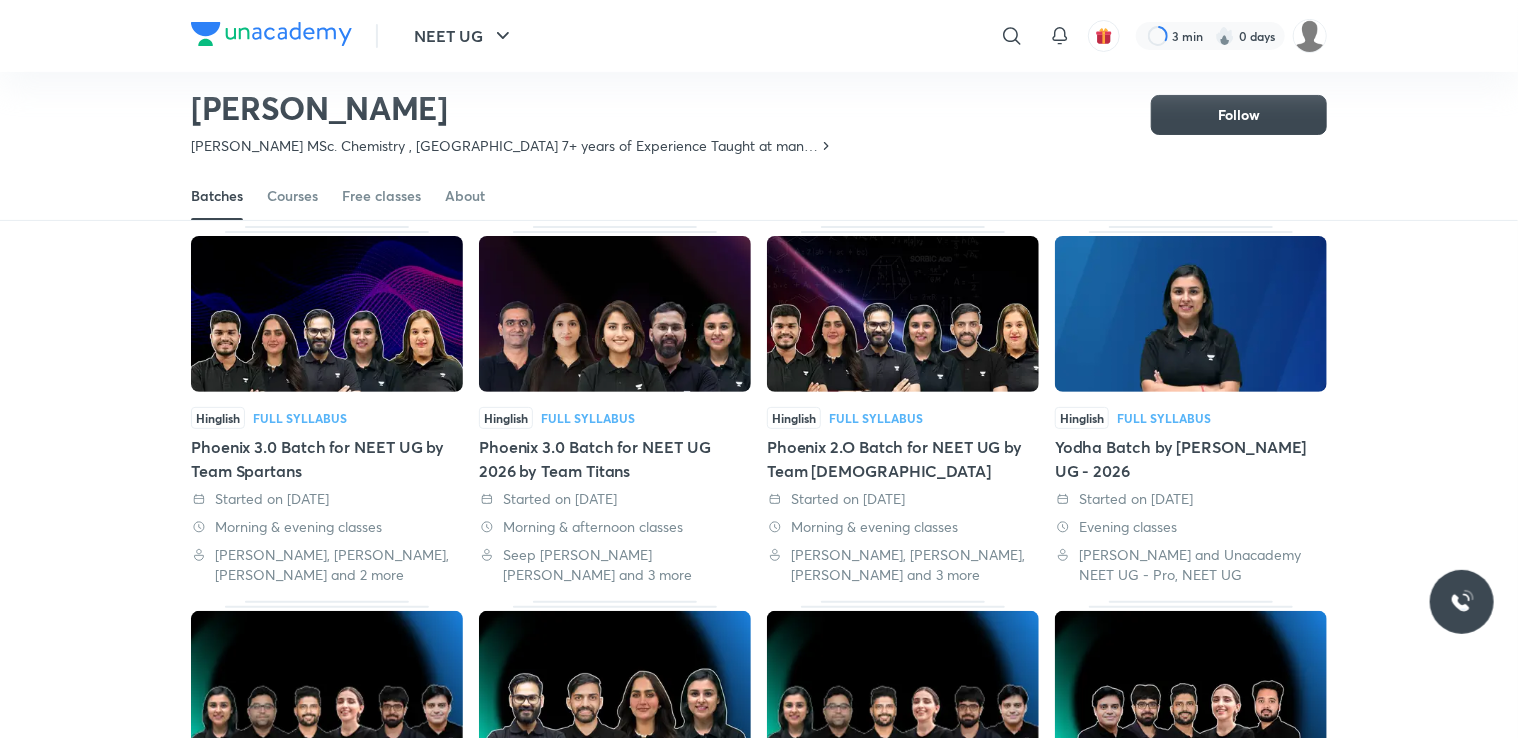 click on "Yodha Batch by [PERSON_NAME] UG - 2026" at bounding box center [1191, 459] 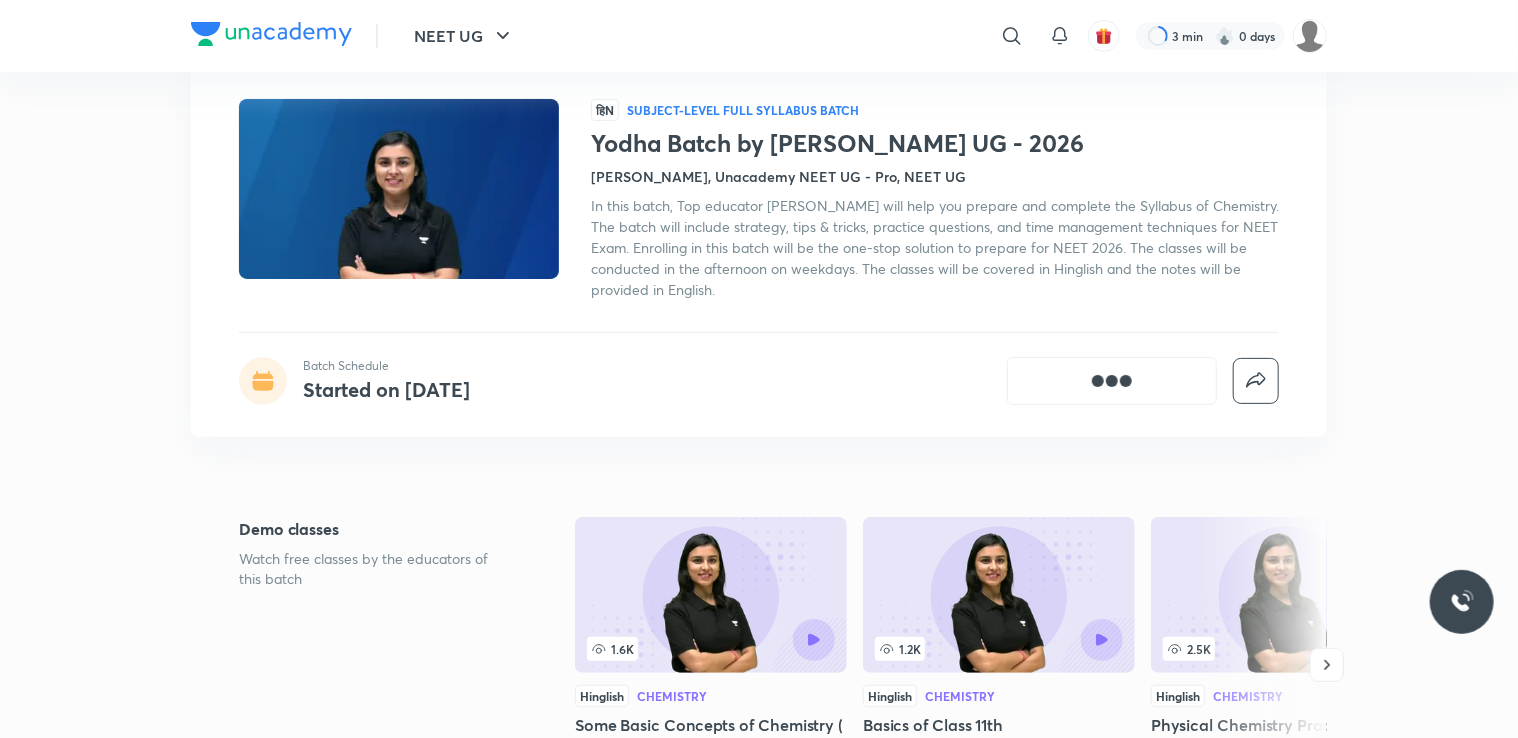 scroll, scrollTop: 0, scrollLeft: 0, axis: both 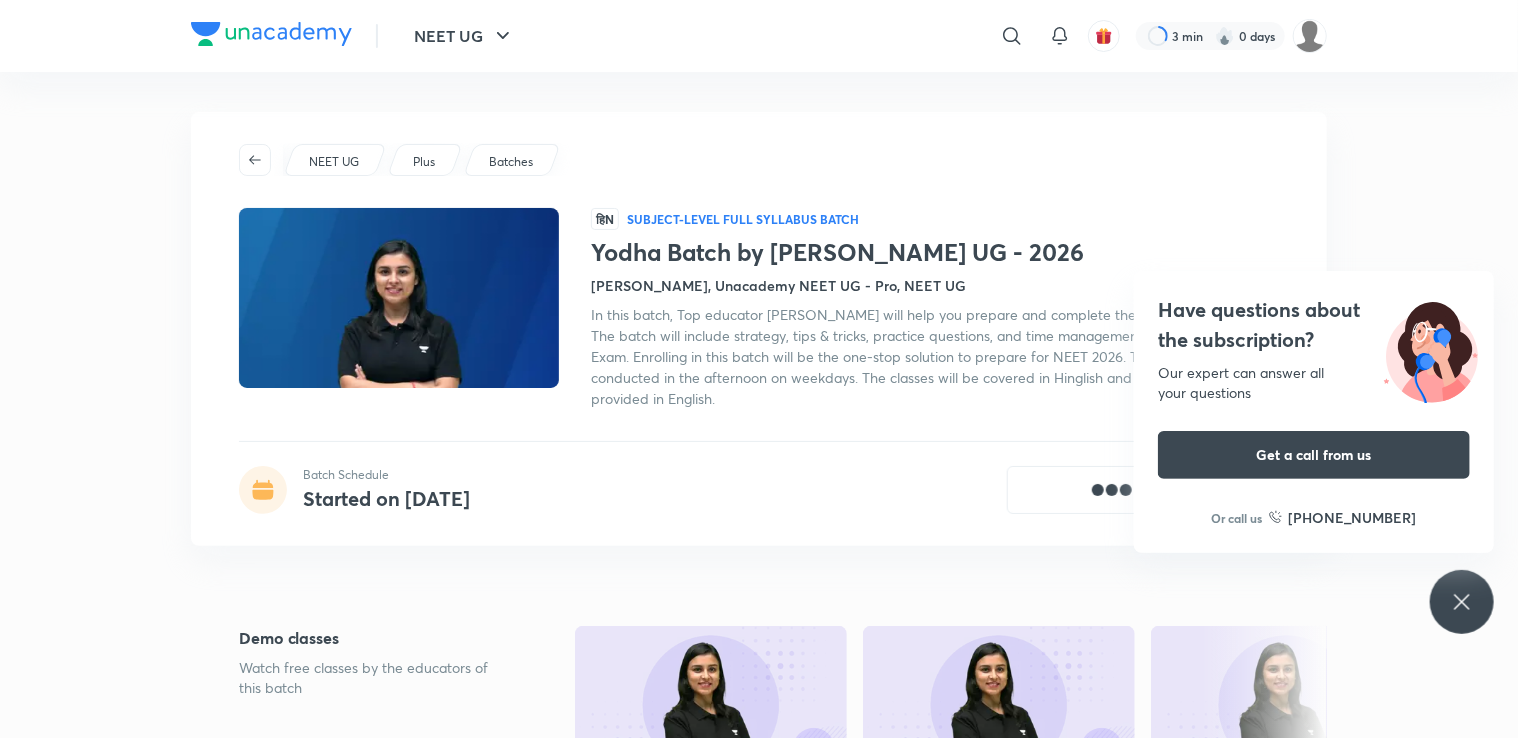 click on "Have questions about the subscription? Our expert can answer all your questions Get a call from us Or call us +91 8585858585" at bounding box center [1462, 602] 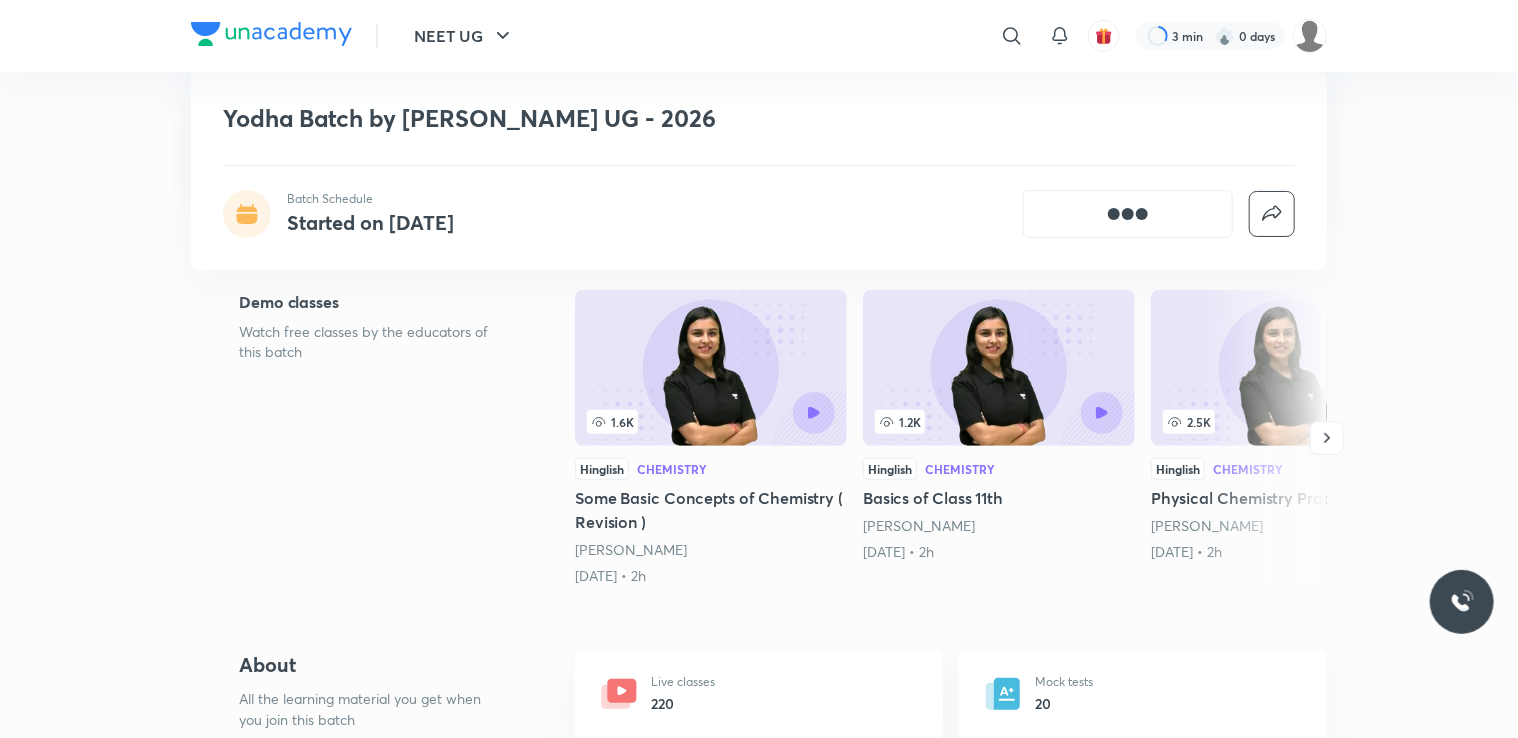 scroll, scrollTop: 330, scrollLeft: 0, axis: vertical 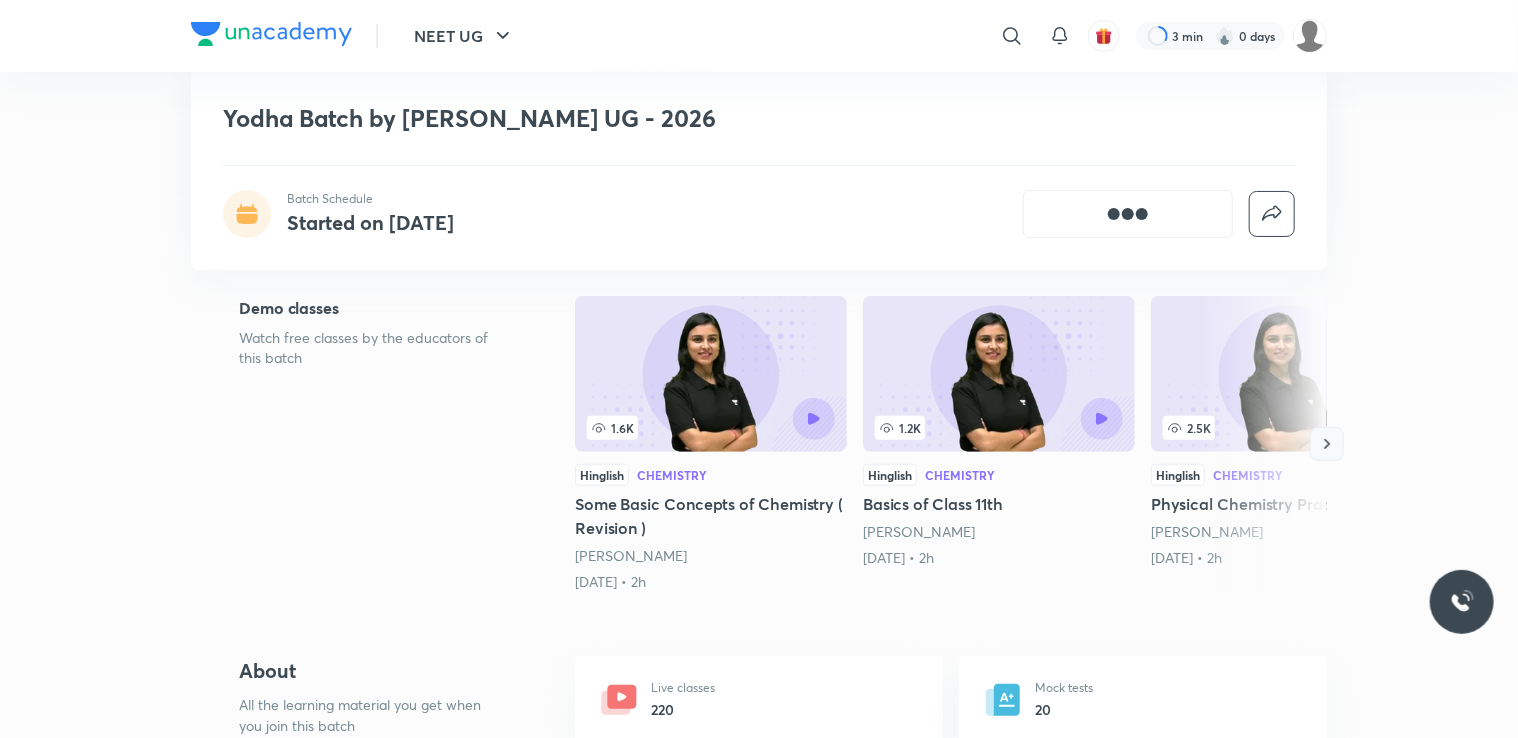 click 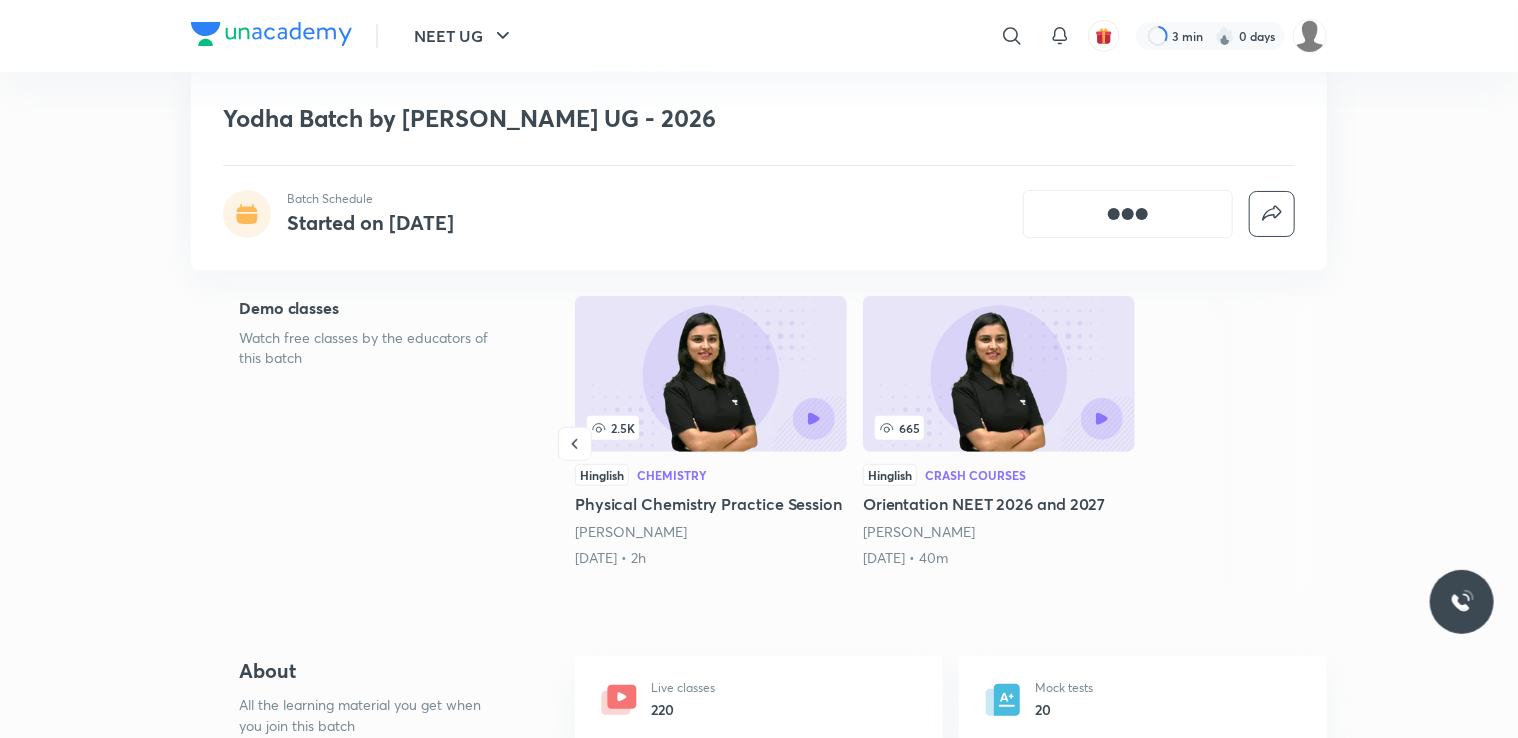click at bounding box center (1263, 444) 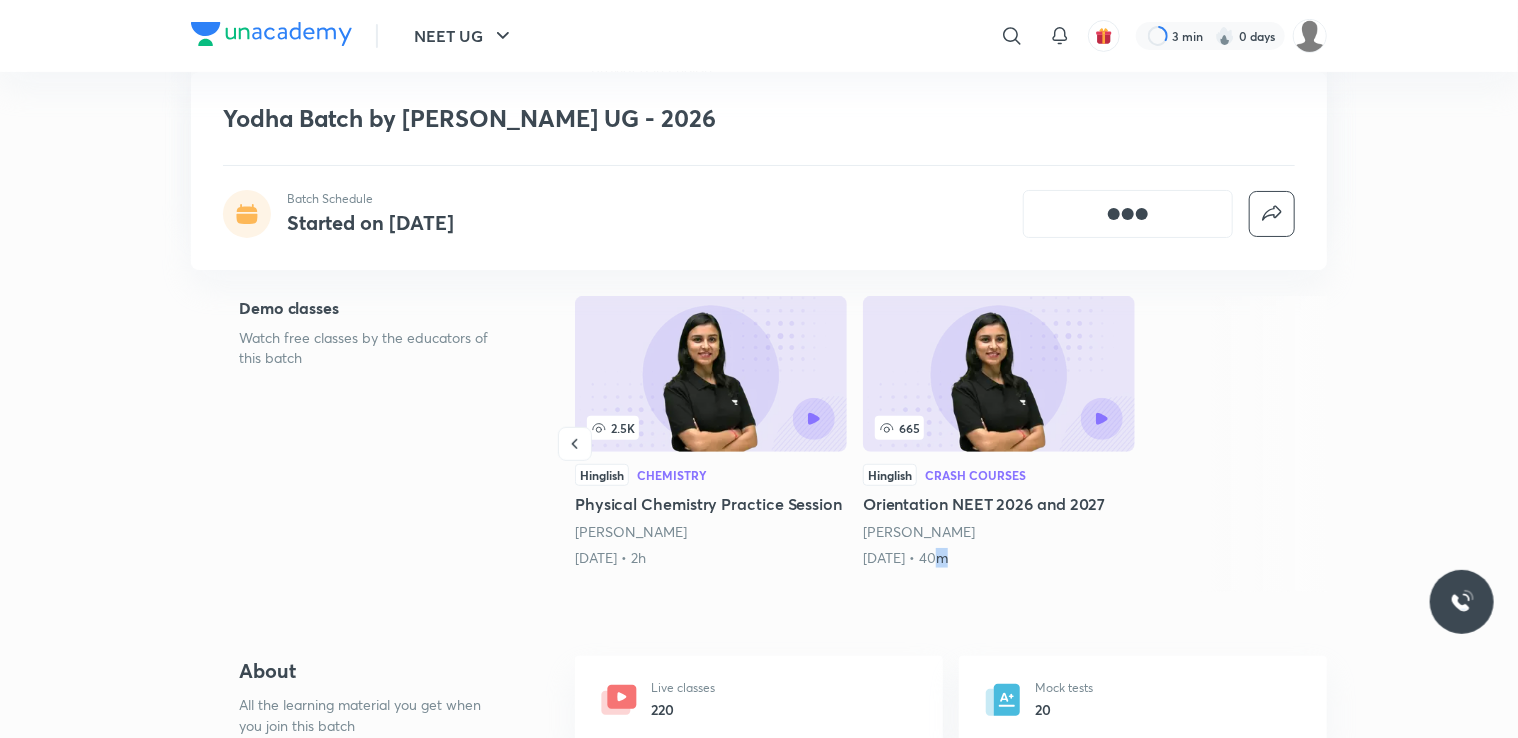 drag, startPoint x: 1326, startPoint y: 443, endPoint x: 1525, endPoint y: 624, distance: 269.00186 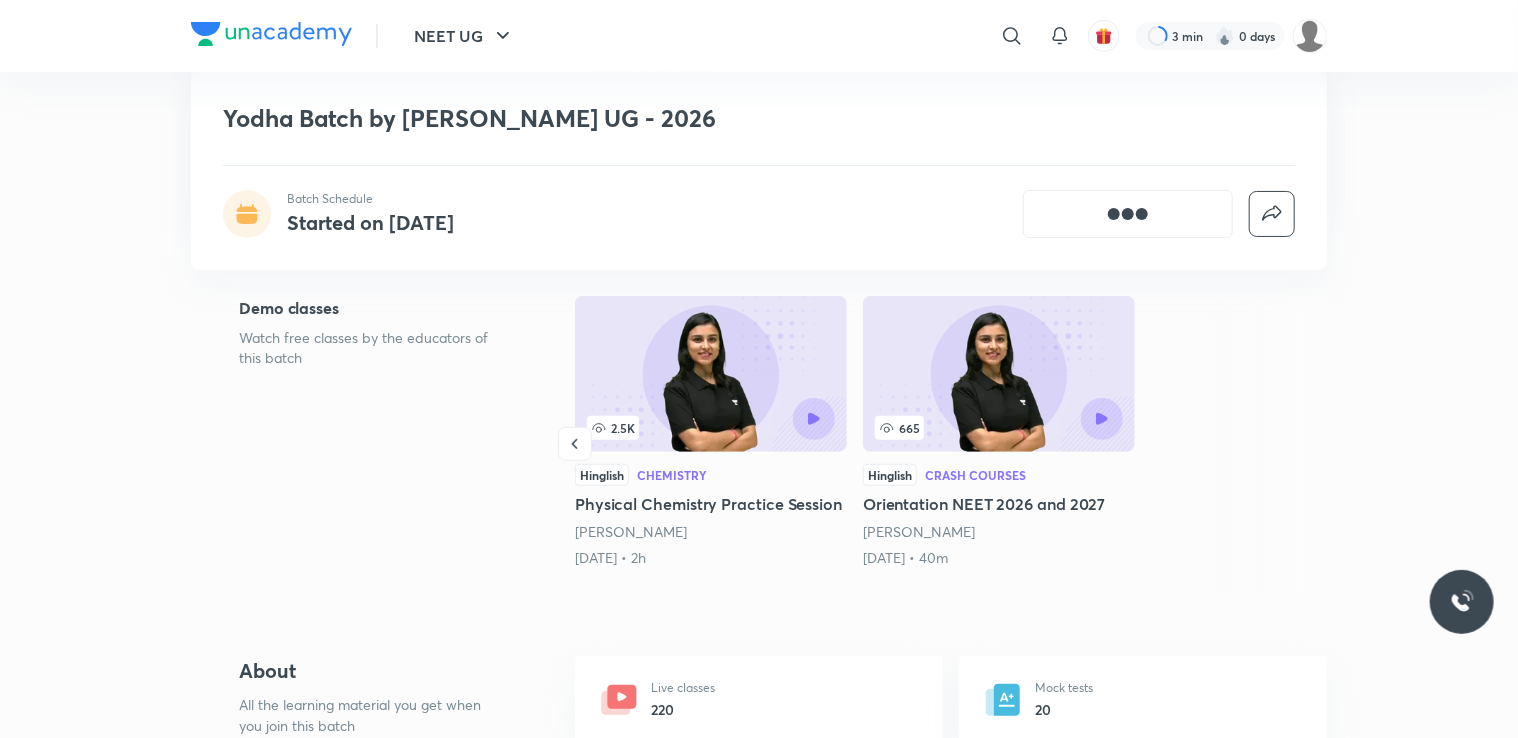 drag, startPoint x: 1525, startPoint y: 624, endPoint x: 1392, endPoint y: 658, distance: 137.2771 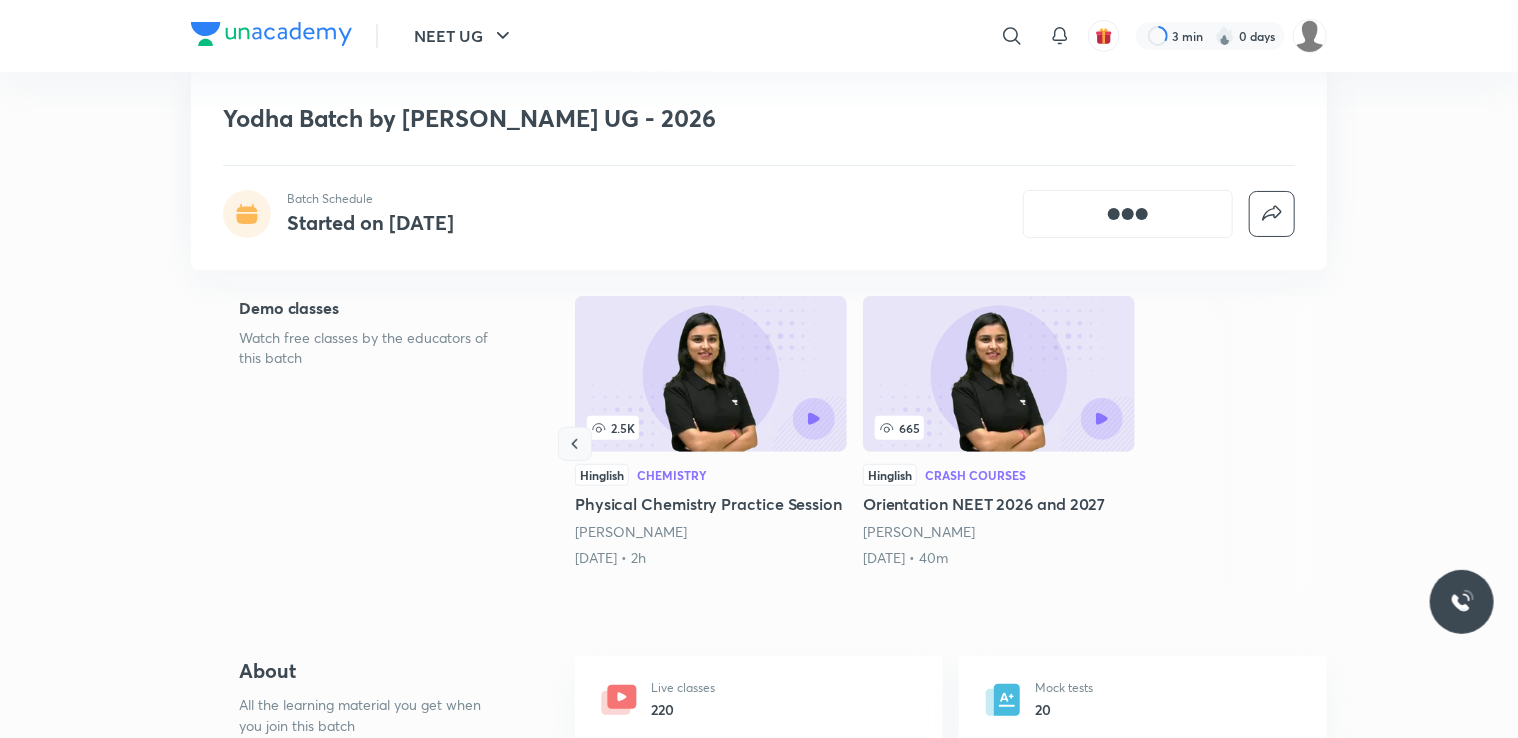 click 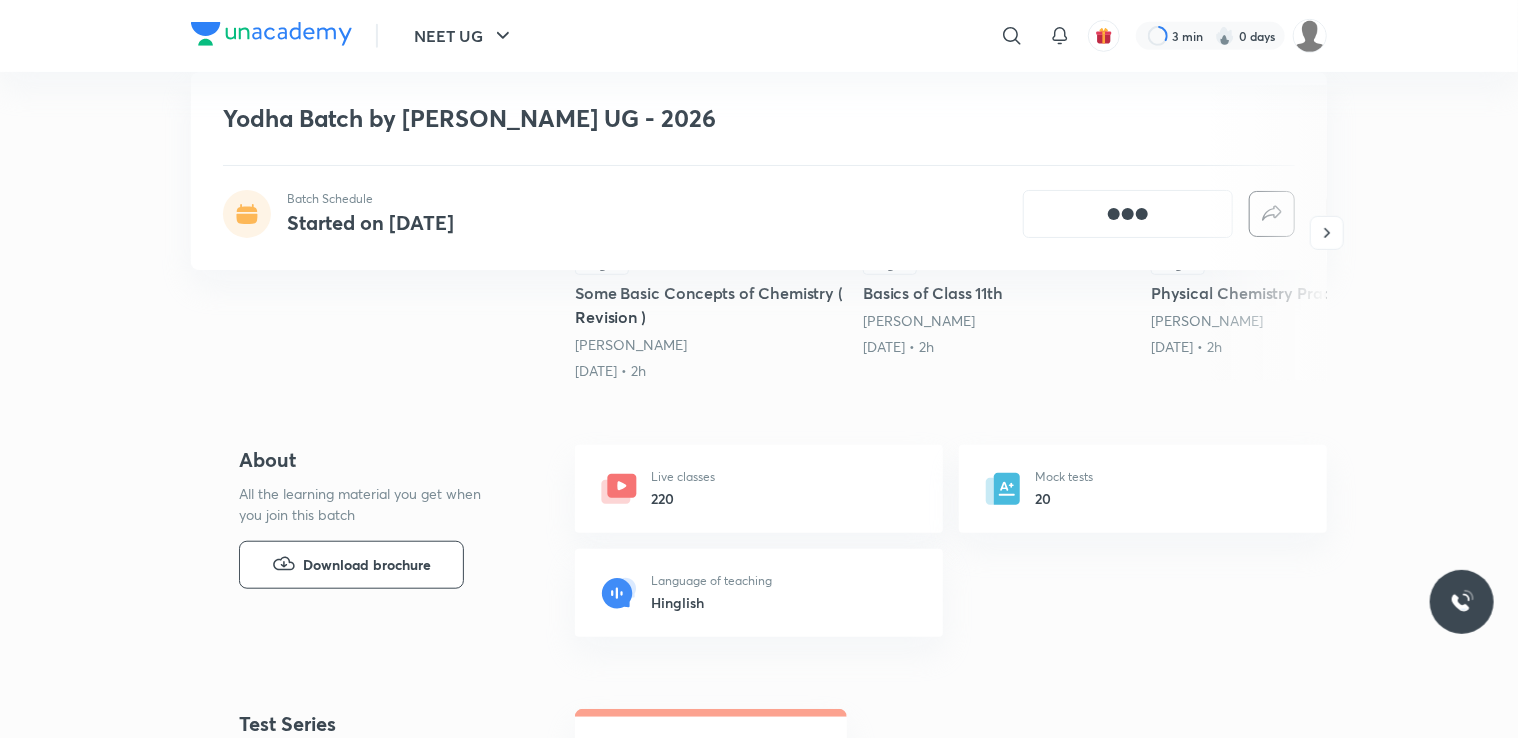 scroll, scrollTop: 655, scrollLeft: 0, axis: vertical 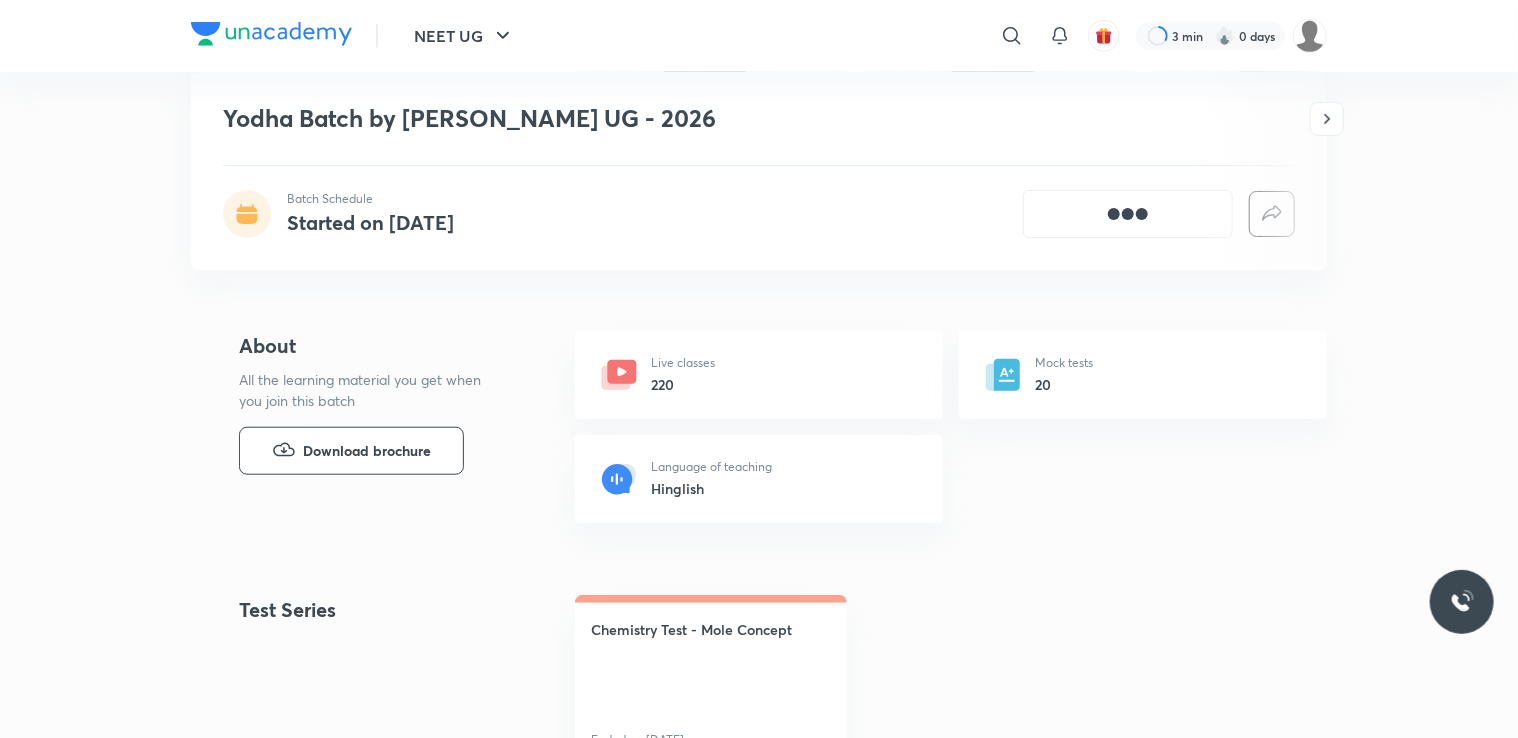 click on "Live classes 220" at bounding box center (759, 375) 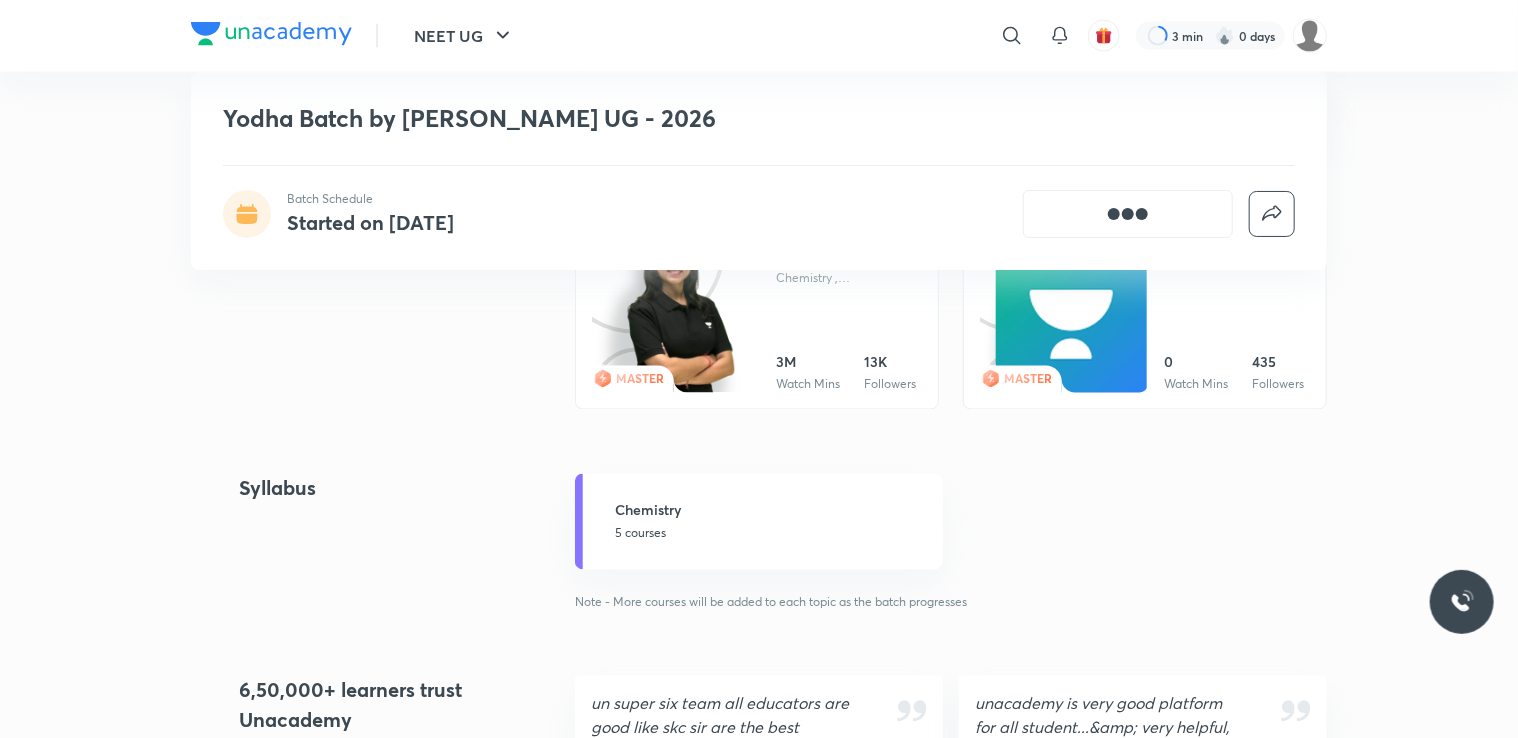 scroll, scrollTop: 1706, scrollLeft: 0, axis: vertical 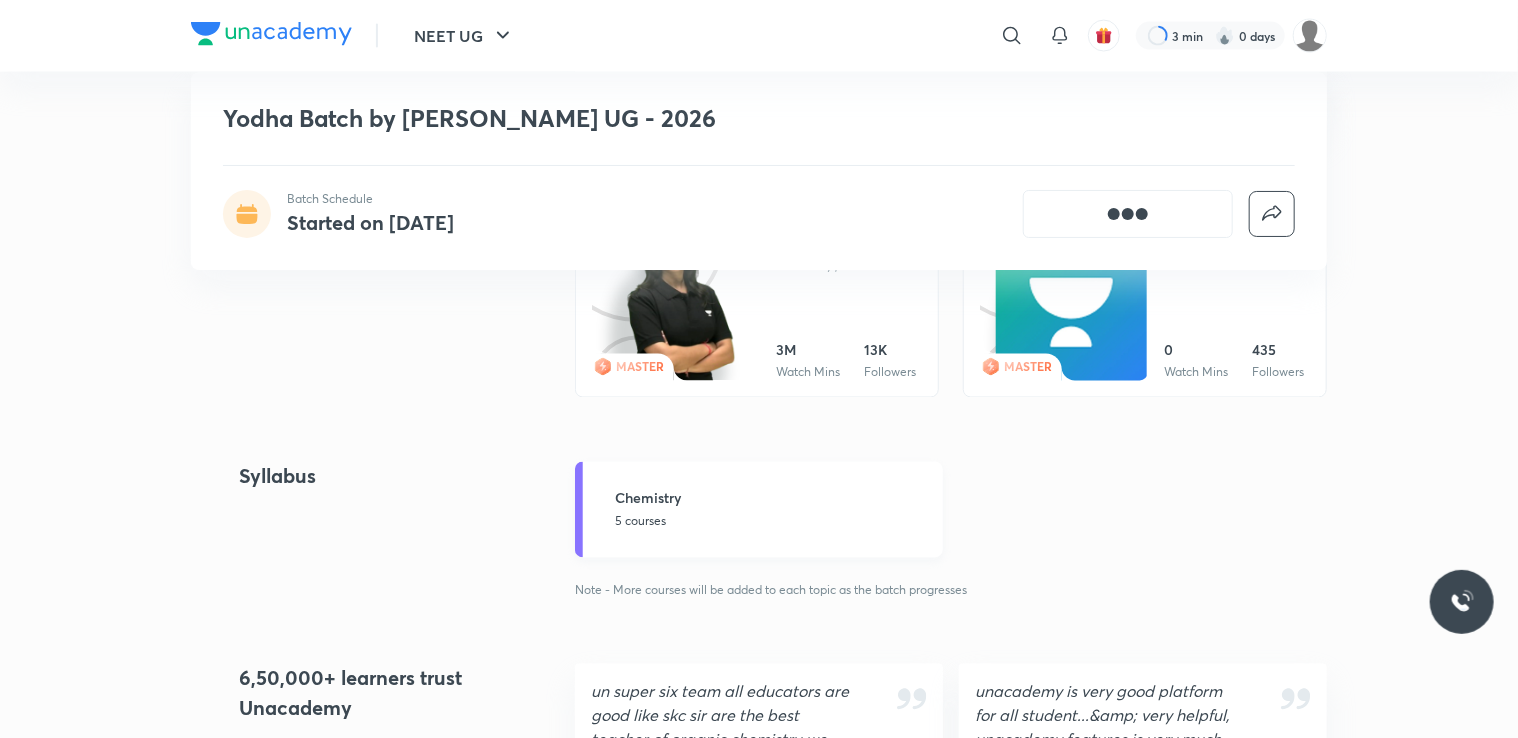 click on "Chemistry" at bounding box center (773, 498) 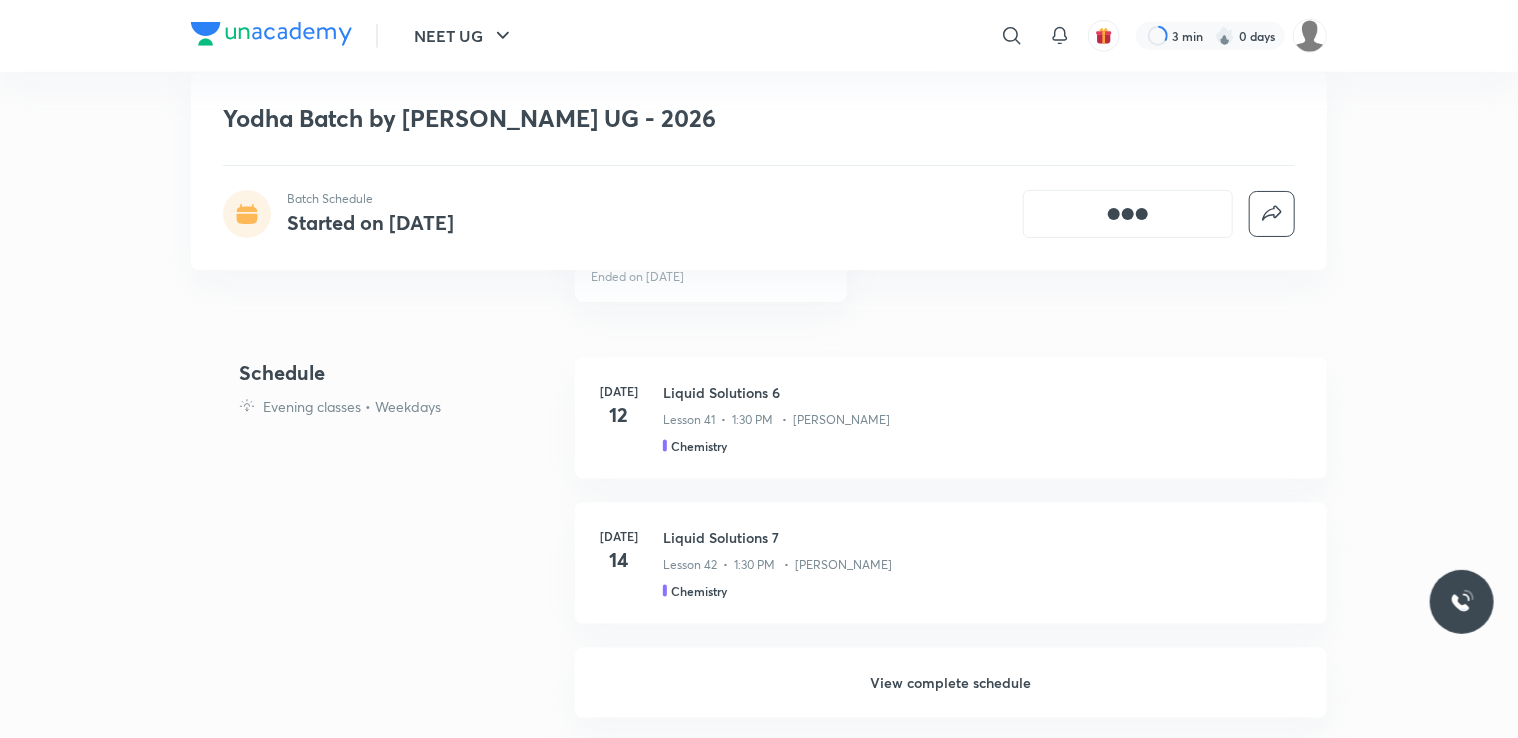 scroll, scrollTop: 1119, scrollLeft: 0, axis: vertical 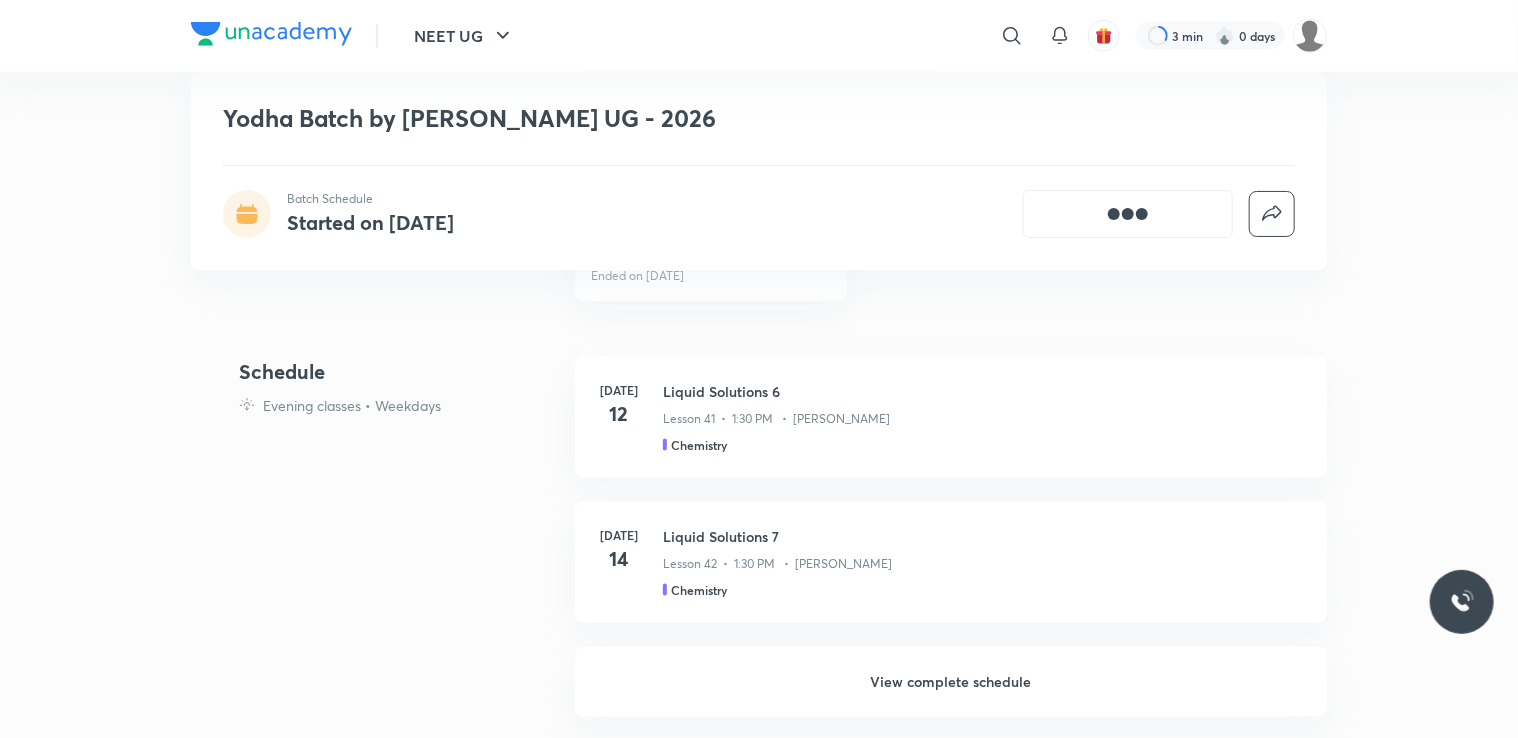 click on "View complete schedule" at bounding box center (951, 682) 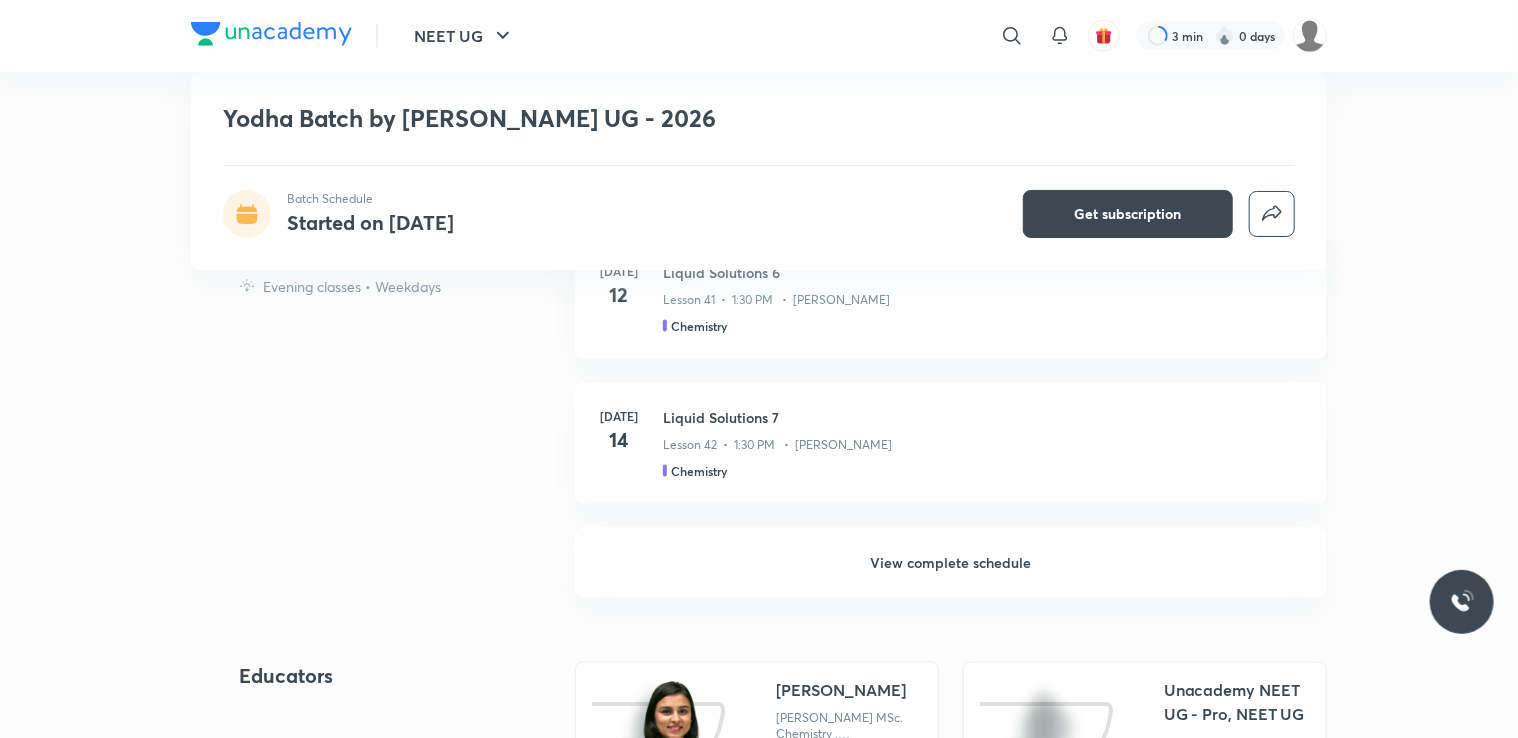 scroll, scrollTop: 0, scrollLeft: 0, axis: both 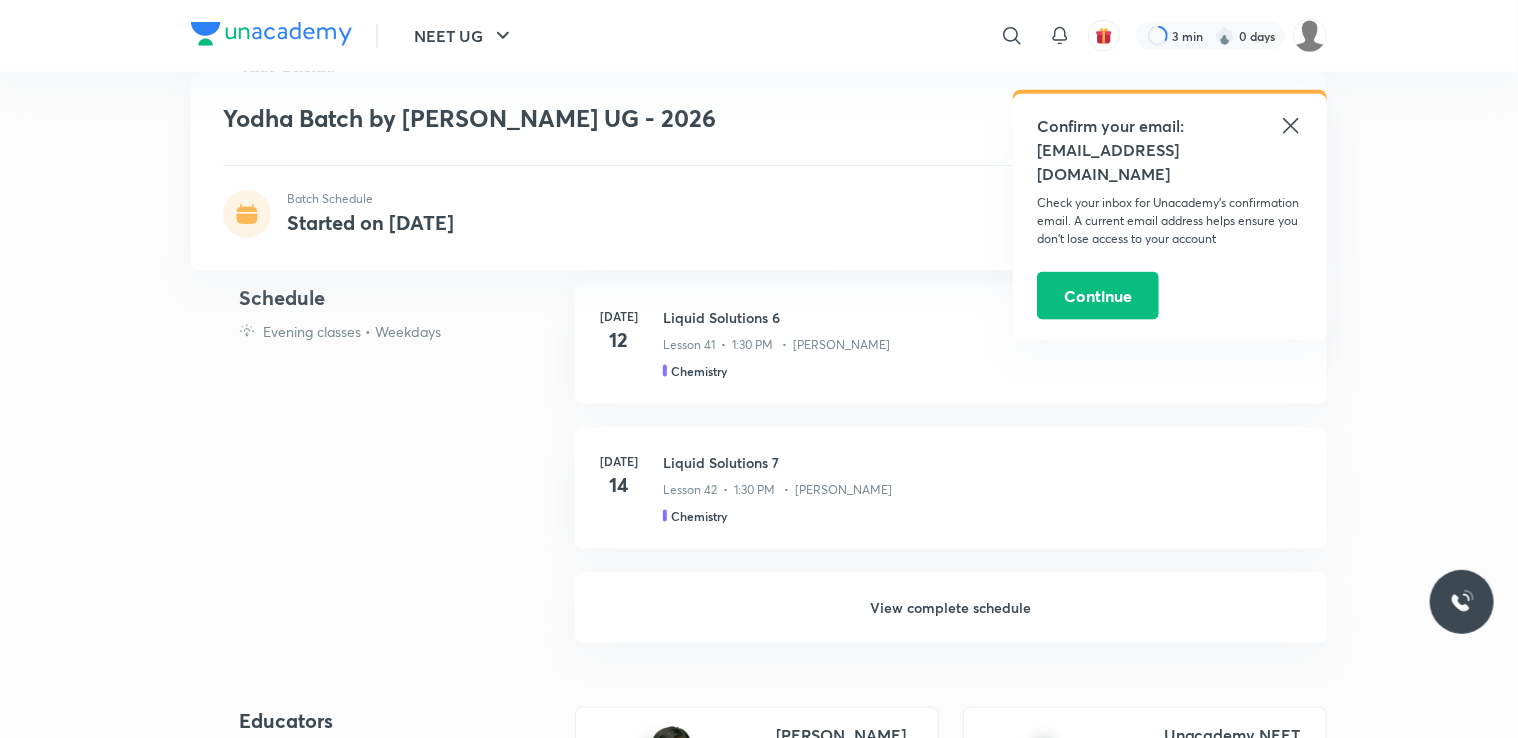 click on "View complete schedule" at bounding box center (951, 608) 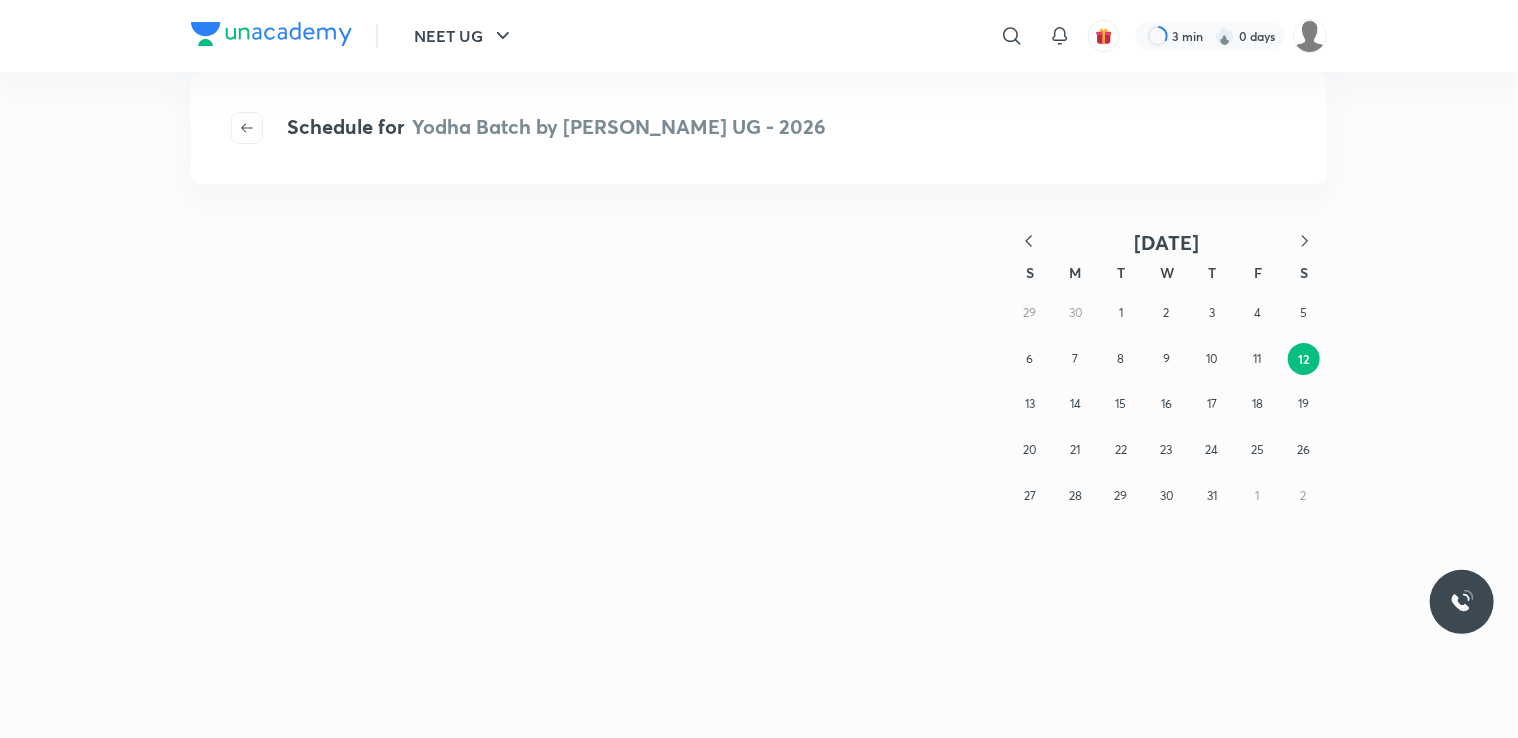 scroll, scrollTop: 0, scrollLeft: 0, axis: both 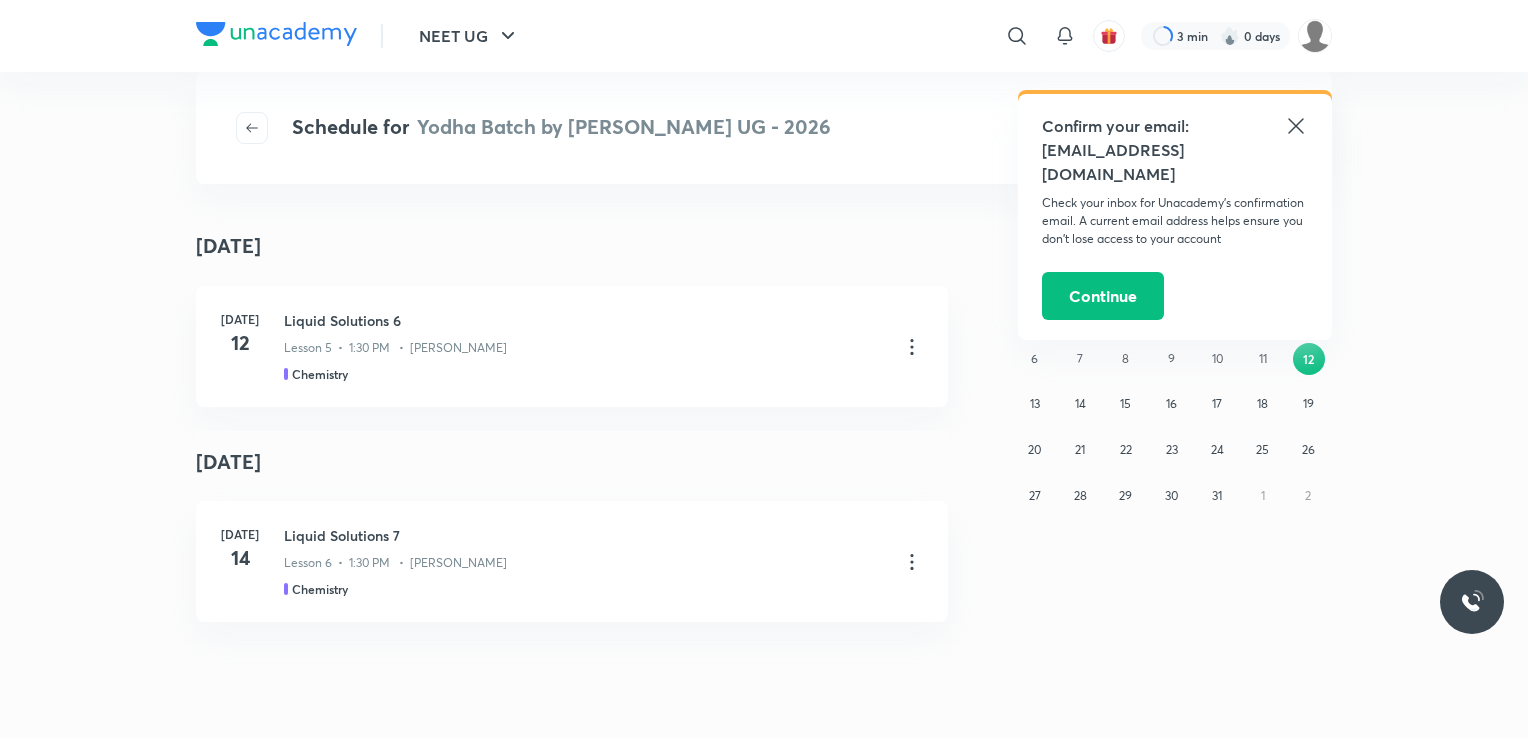 click 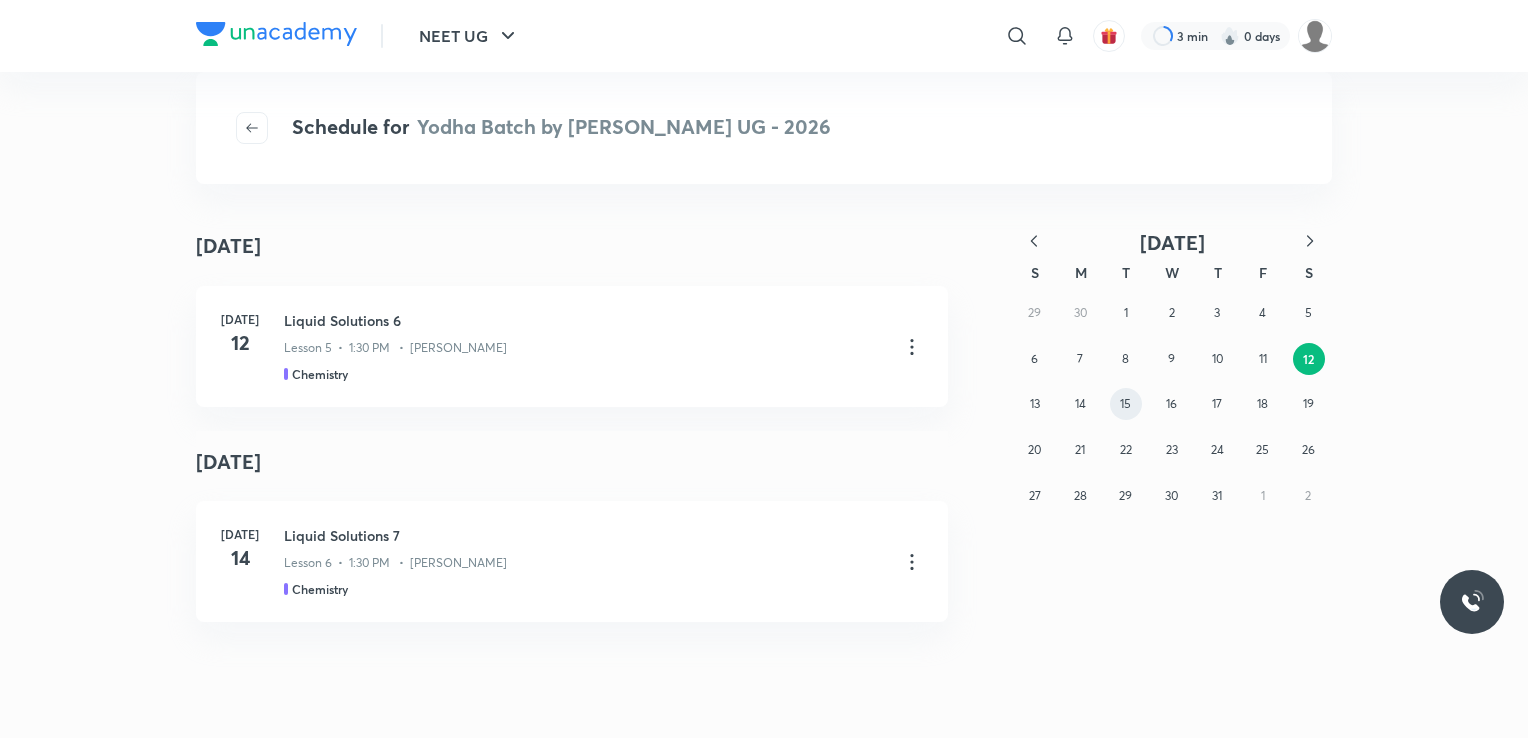 click on "15" at bounding box center (1126, 404) 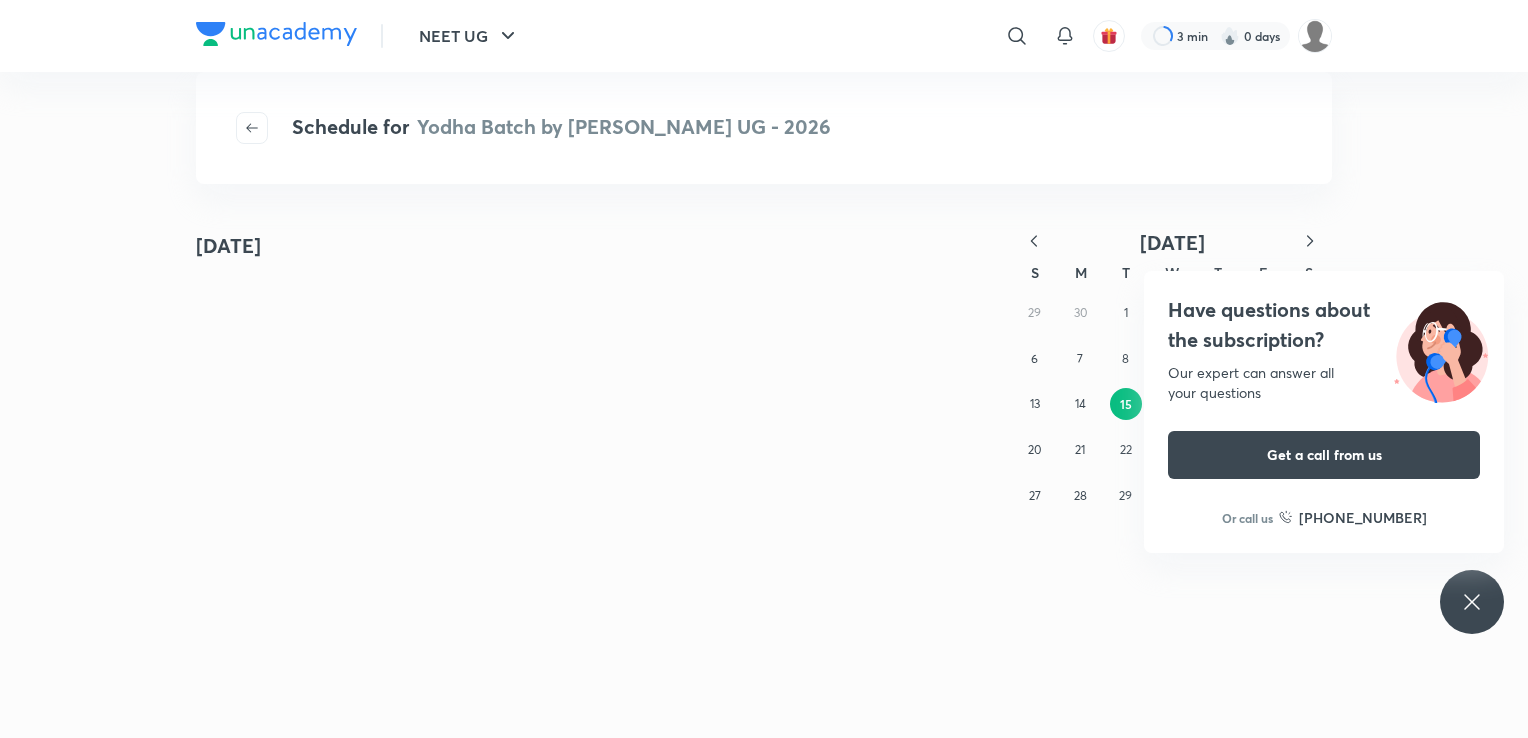 click 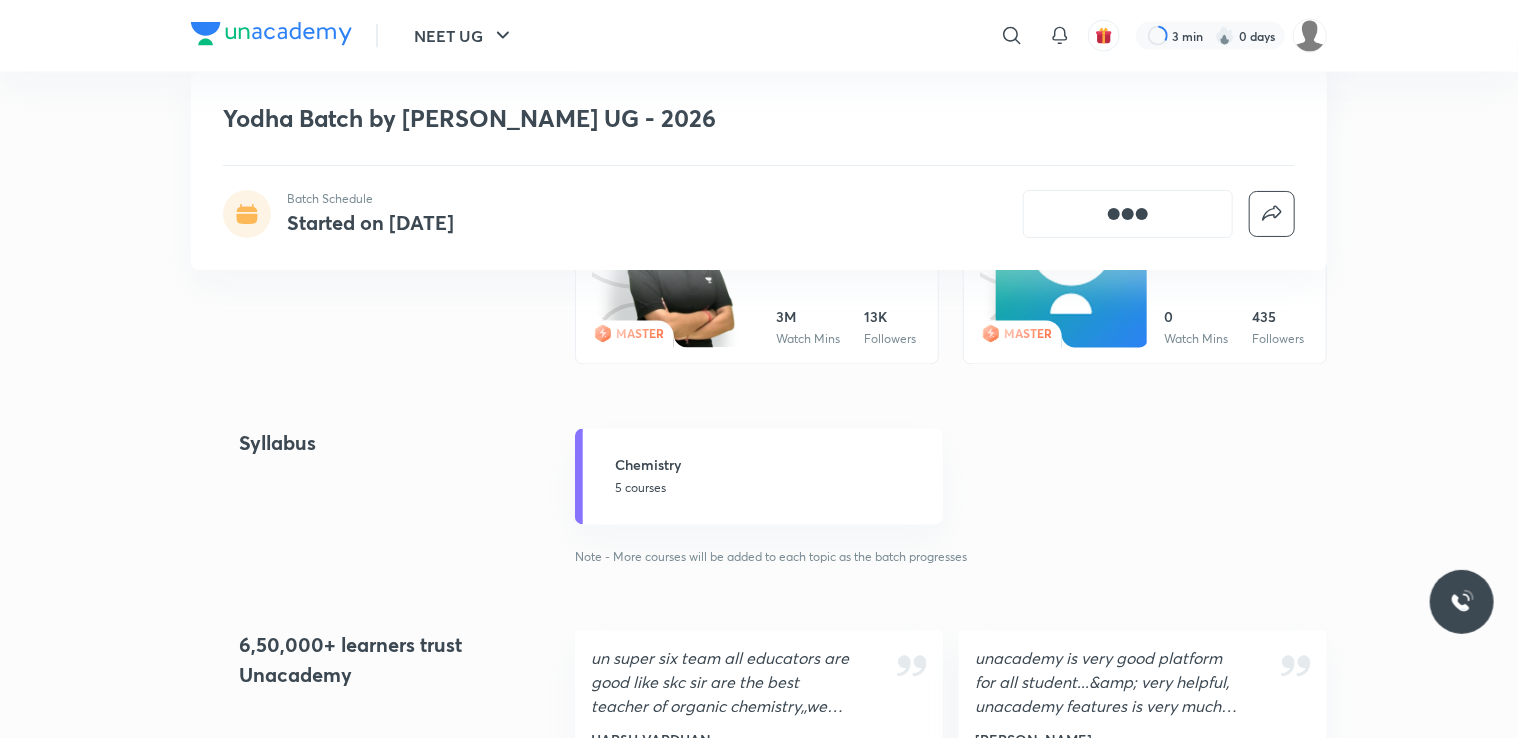 scroll, scrollTop: 1742, scrollLeft: 0, axis: vertical 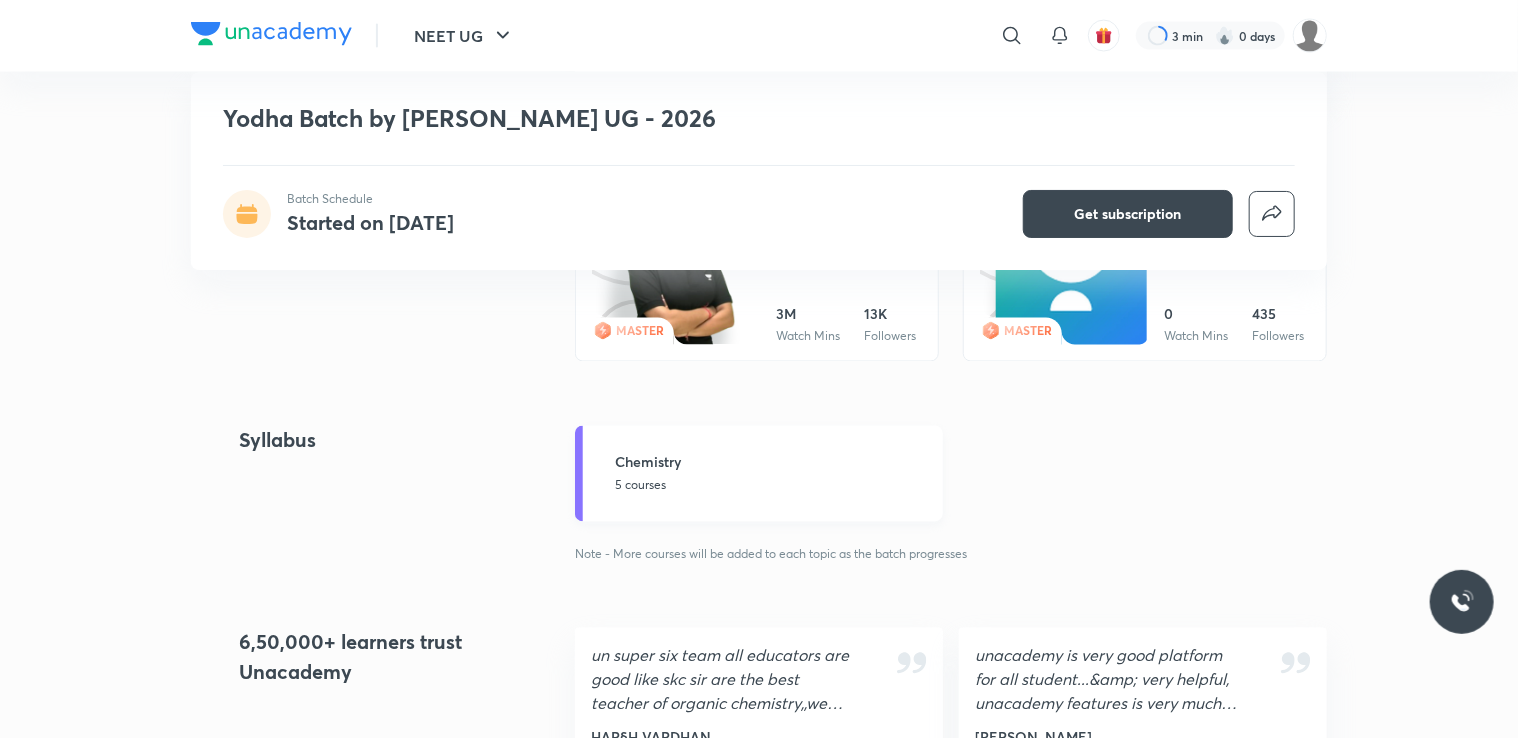 click on "5 courses" at bounding box center [773, 486] 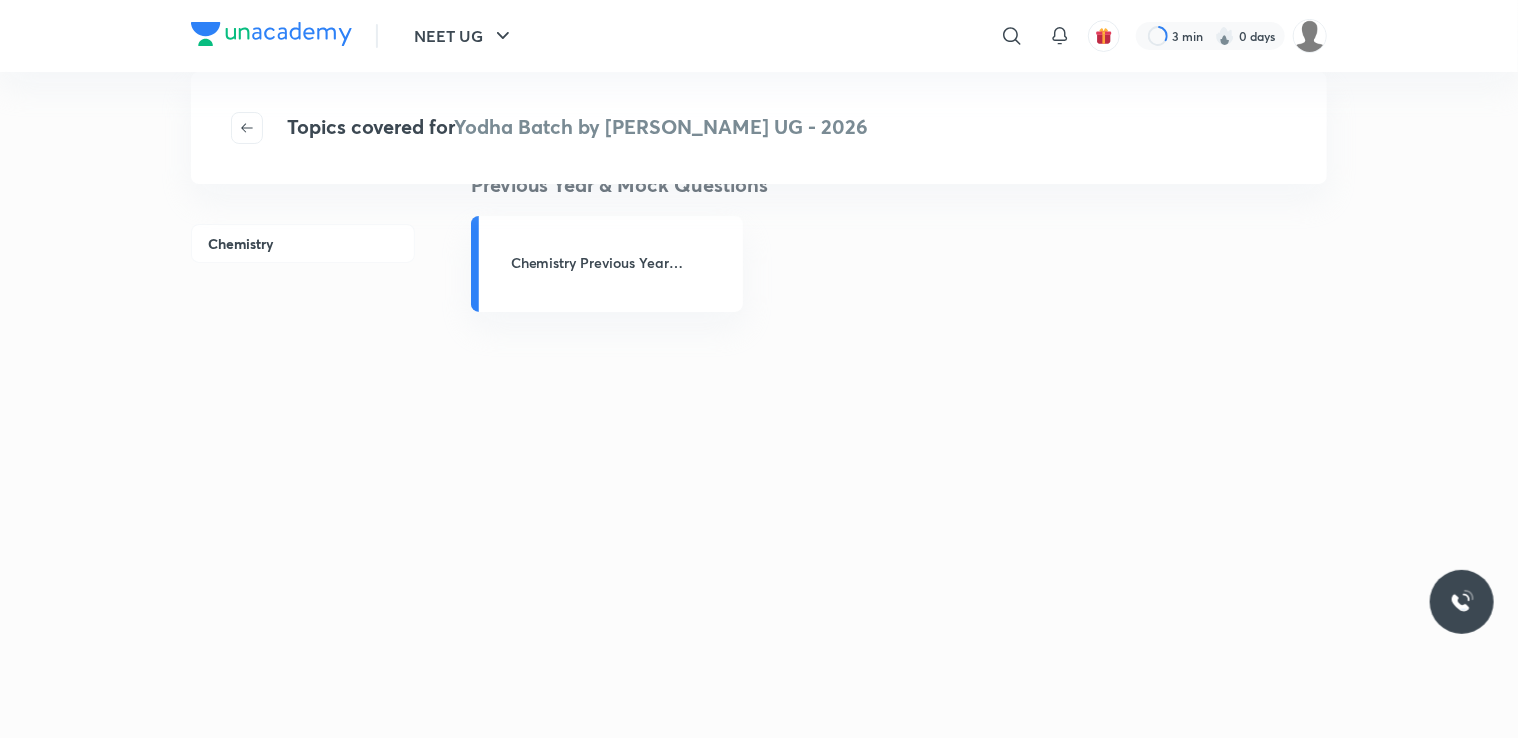 scroll, scrollTop: 22, scrollLeft: 0, axis: vertical 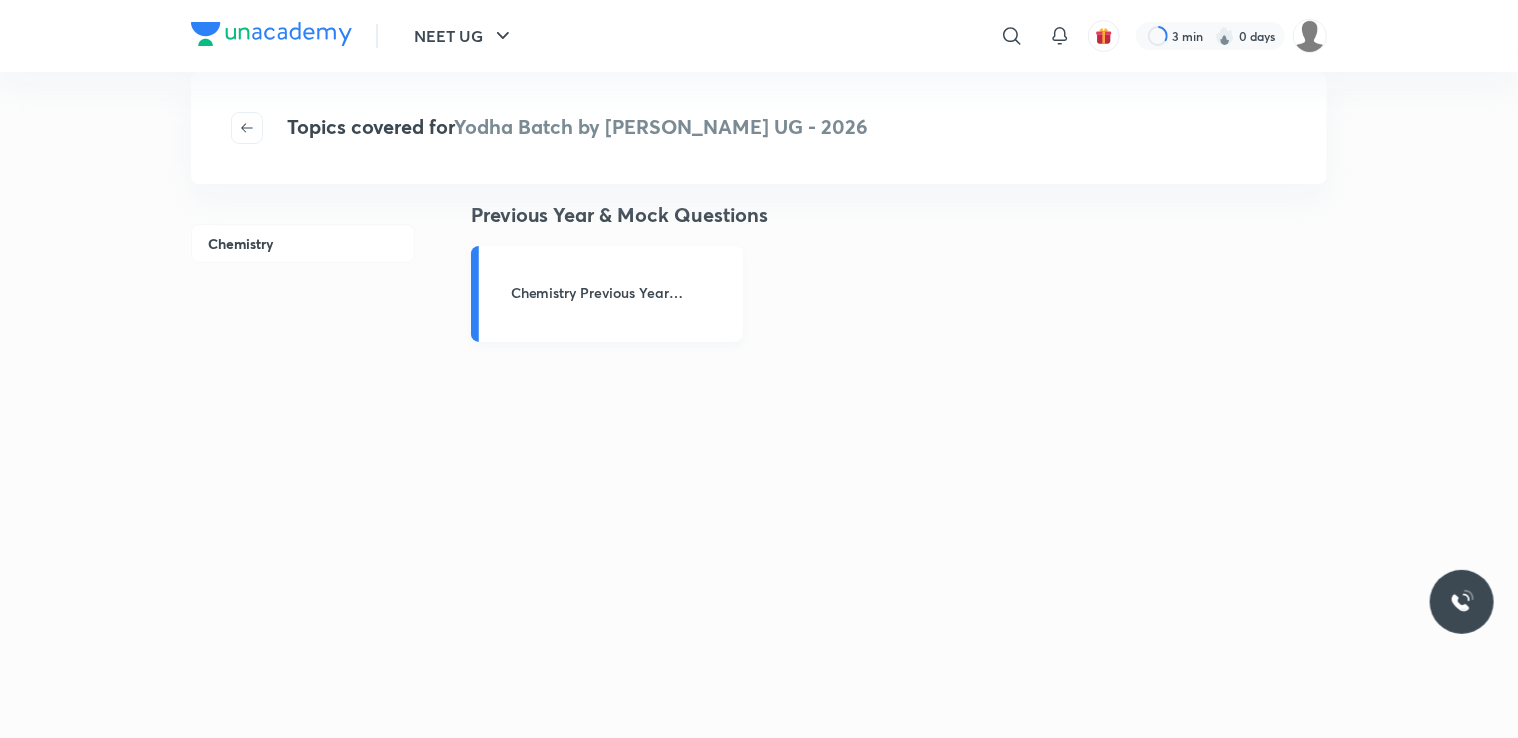click on "Chemistry Previous Year Questions" at bounding box center [607, 294] 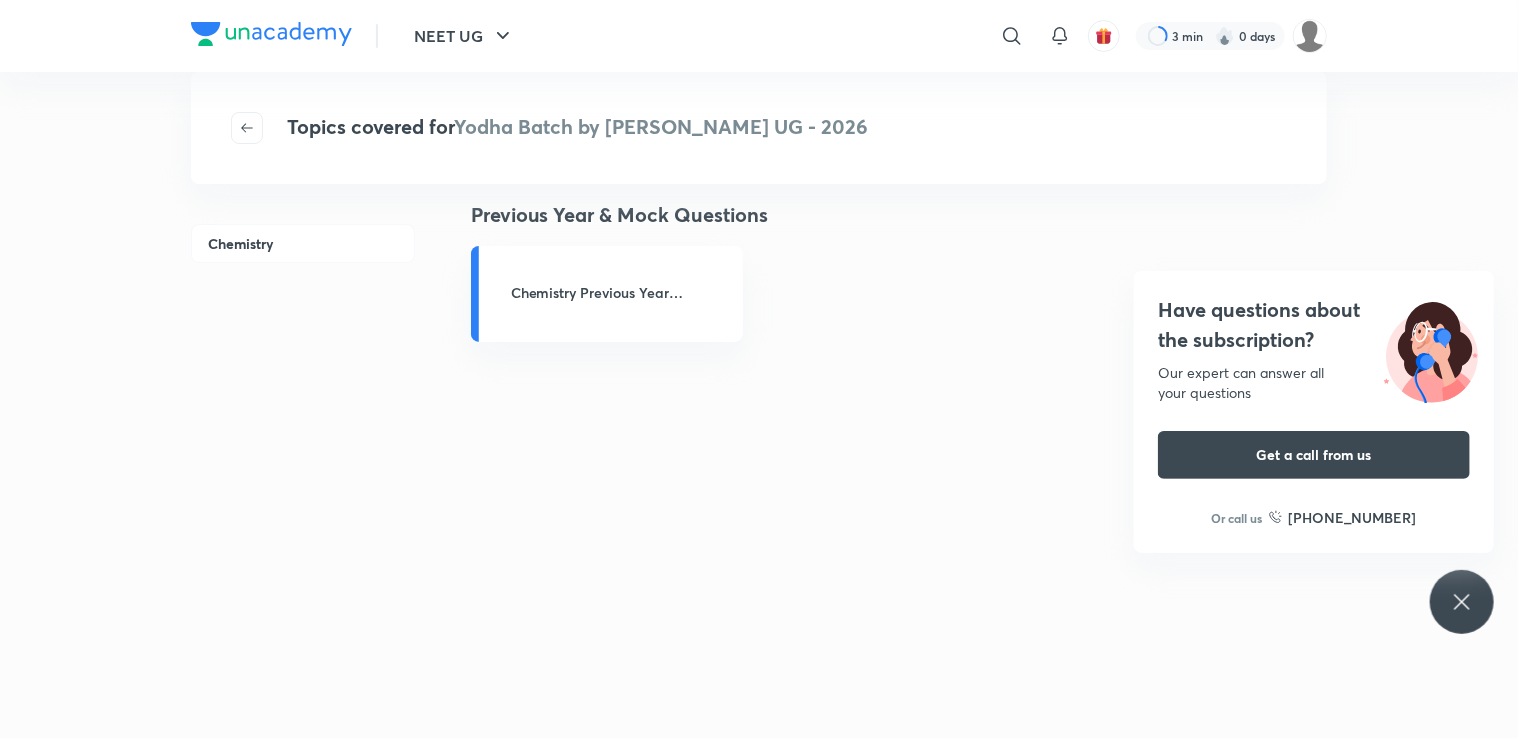 click 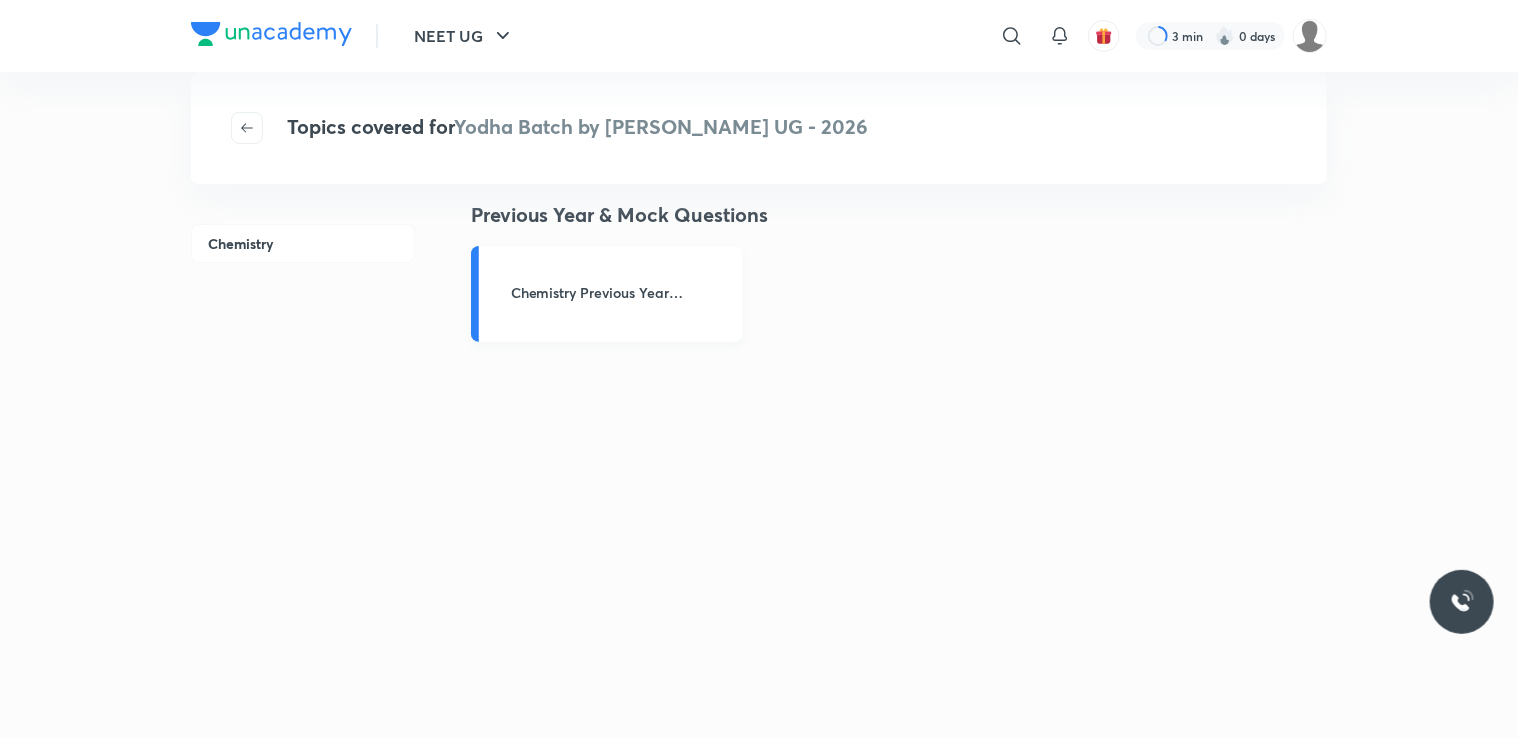 click on "Chemistry Previous Year Questions" at bounding box center (621, 292) 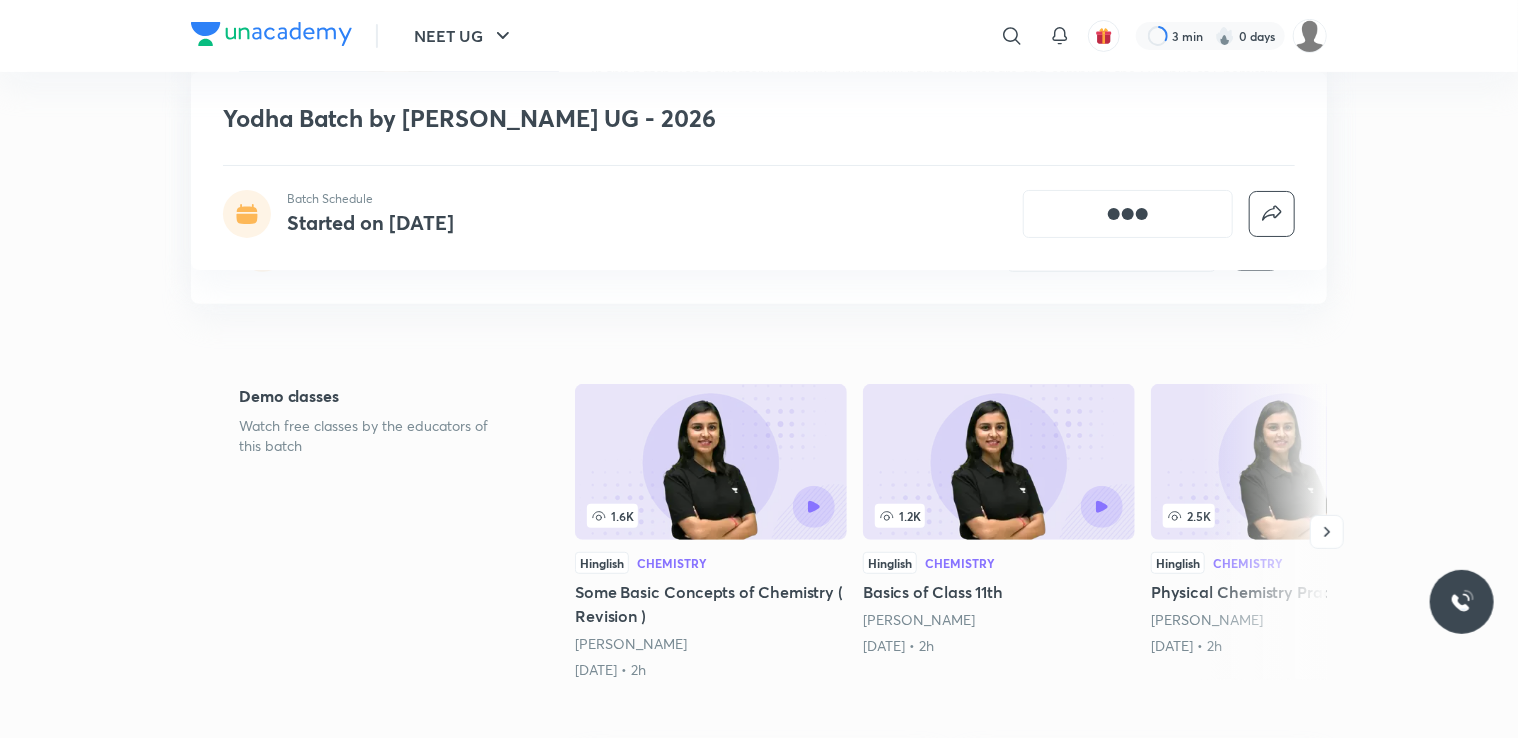 scroll, scrollTop: 362, scrollLeft: 0, axis: vertical 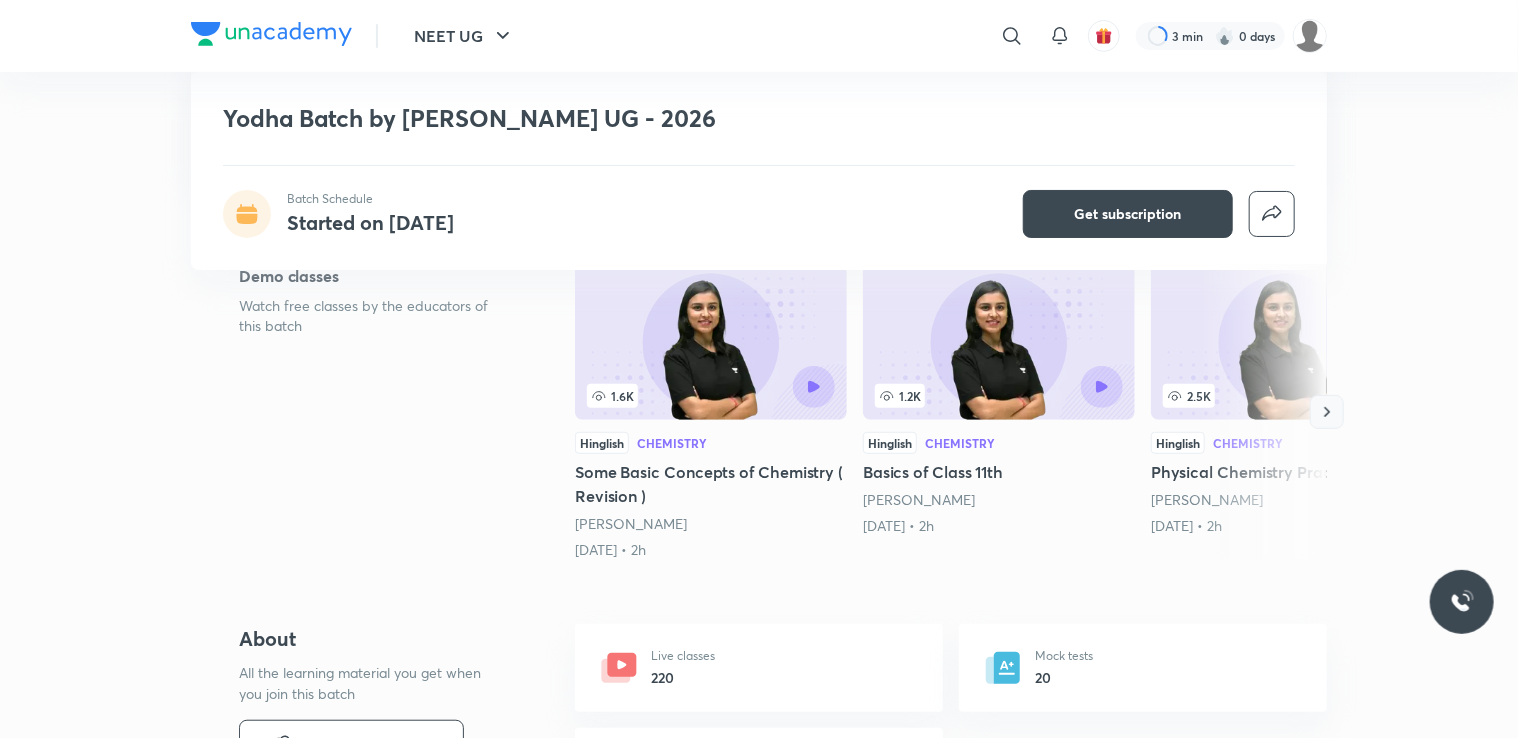 click 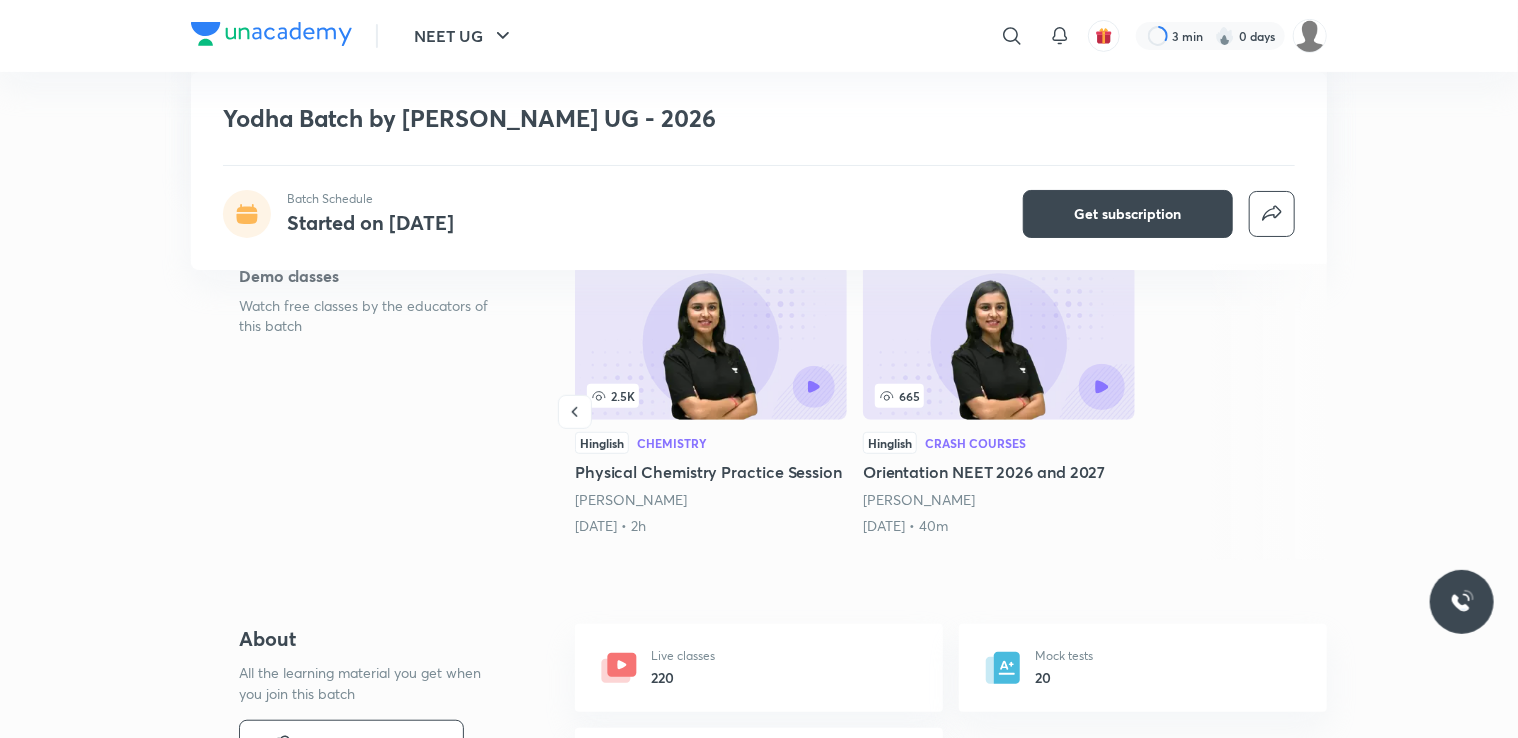 click 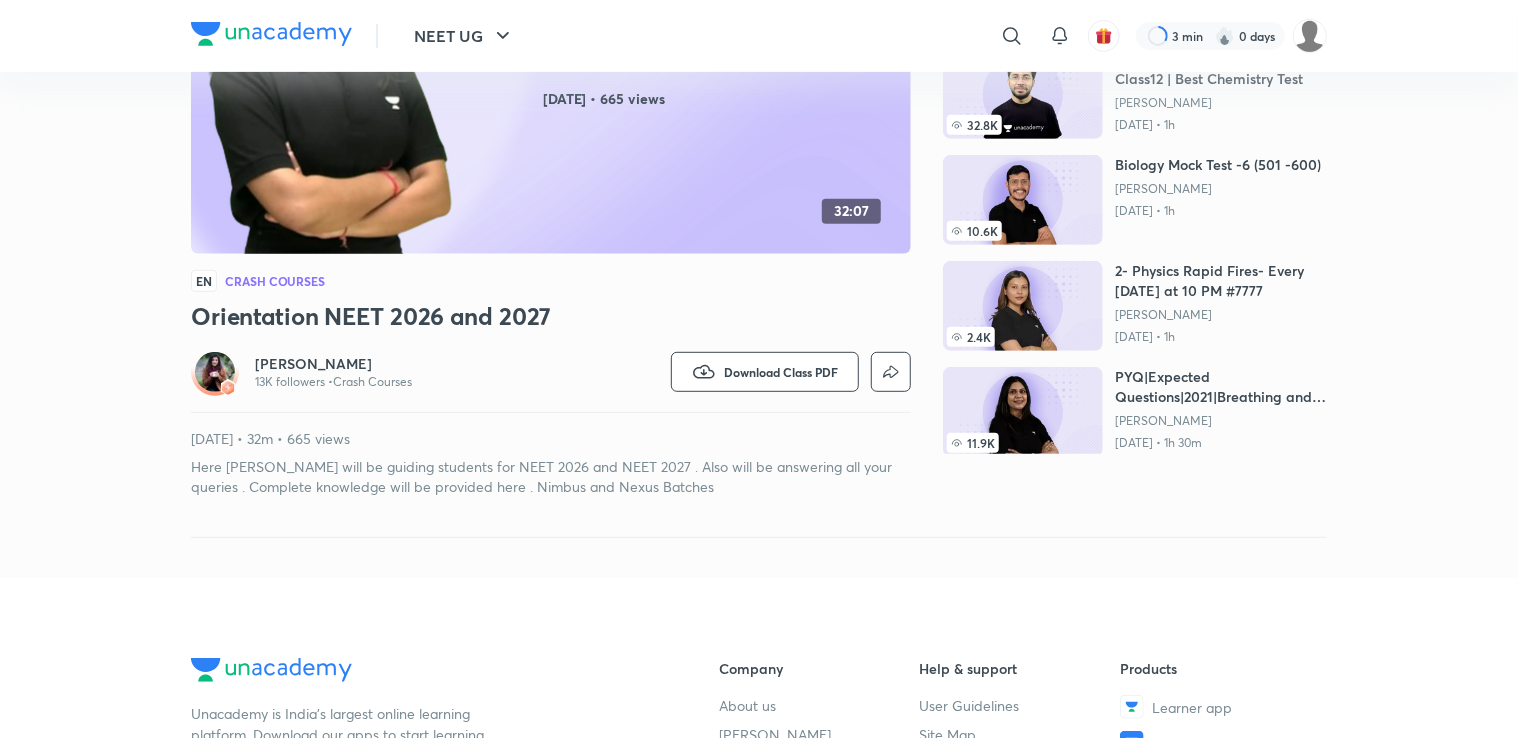 scroll, scrollTop: 0, scrollLeft: 0, axis: both 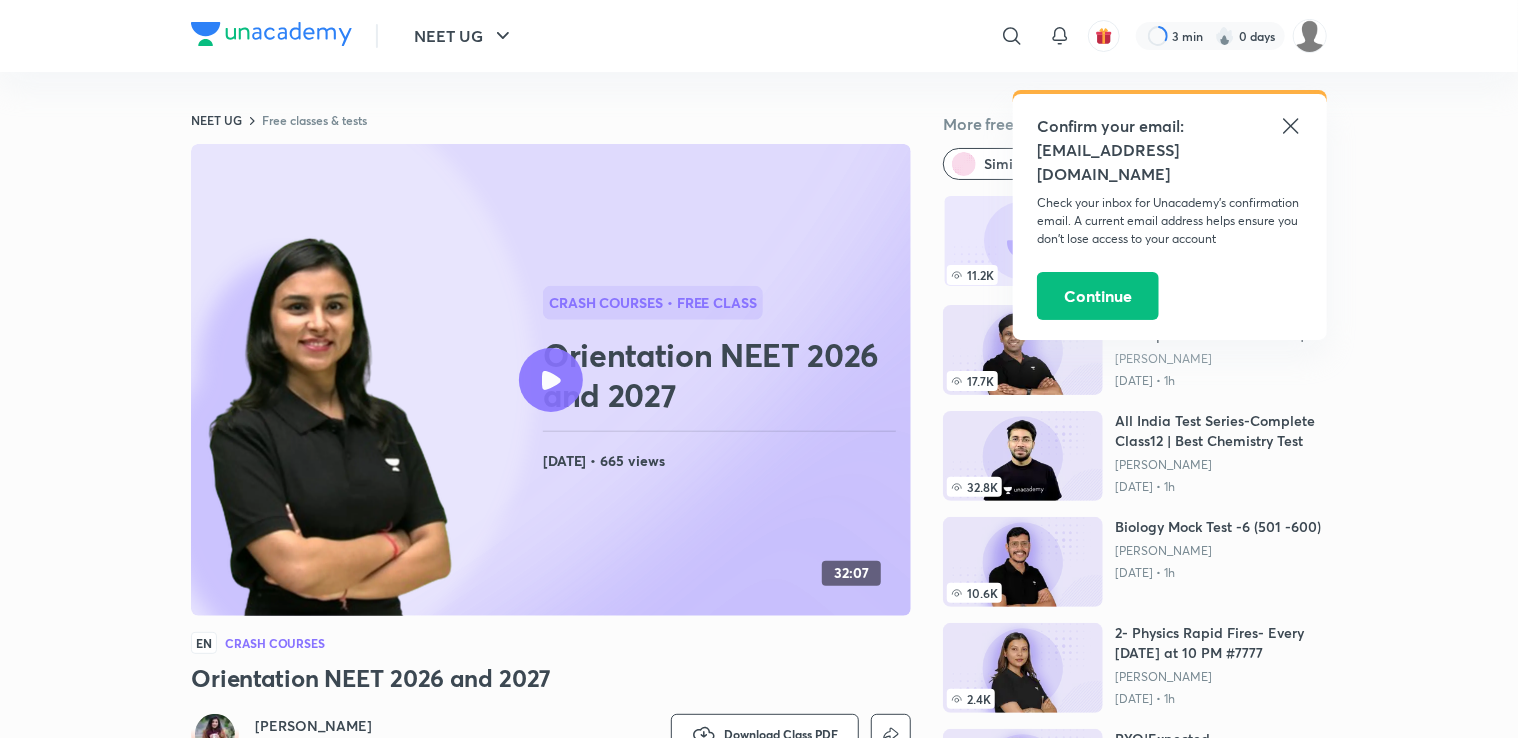 click 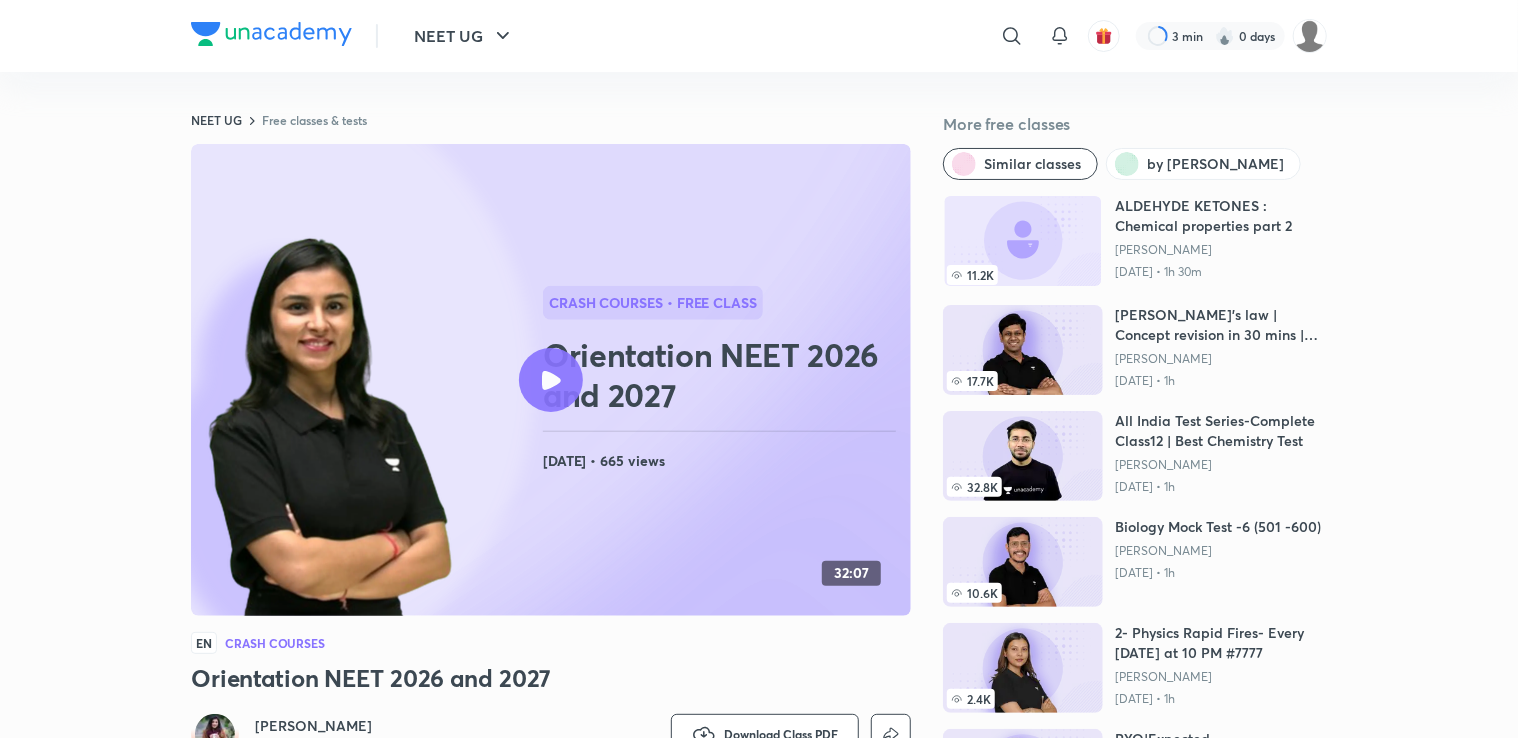 click at bounding box center (551, 380) 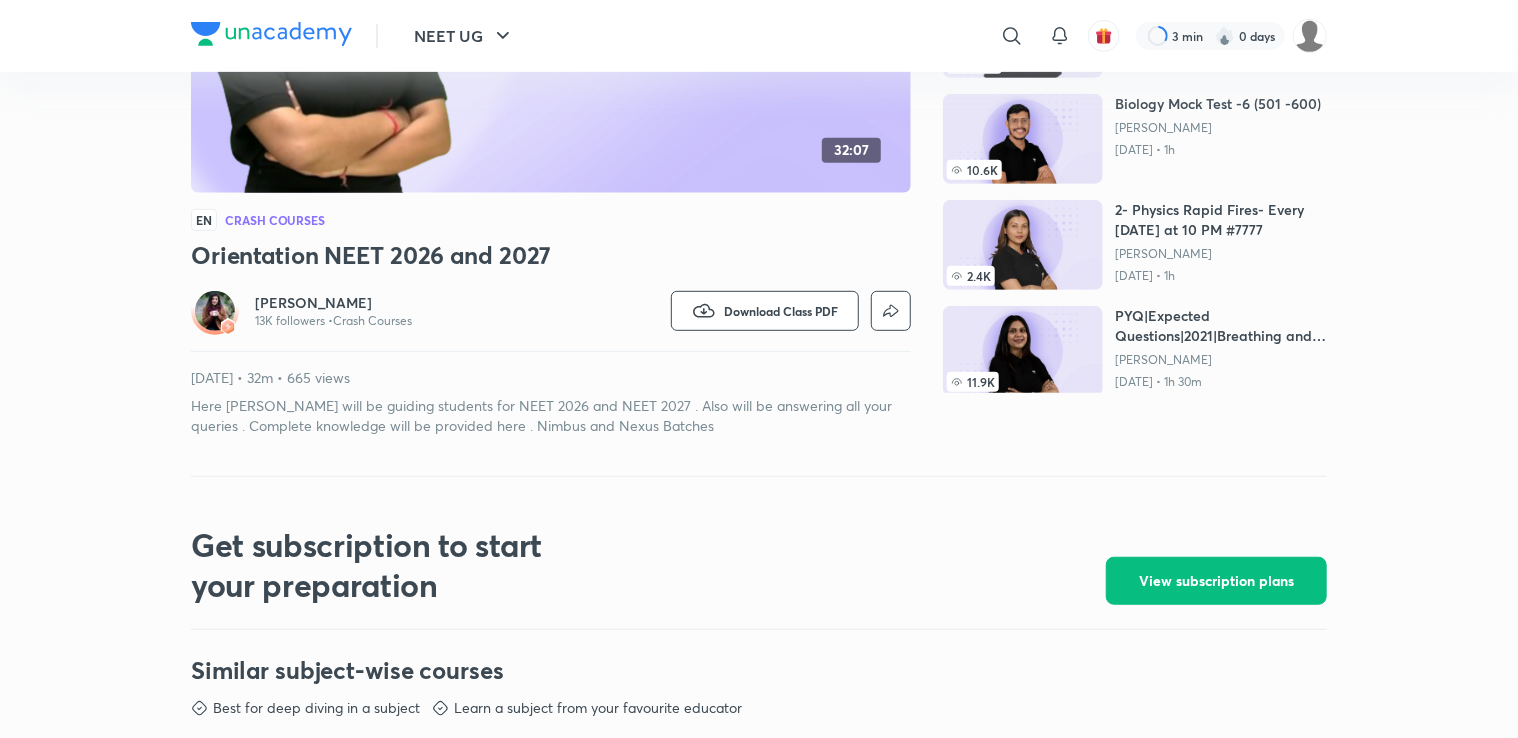 scroll, scrollTop: 0, scrollLeft: 0, axis: both 